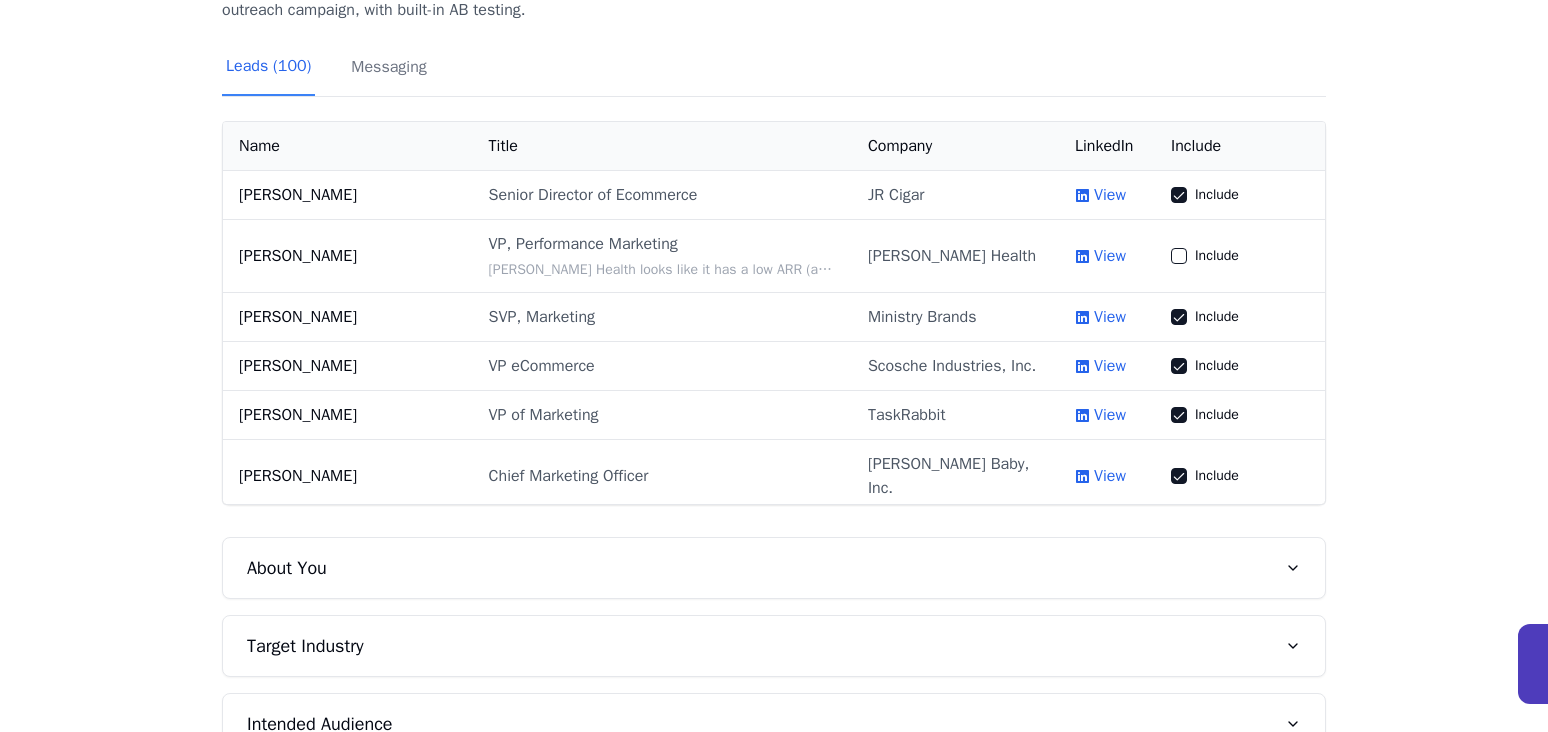 scroll, scrollTop: 272, scrollLeft: 0, axis: vertical 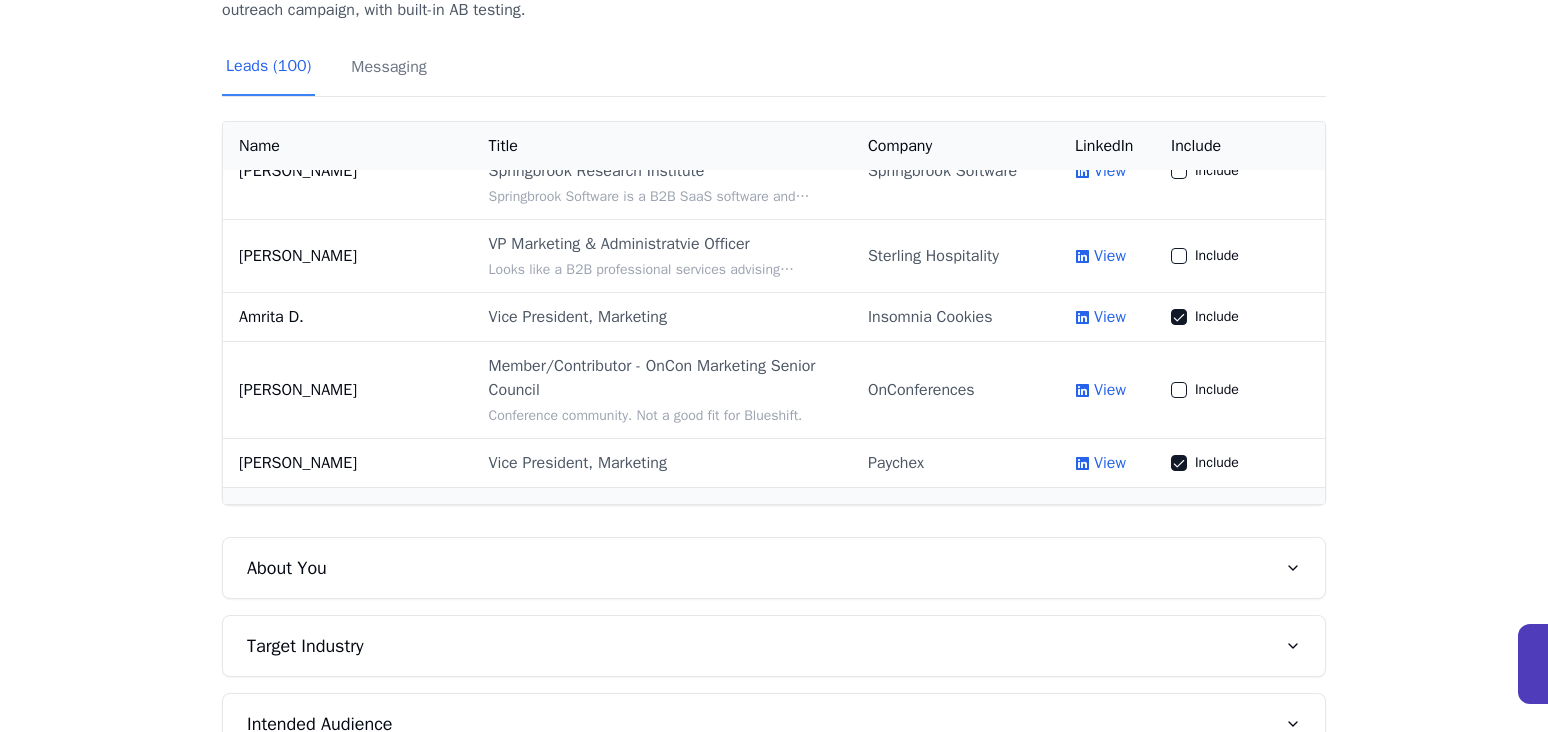 click on "View" at bounding box center [1110, 512] 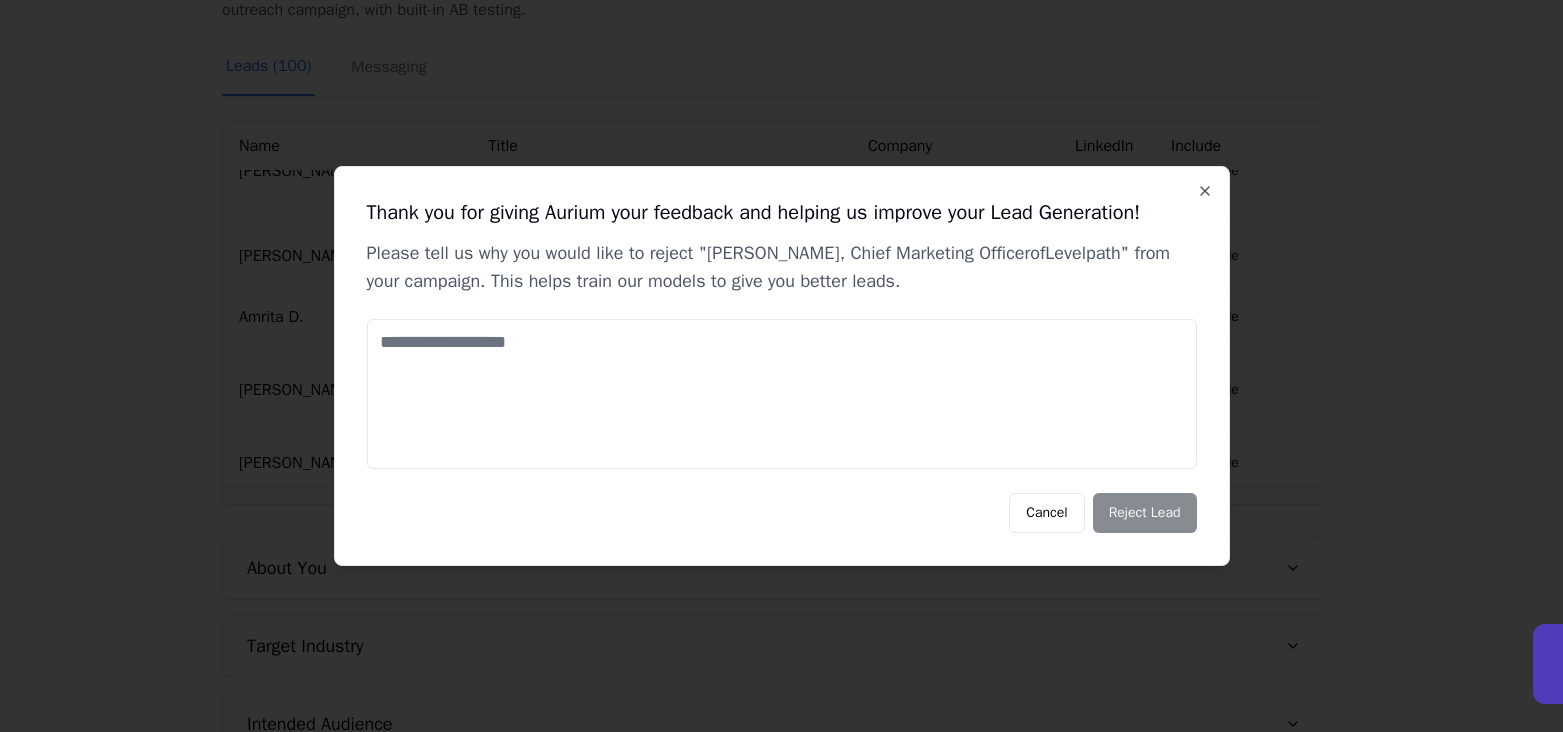 click at bounding box center [782, 394] 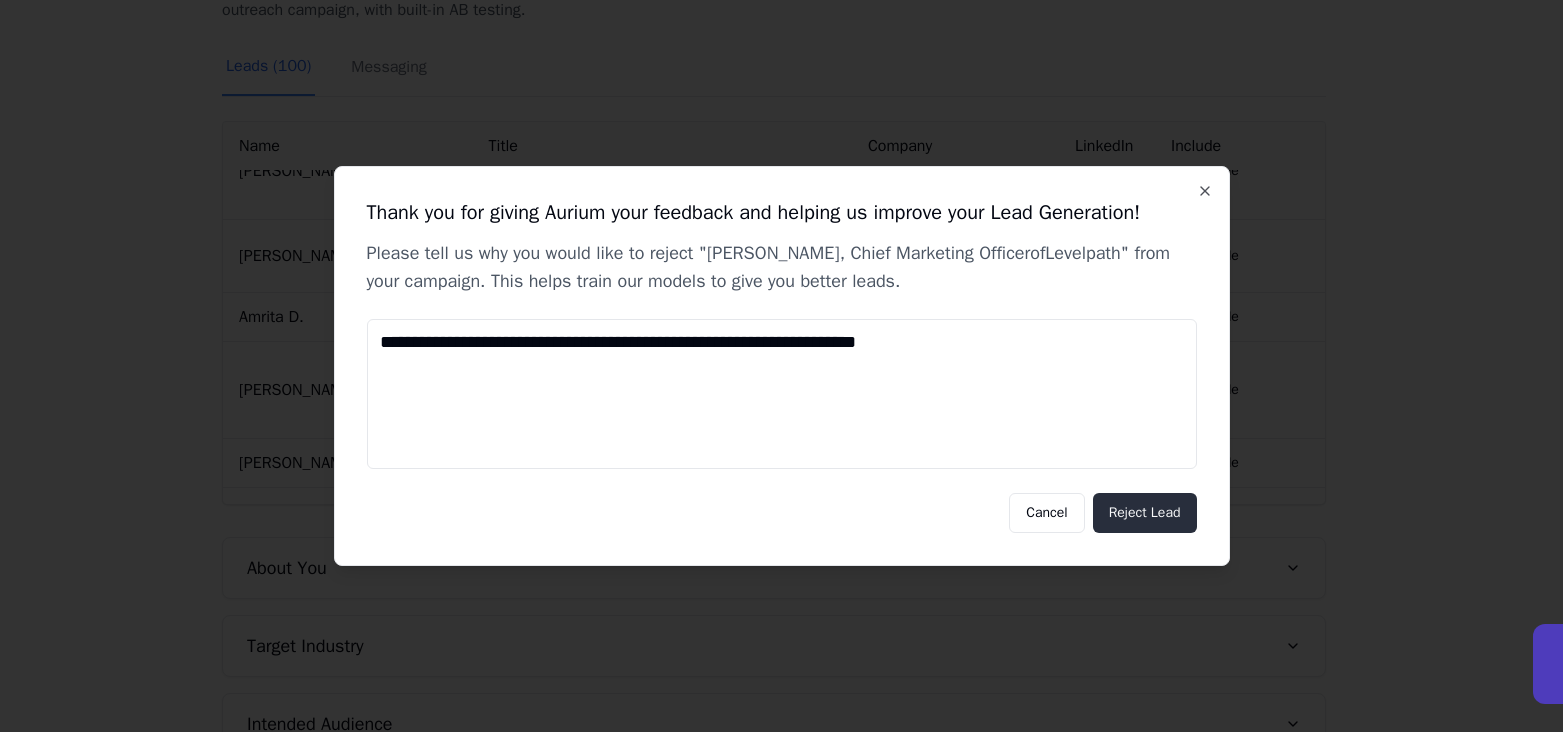 type on "**********" 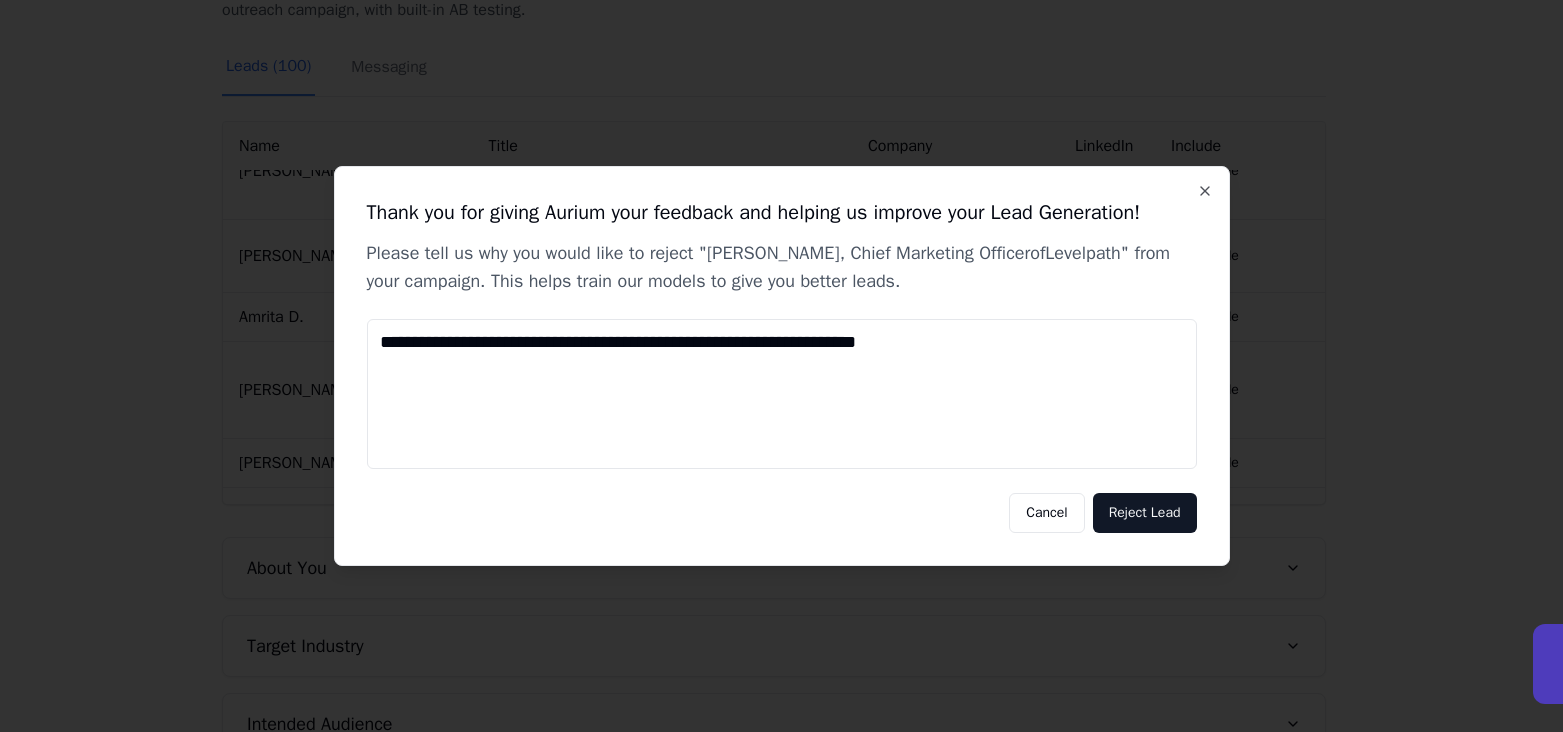 type 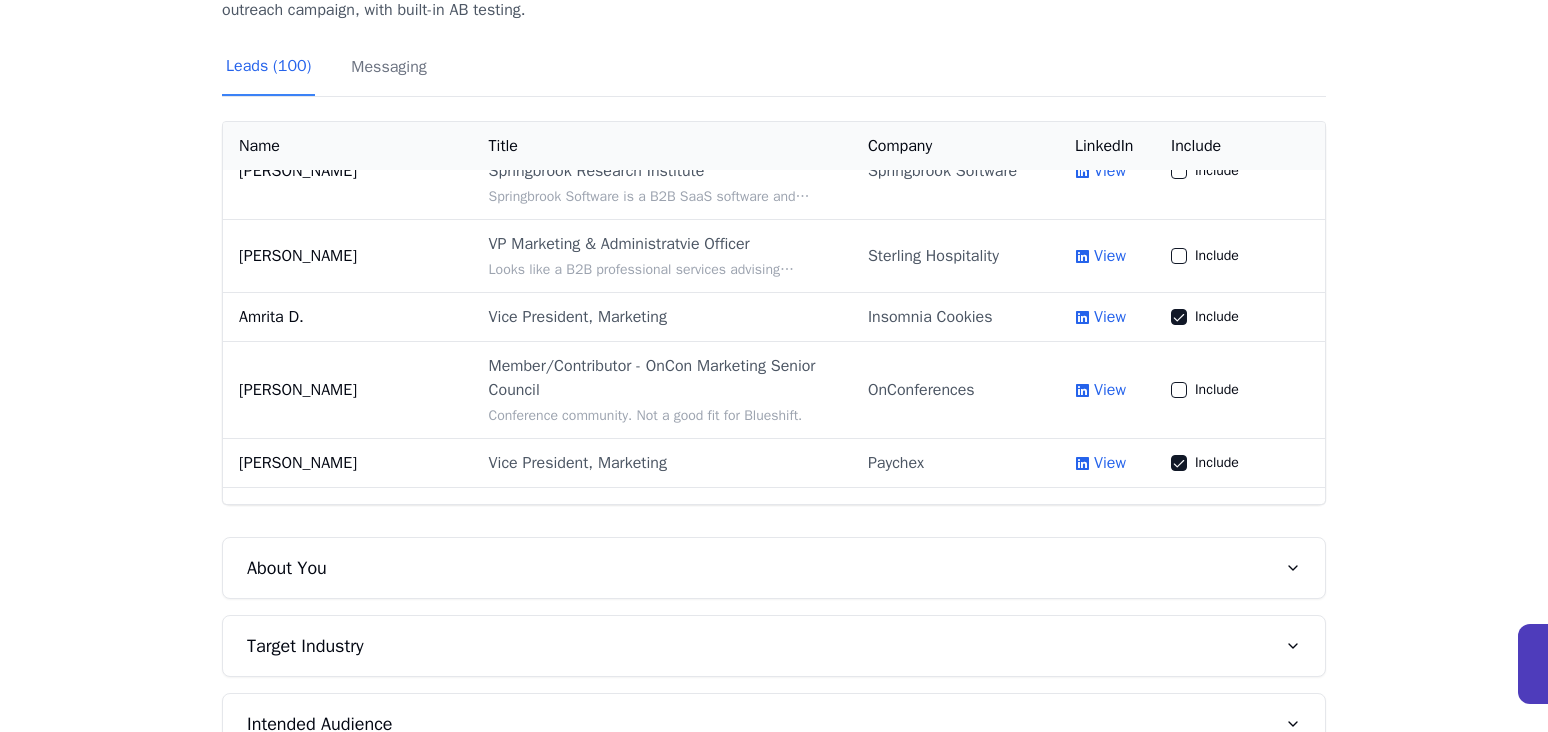 scroll, scrollTop: 2076, scrollLeft: 0, axis: vertical 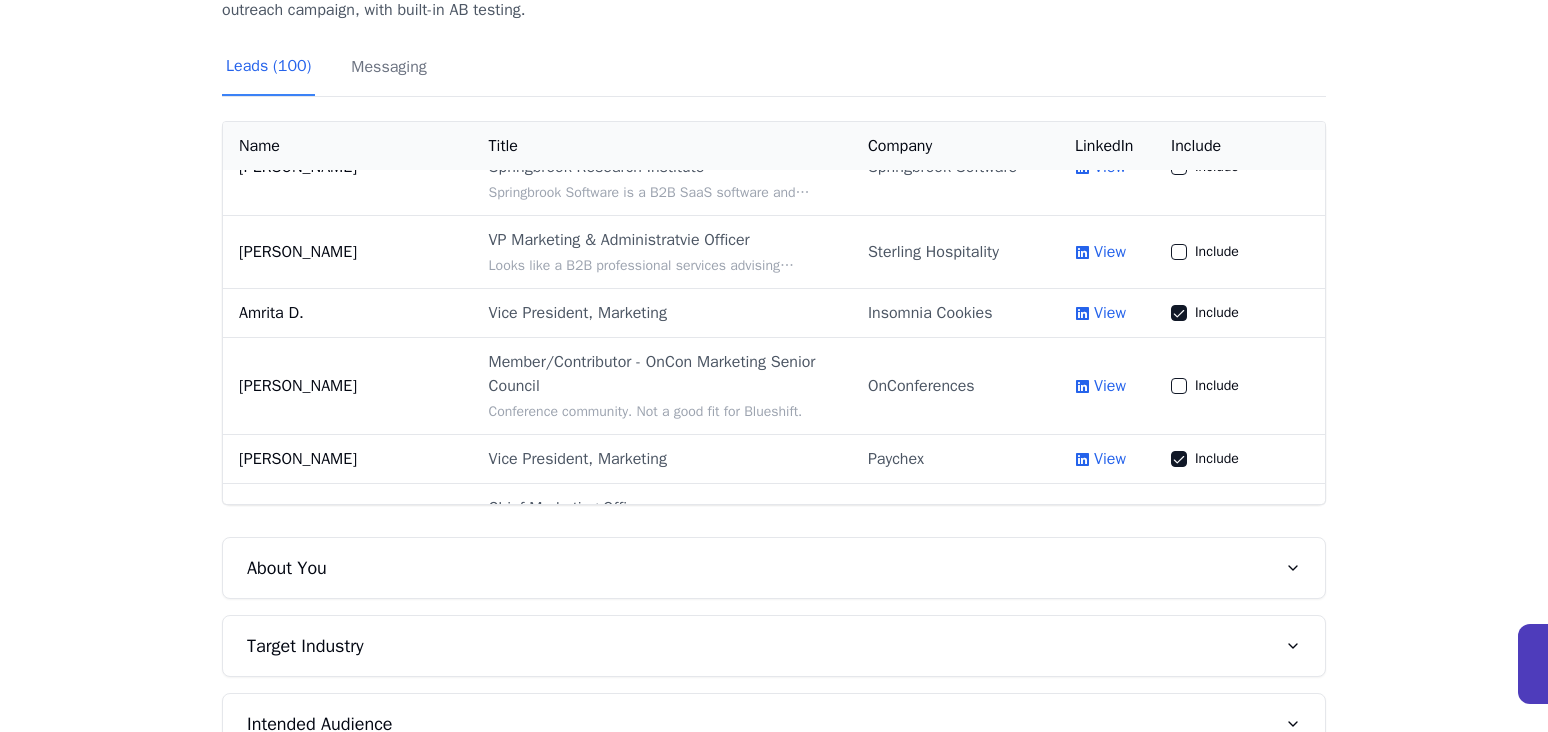 click on "View" at bounding box center [1110, 581] 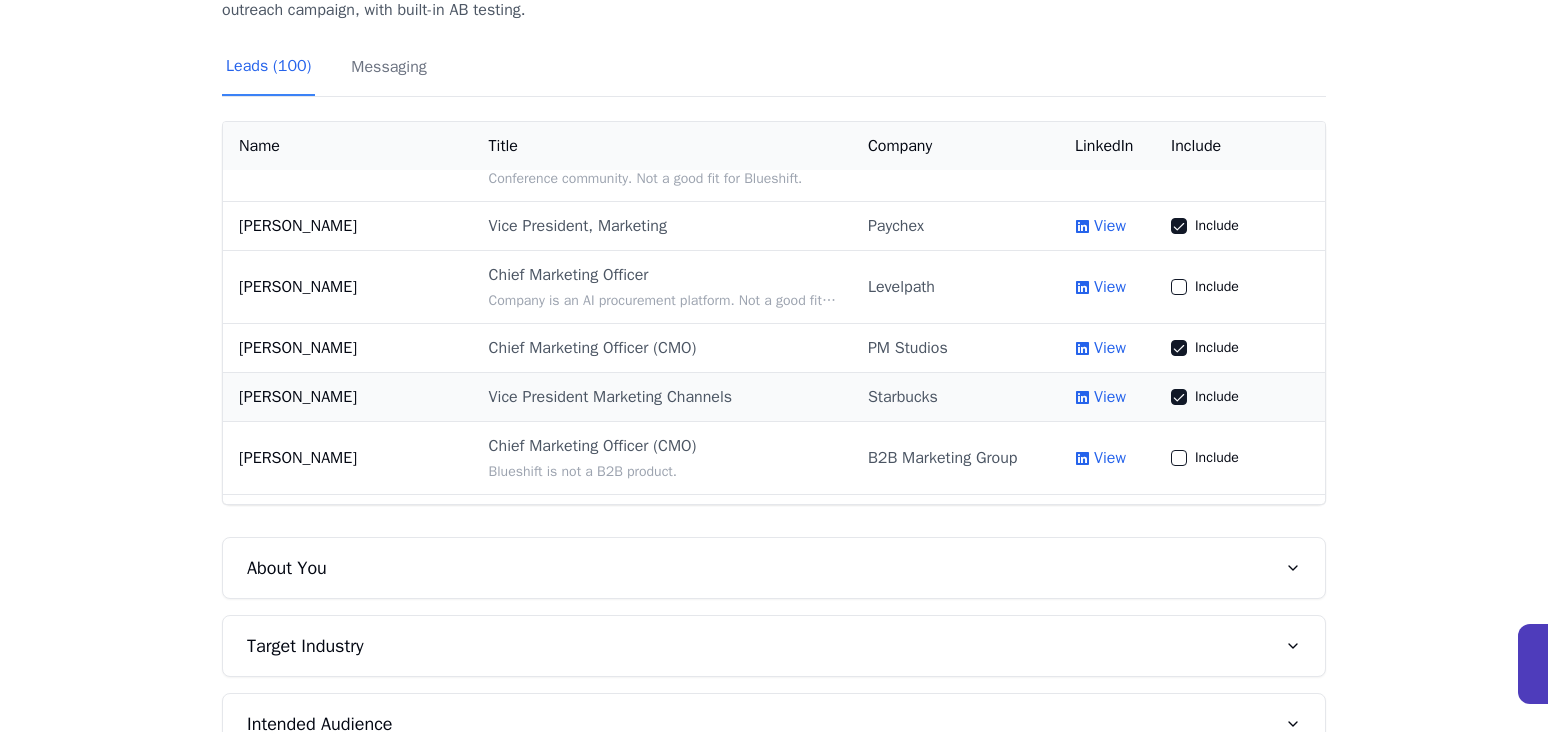 scroll, scrollTop: 2321, scrollLeft: 0, axis: vertical 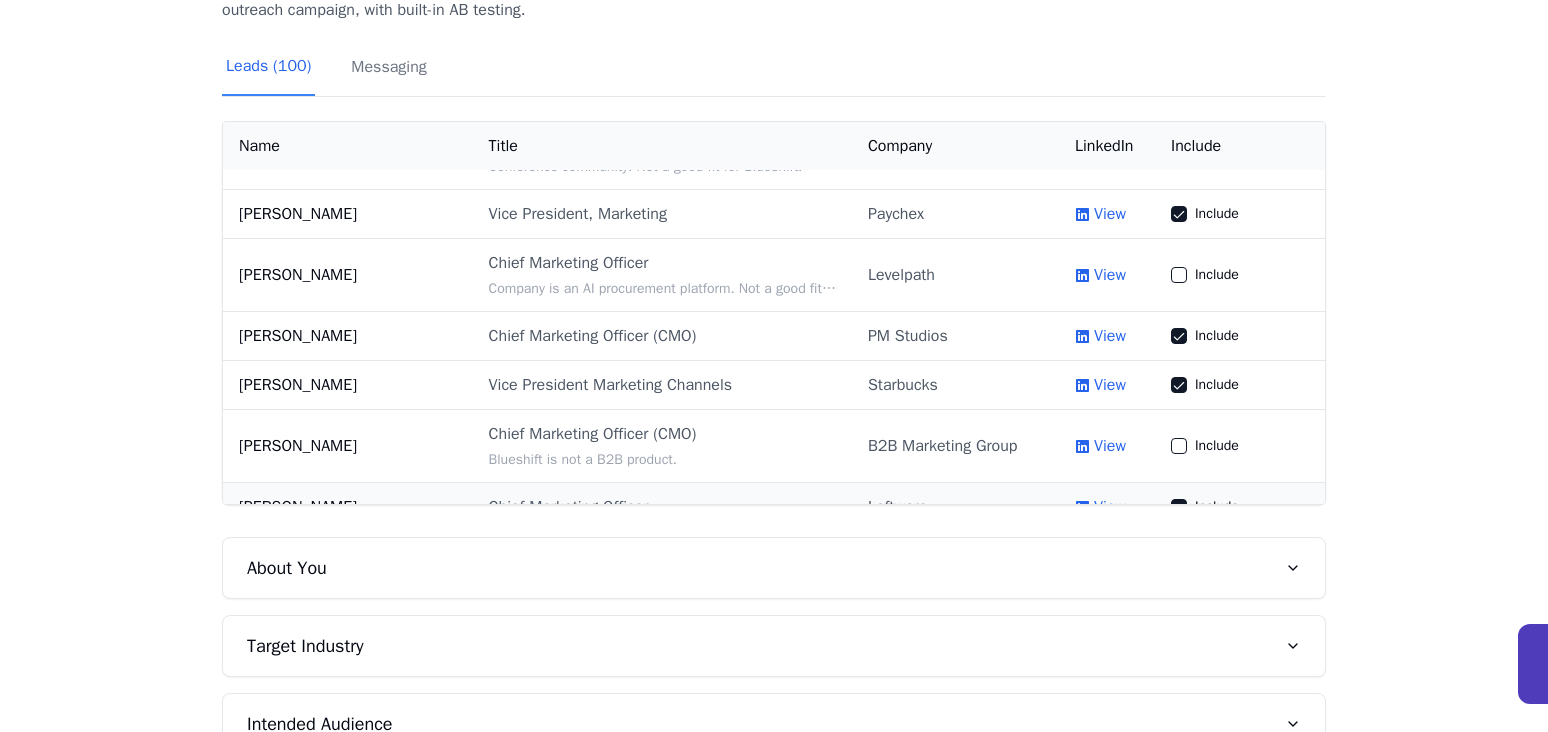 click on "View" at bounding box center [1110, 507] 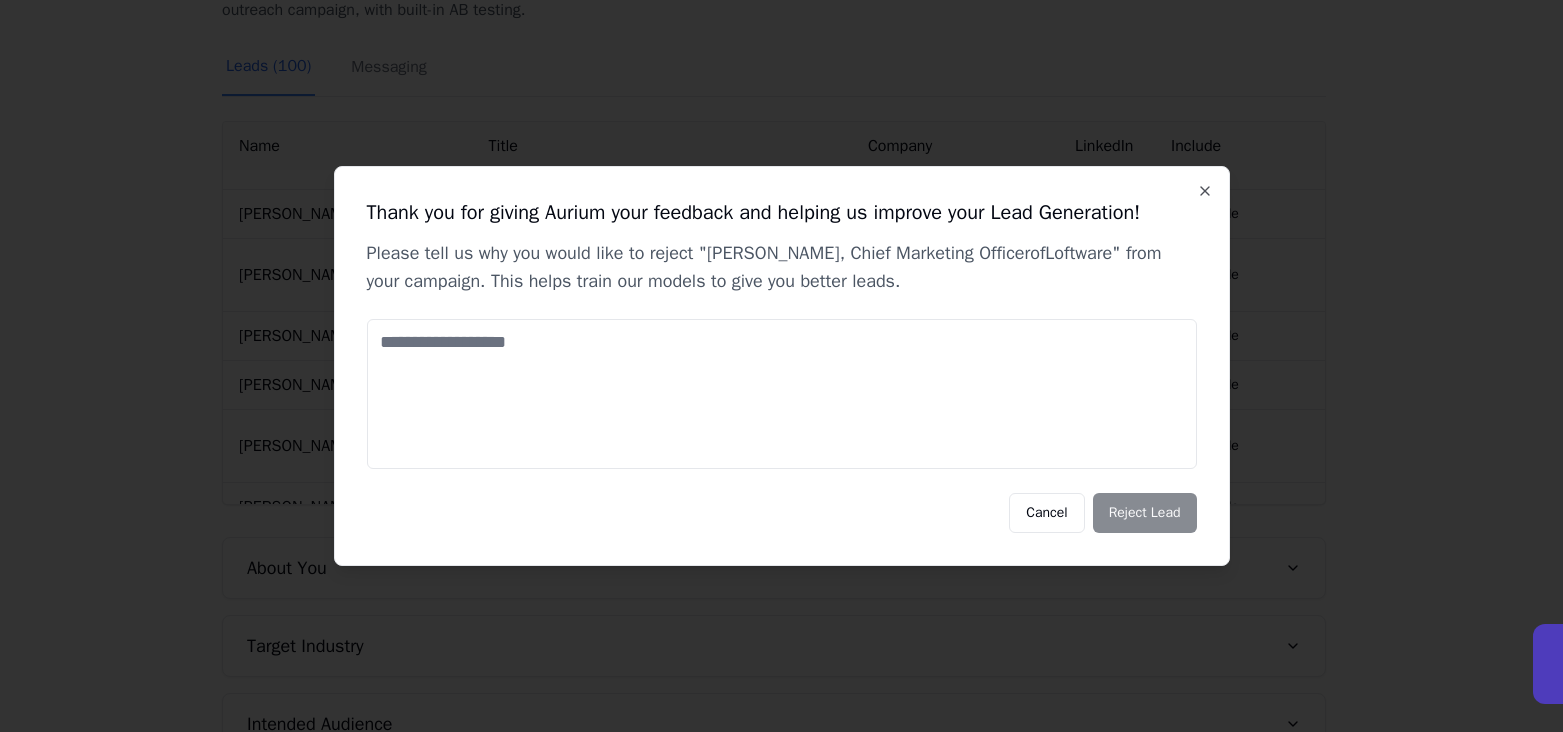 click at bounding box center (782, 394) 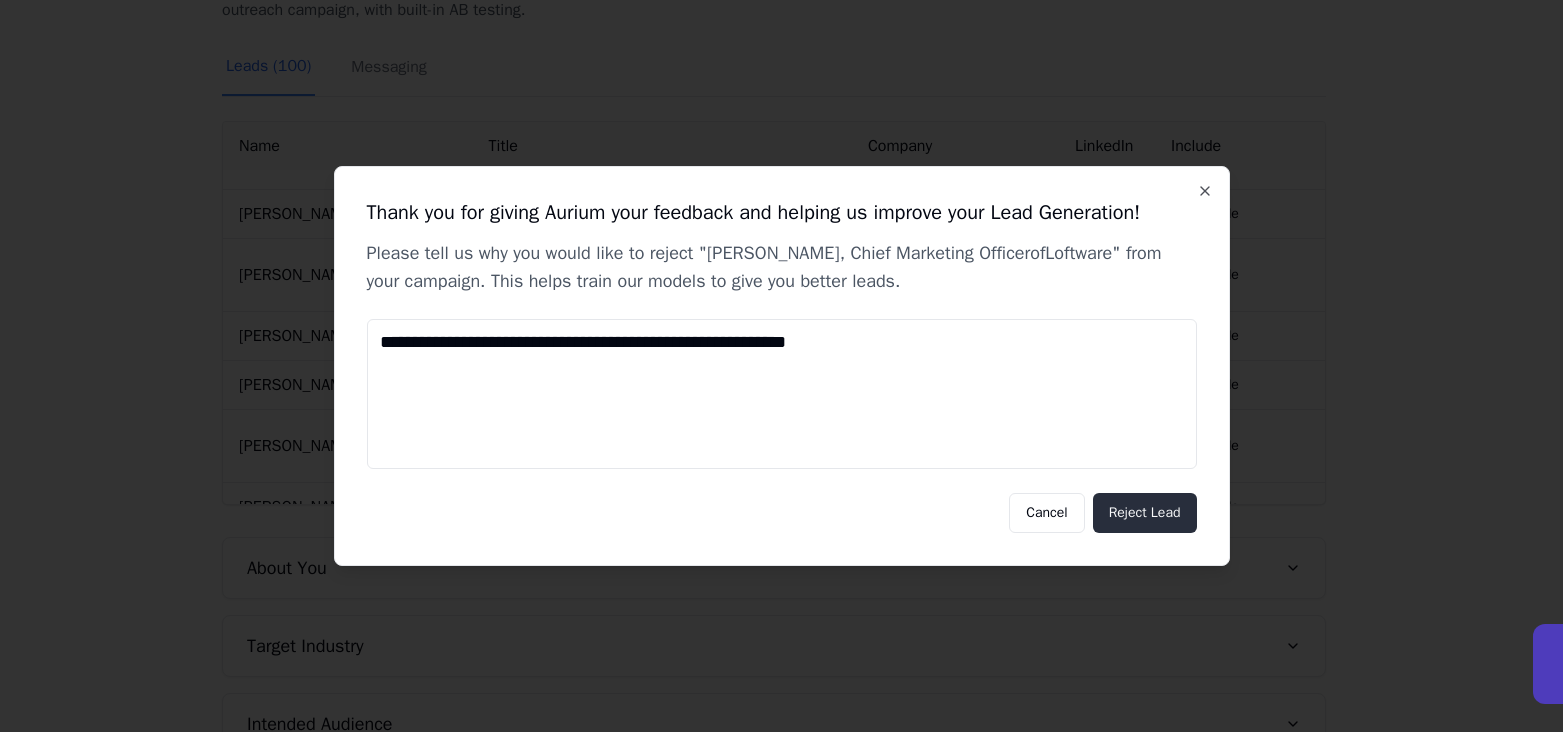type on "**********" 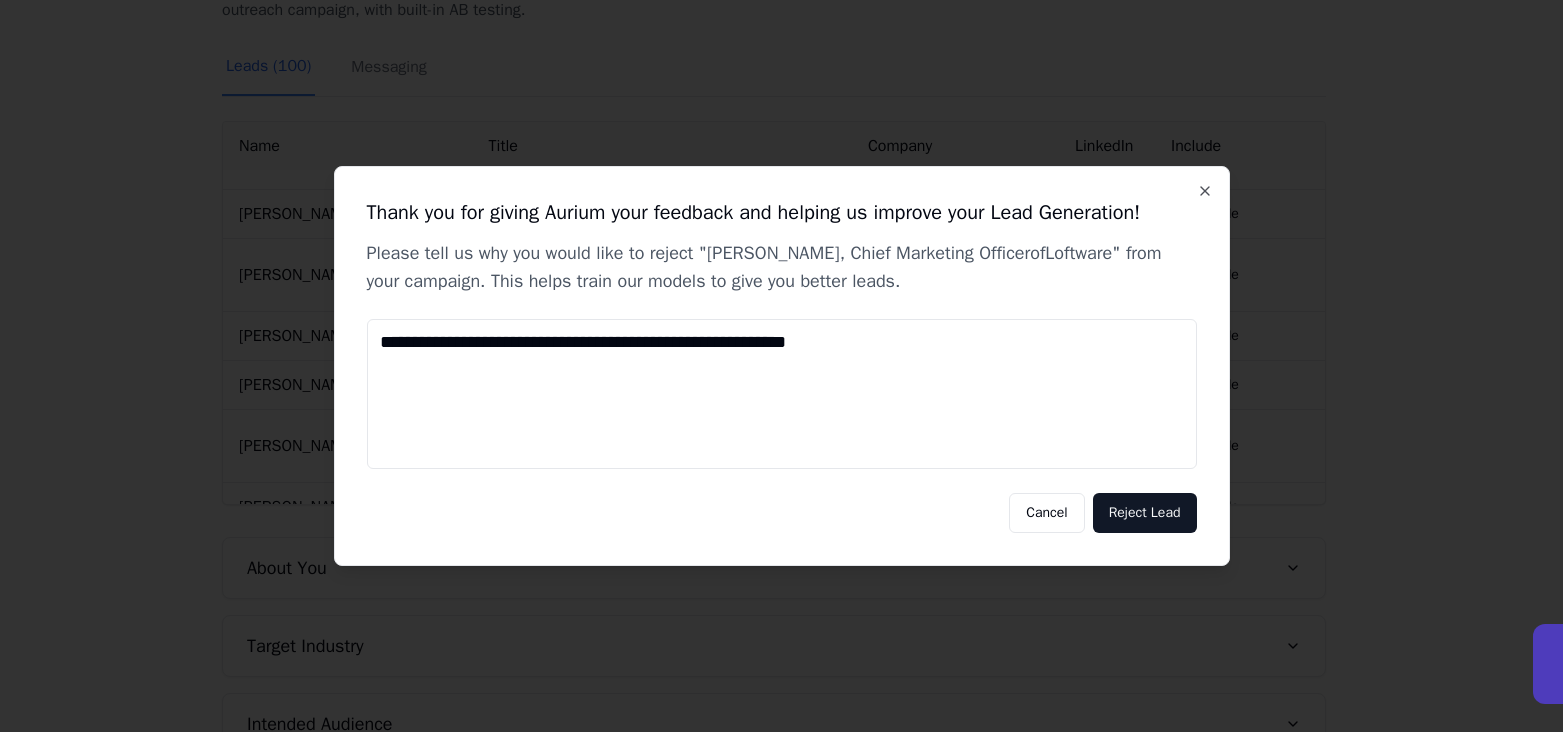 type 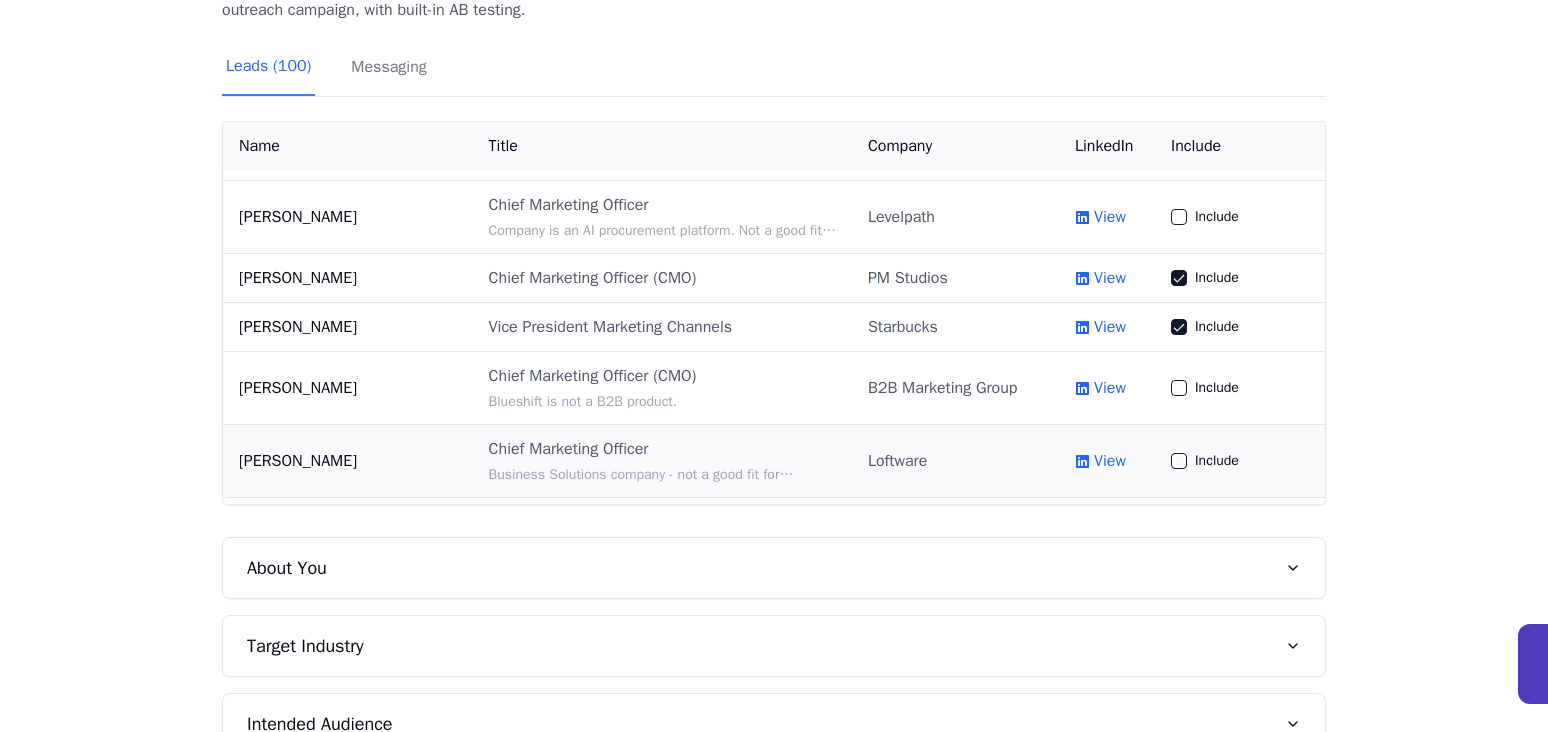 scroll, scrollTop: 2402, scrollLeft: 0, axis: vertical 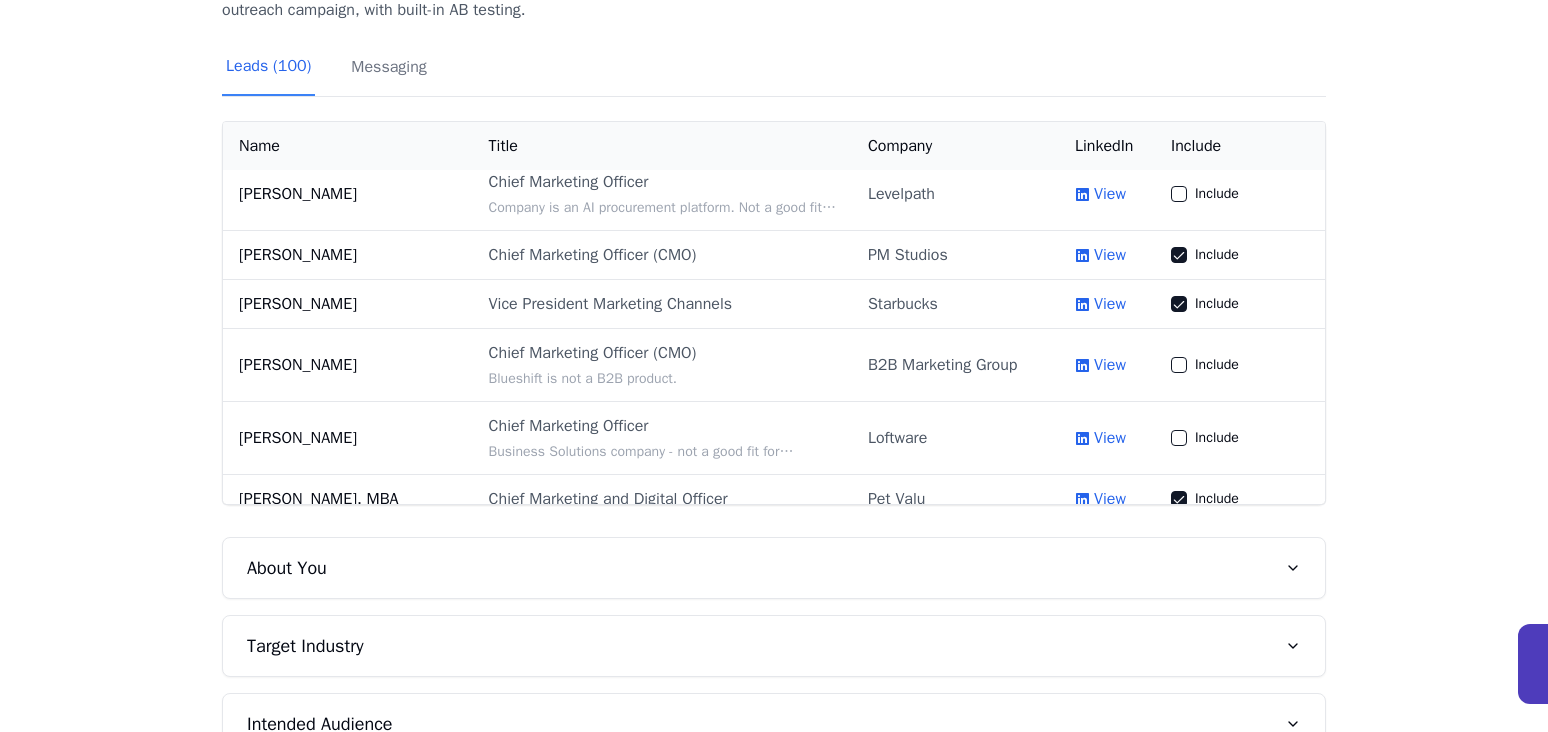 click on "View" at bounding box center [1110, 548] 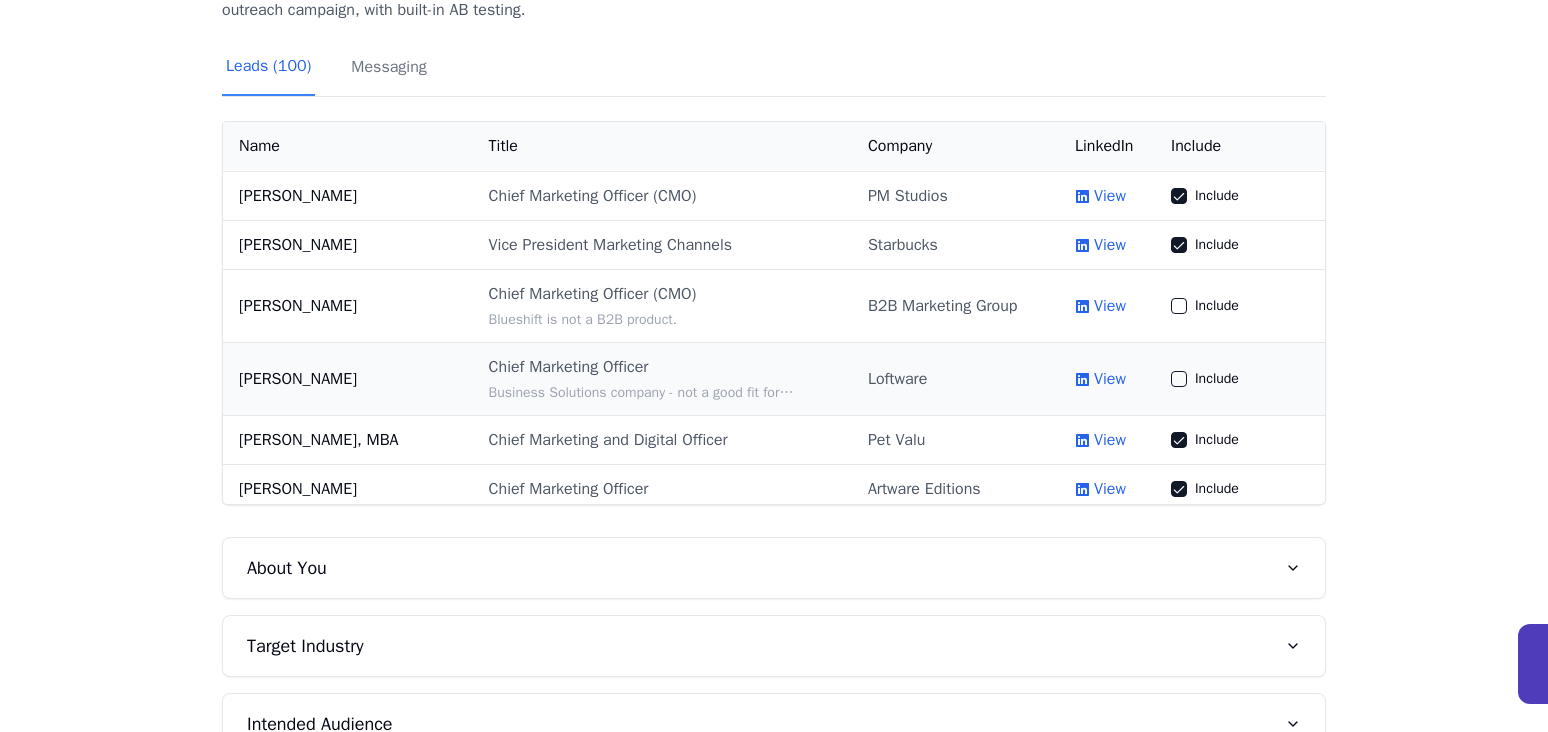 scroll, scrollTop: 2473, scrollLeft: 0, axis: vertical 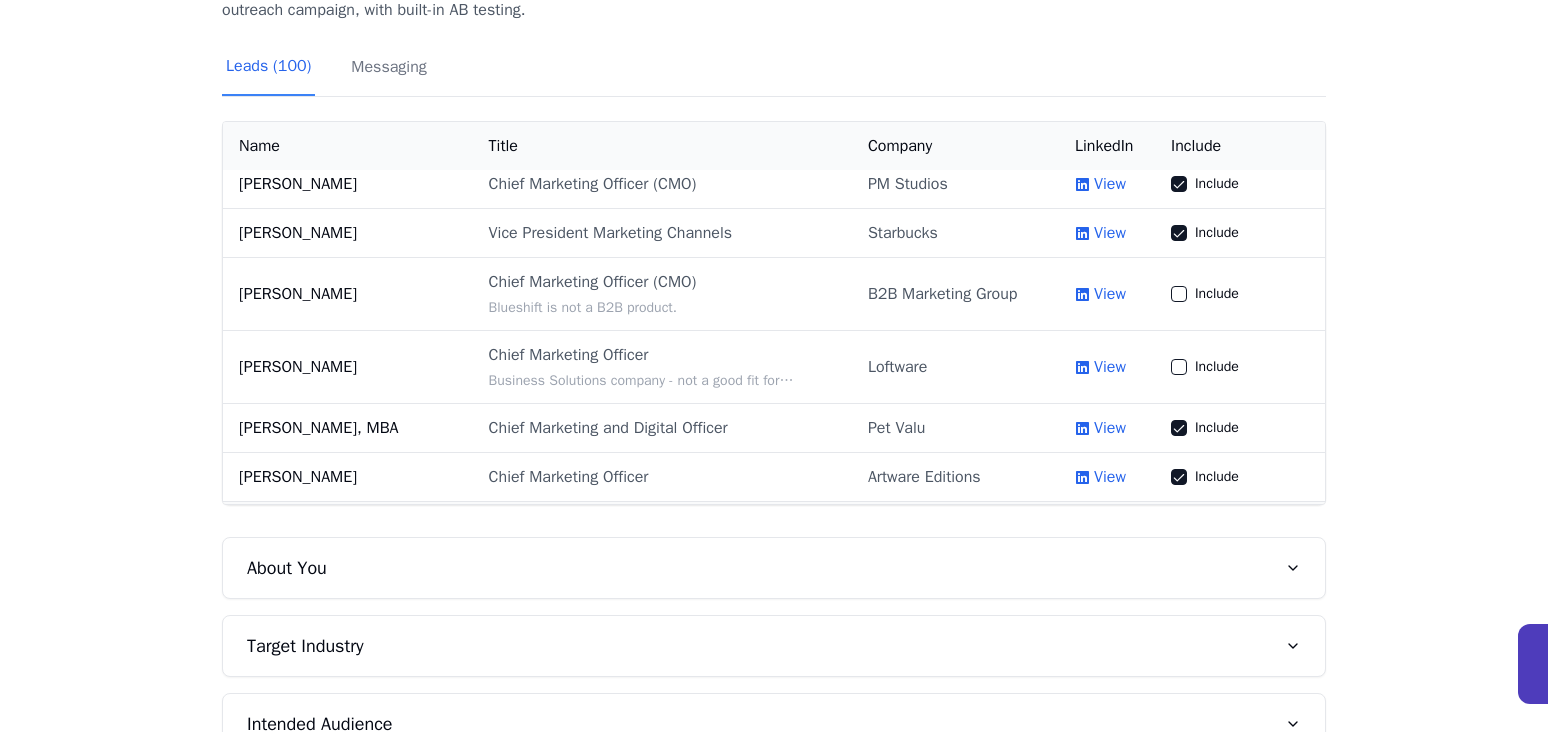 click on "View" at bounding box center (1110, 526) 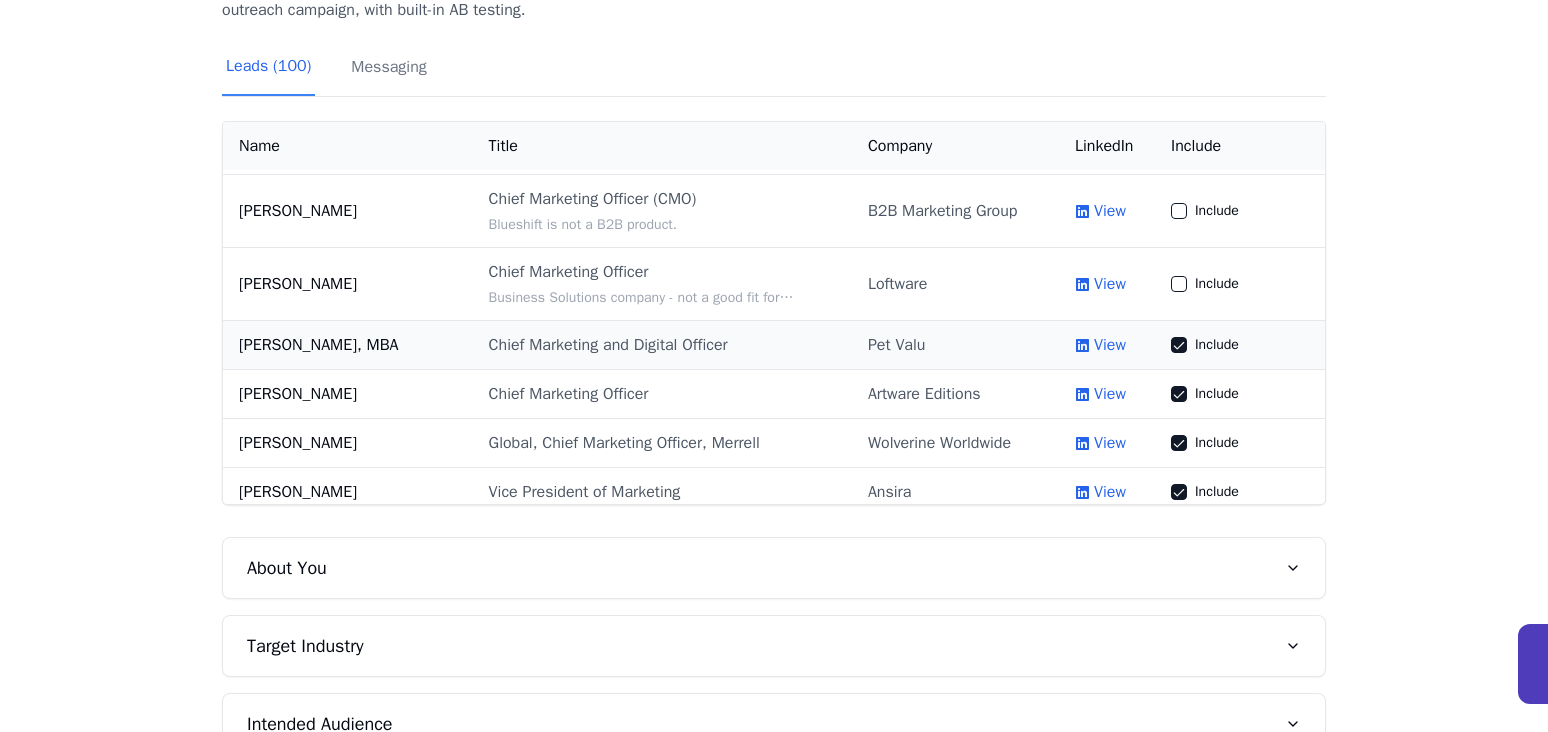 scroll, scrollTop: 2630, scrollLeft: 0, axis: vertical 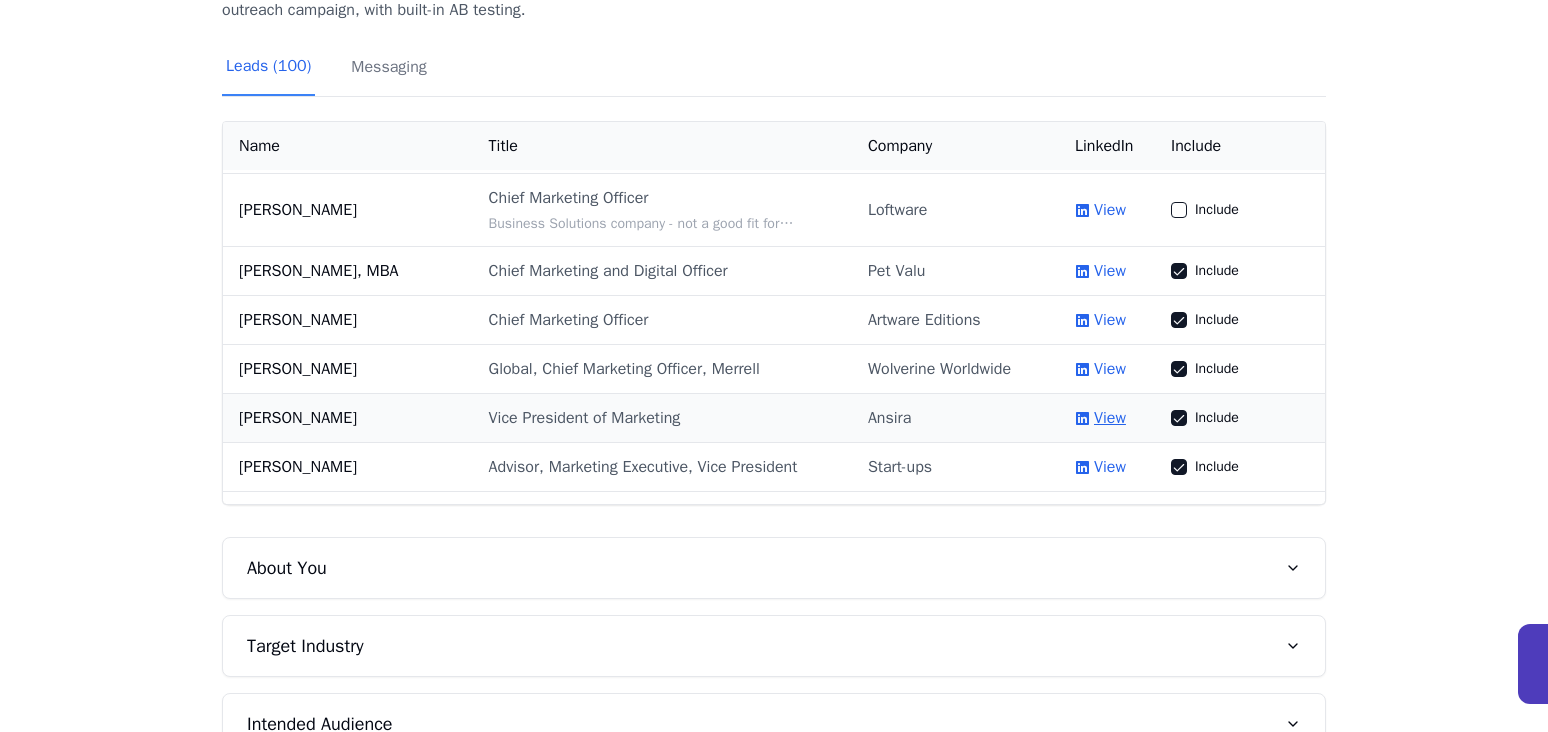 click on "View" at bounding box center (1110, 418) 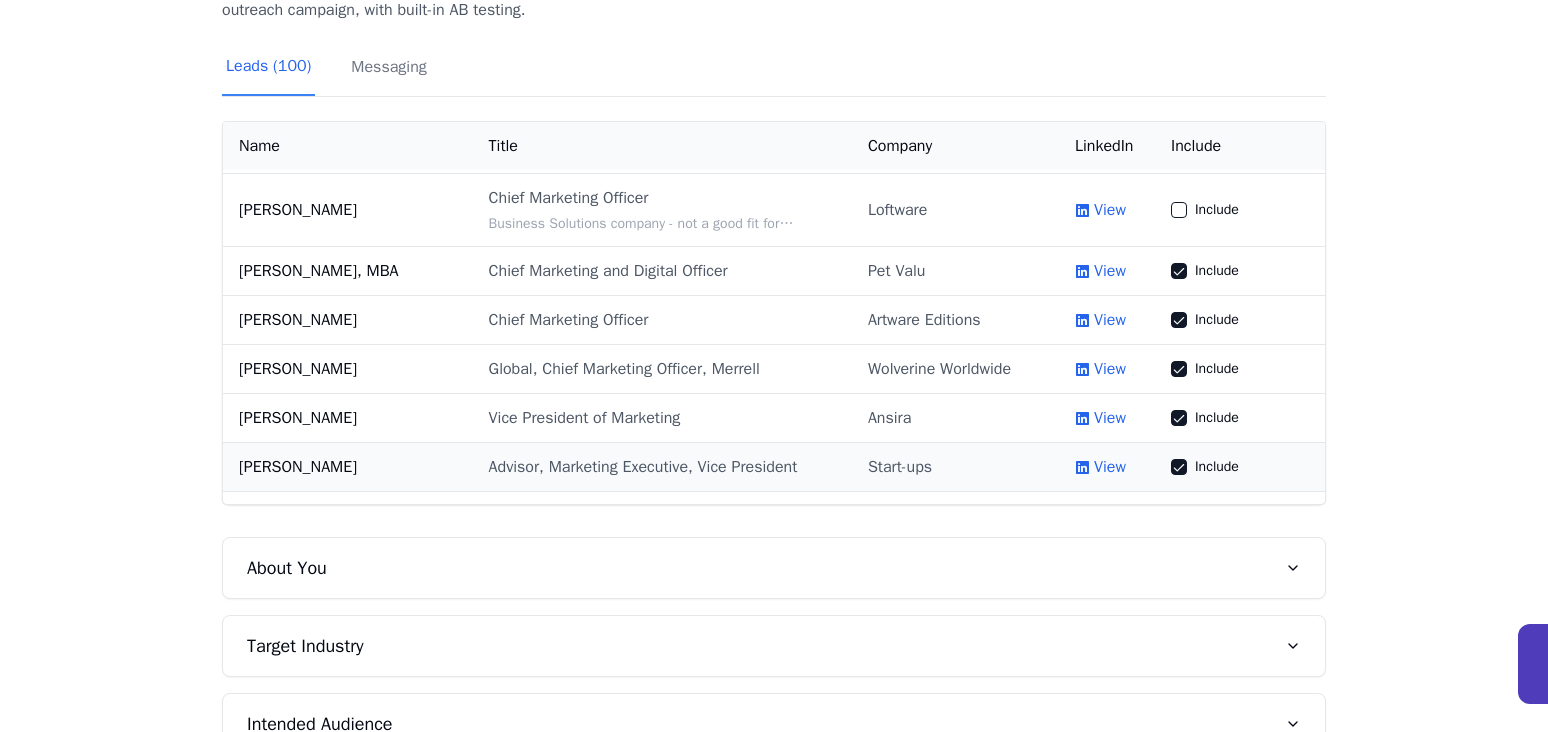 click on "Include" at bounding box center [1179, 467] 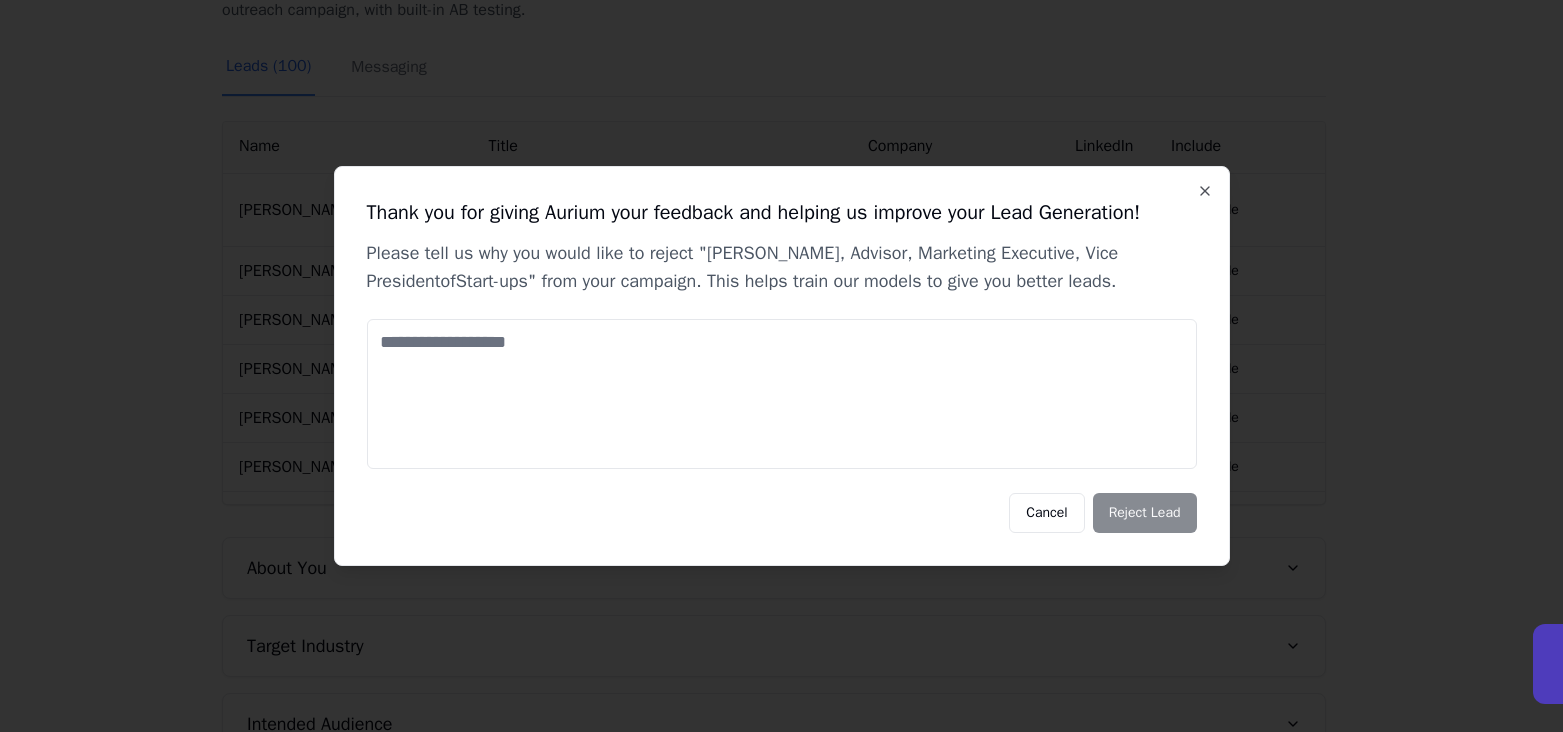 click at bounding box center [782, 394] 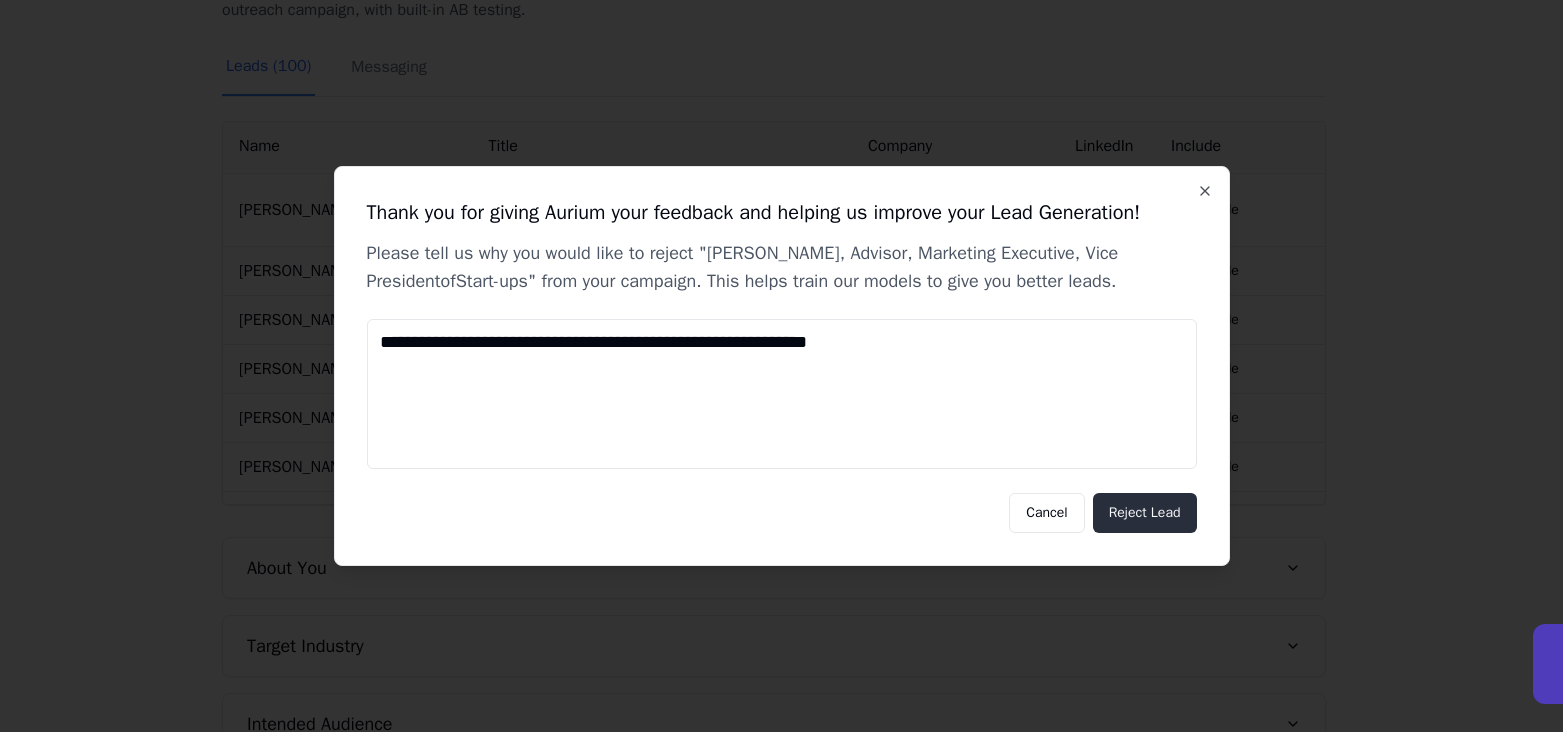 type on "**********" 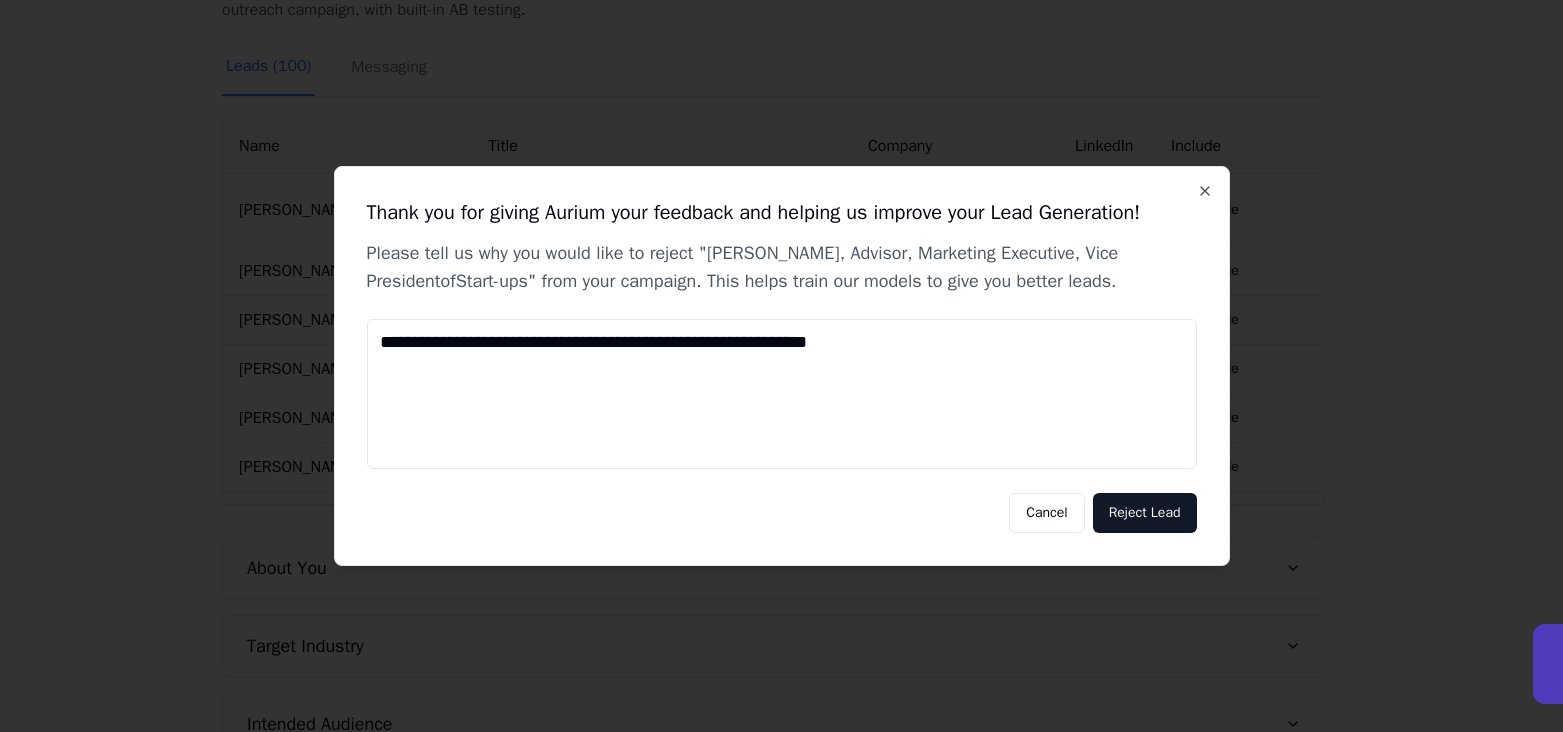 type 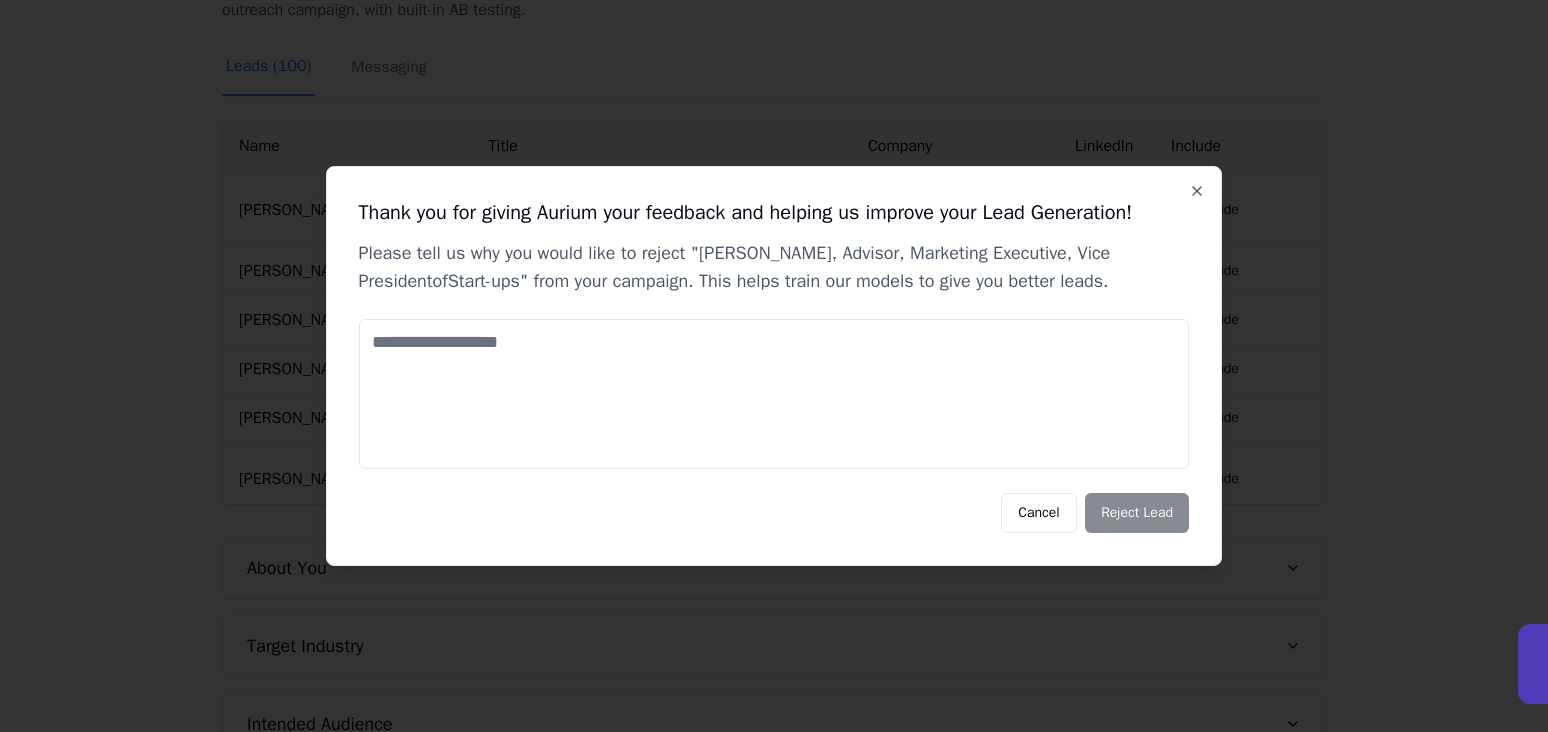 click on "Name Title Company LinkedIn Include Sasha Y. Infante Senior Director of Ecommerce JR Cigar View Include Florence Su VP, Performance Marketing Vivian Health looks like it has a low ARR (at least according to ZoomInfo. I know that isn't always accurate.) Vivian Health View Include Theresa Van De Veere SVP, Marketing Ministry Brands View Include Dan Navarro VP eCommerce Scosche Industries, Inc. View Include Tamara Rosenthal VP of Marketing TaskRabbit View Include Aaron Zagha Chief Marketing Officer Newton Baby, Inc. View Include Lawrence (Pete) McGuire, Jr. Chief Marketing Officer Hansons Windows View Include Dave Sanders Senior Director Ecommerce Sun Day Red View Include Ryan Besterwitch Vice President of Ecommerce Hibbett View Include Victoria Katsarou Vice President,  eCommerce - M.A.C North America The Estée Lauder Companies Inc. View Include Thao Ngo 💜 SVP Marketing Uptempo View Include Katharyn Orvis Vice President, Marketing & Sustainability (Head of Marketing) New Chapter, Inc. View Include GoPro UGG" at bounding box center [774, 477] 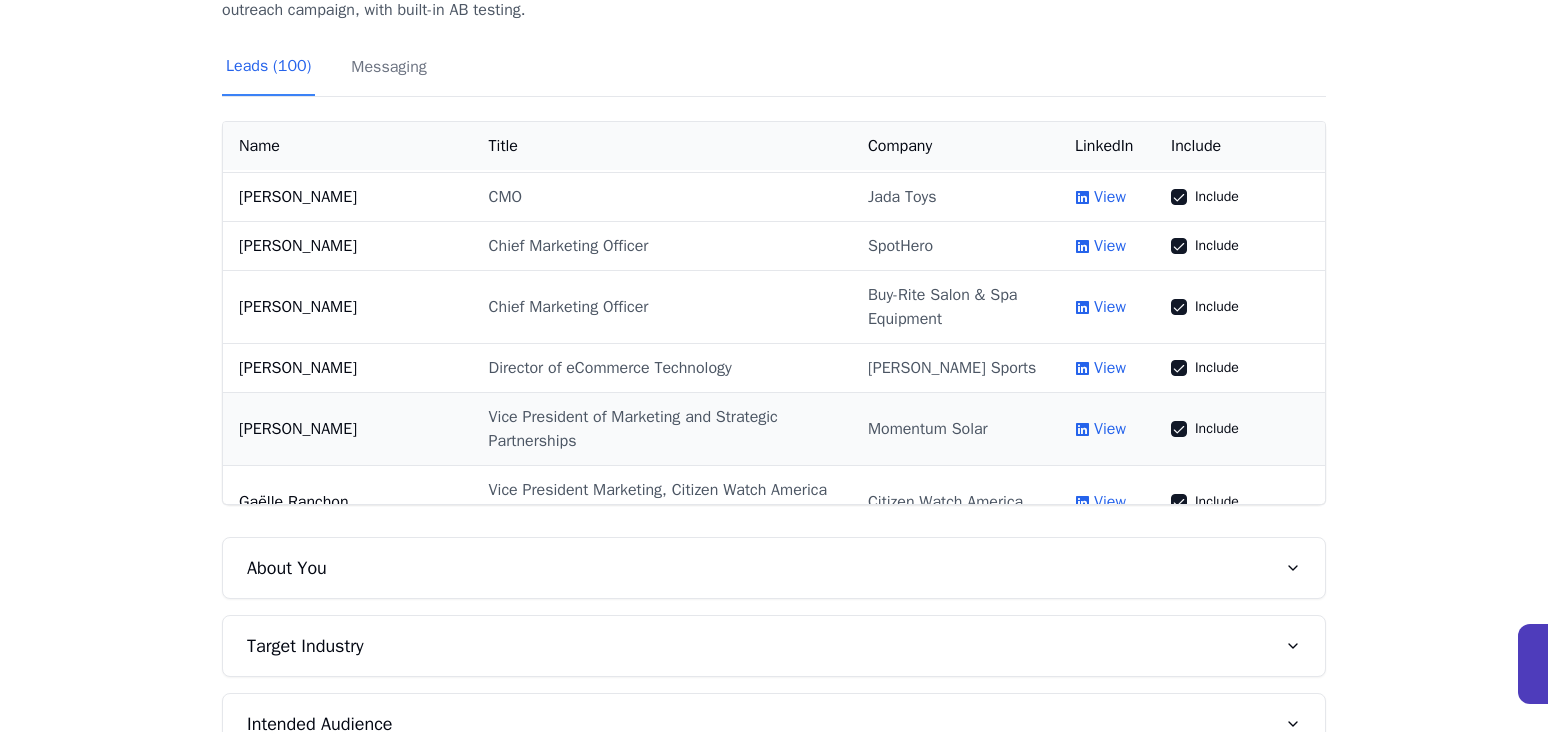scroll, scrollTop: 2983, scrollLeft: 0, axis: vertical 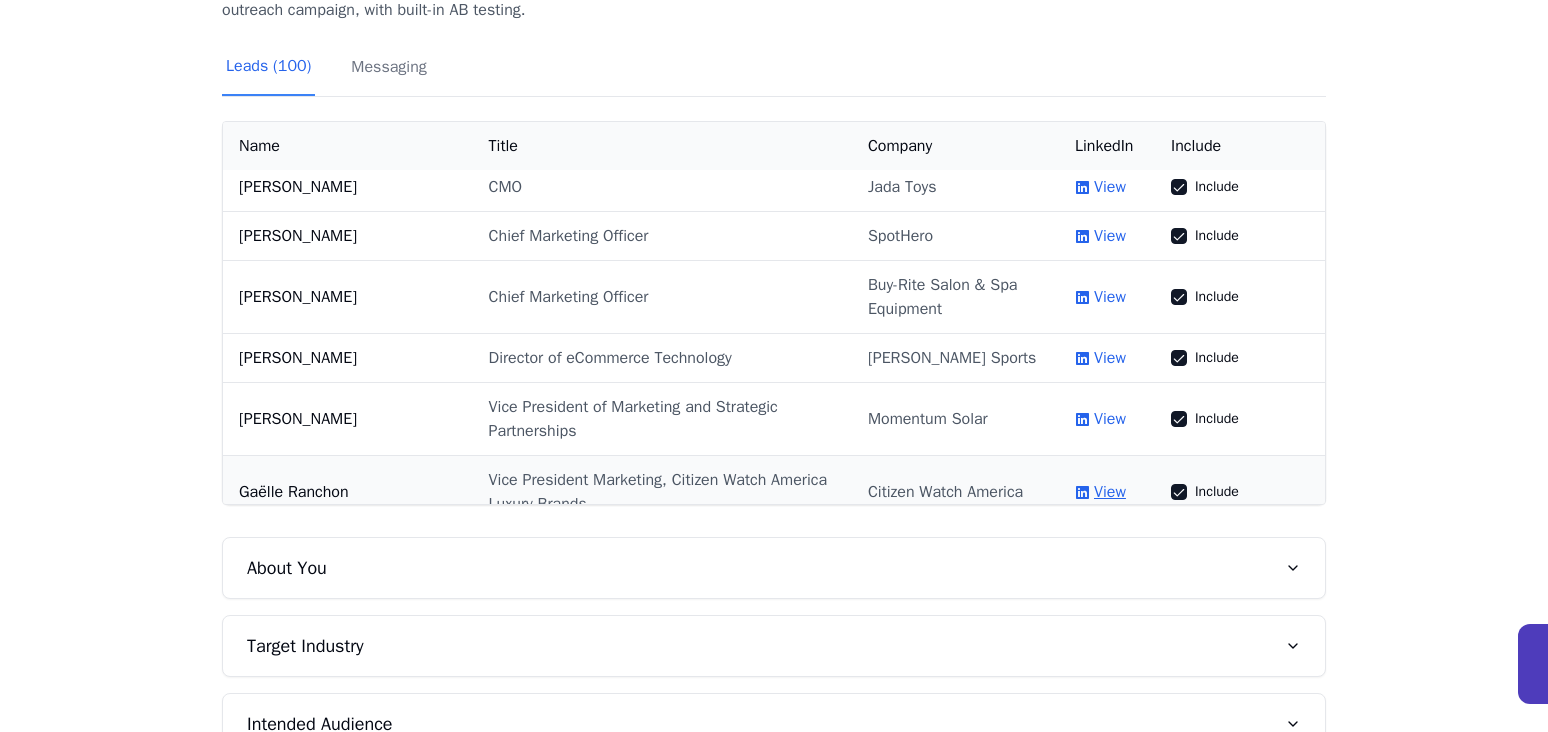 click on "View" at bounding box center (1110, 492) 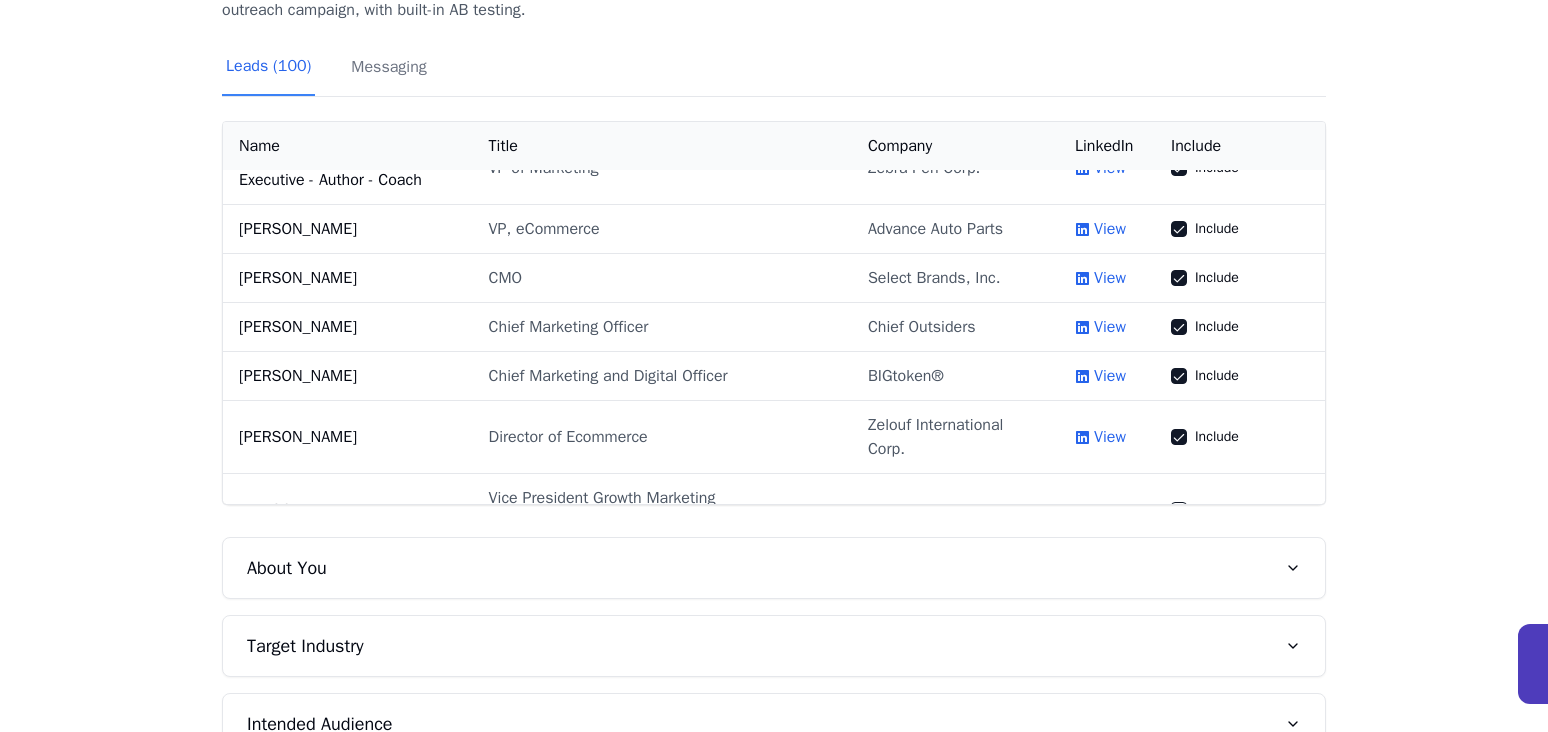scroll, scrollTop: 4000, scrollLeft: 0, axis: vertical 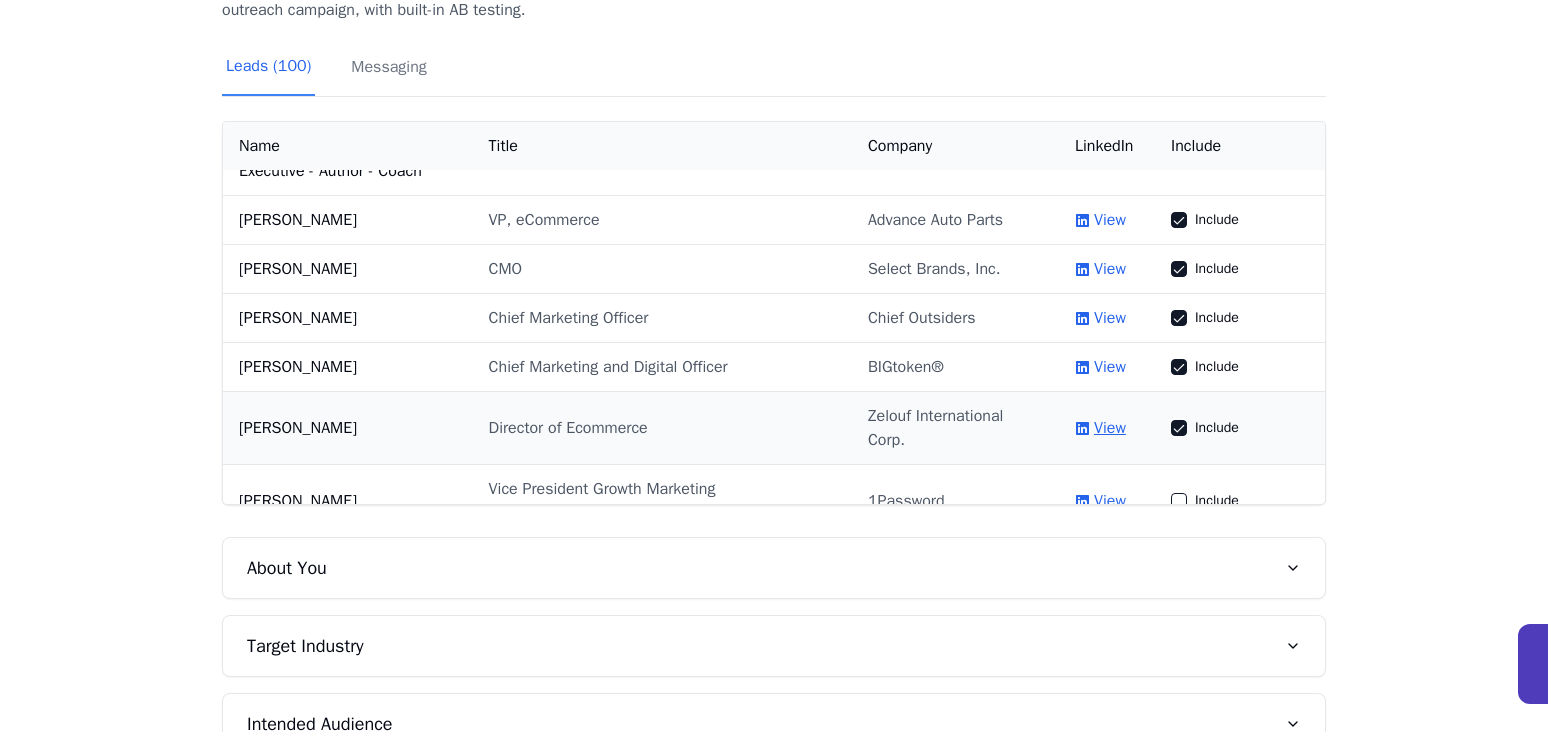 click on "View" at bounding box center [1110, 428] 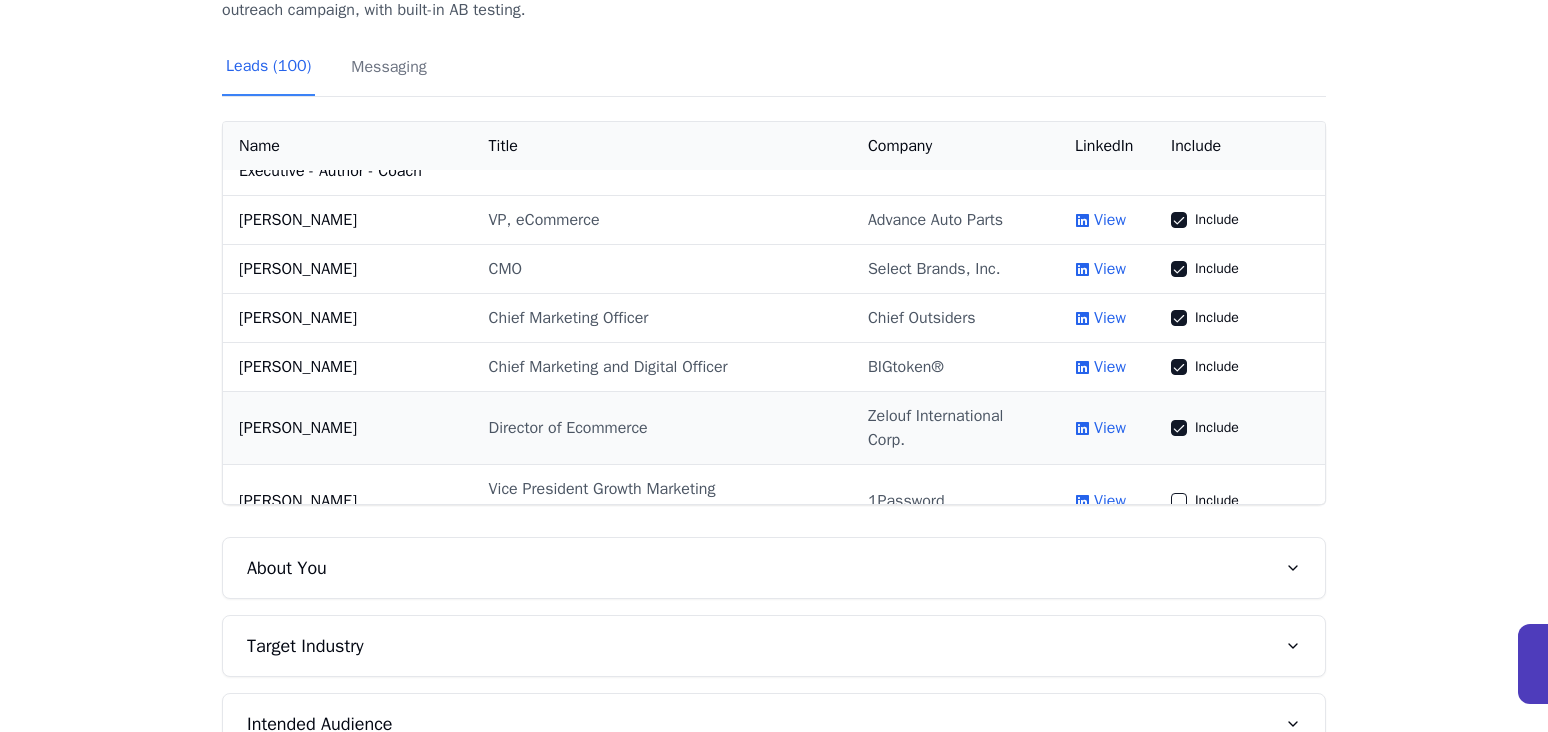 click on "Include" at bounding box center (1179, 428) 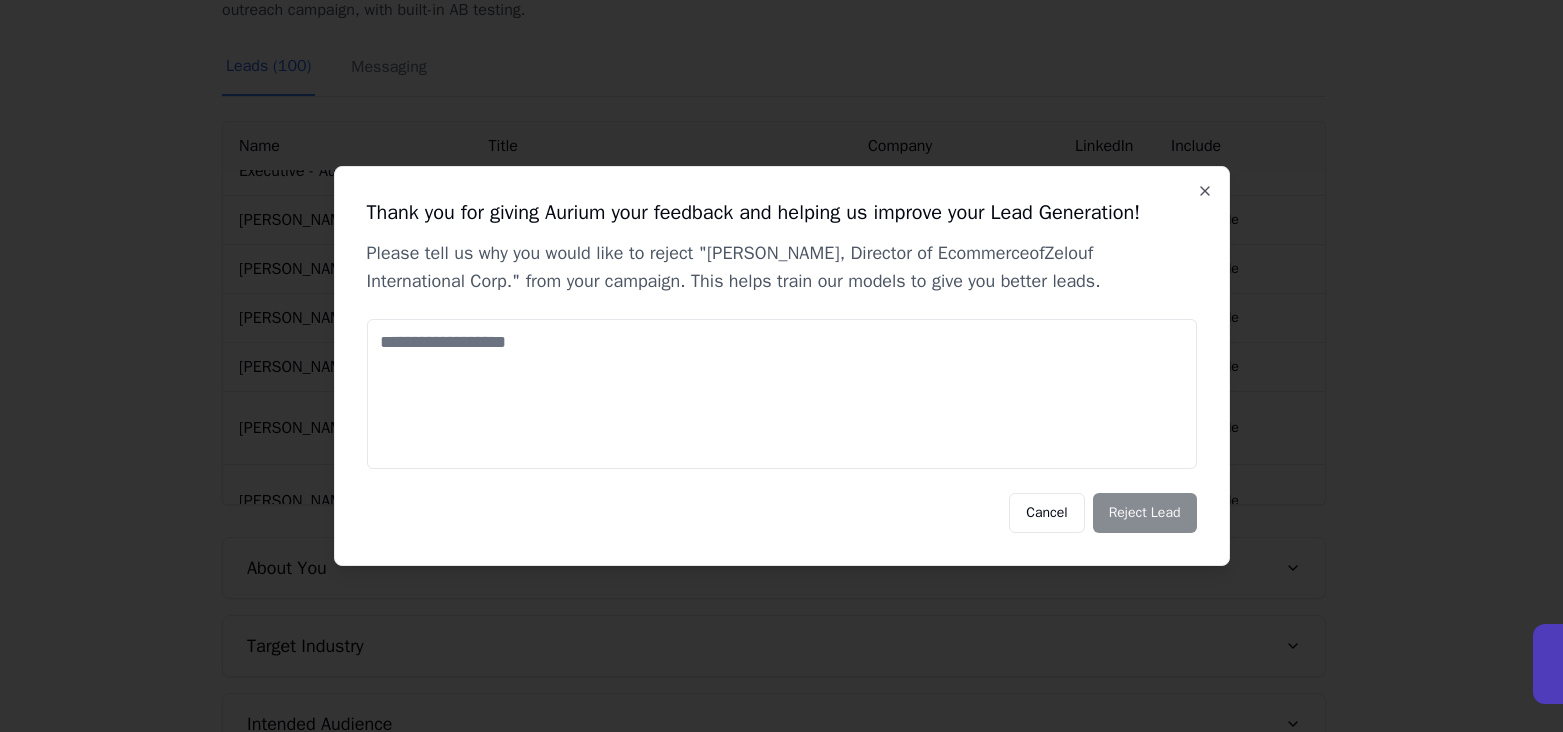 click at bounding box center [782, 394] 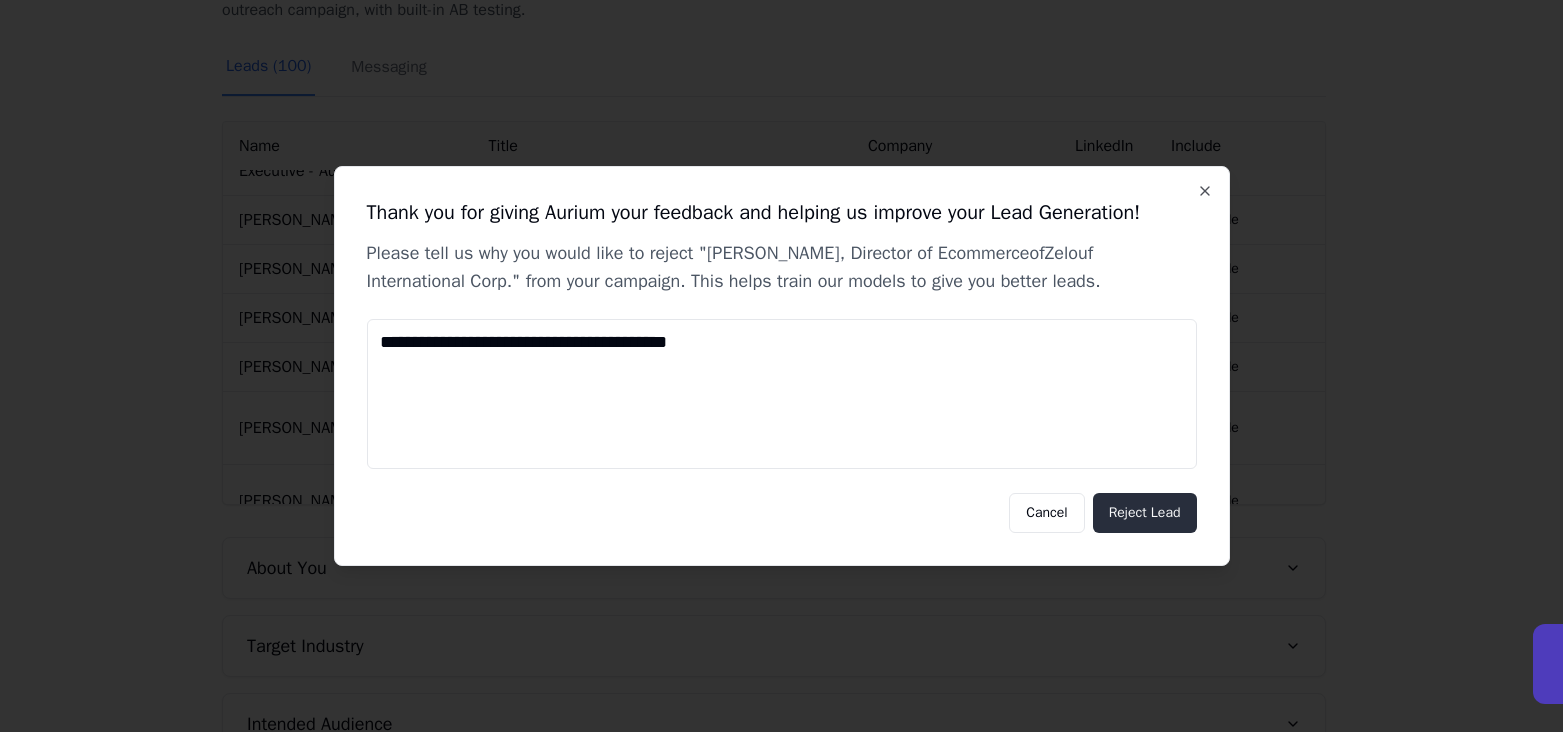 type on "**********" 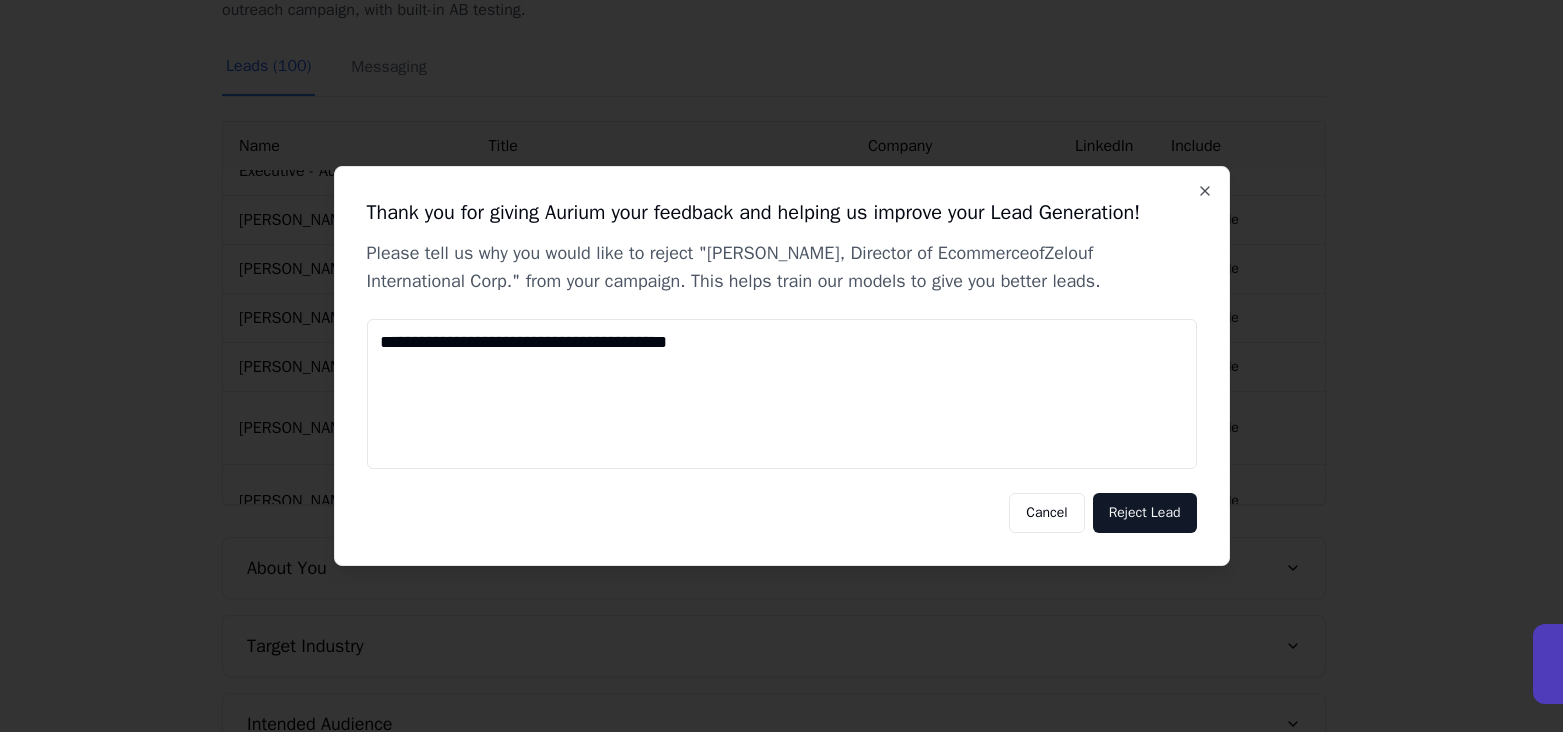 click on "Reject Lead" at bounding box center [1145, 513] 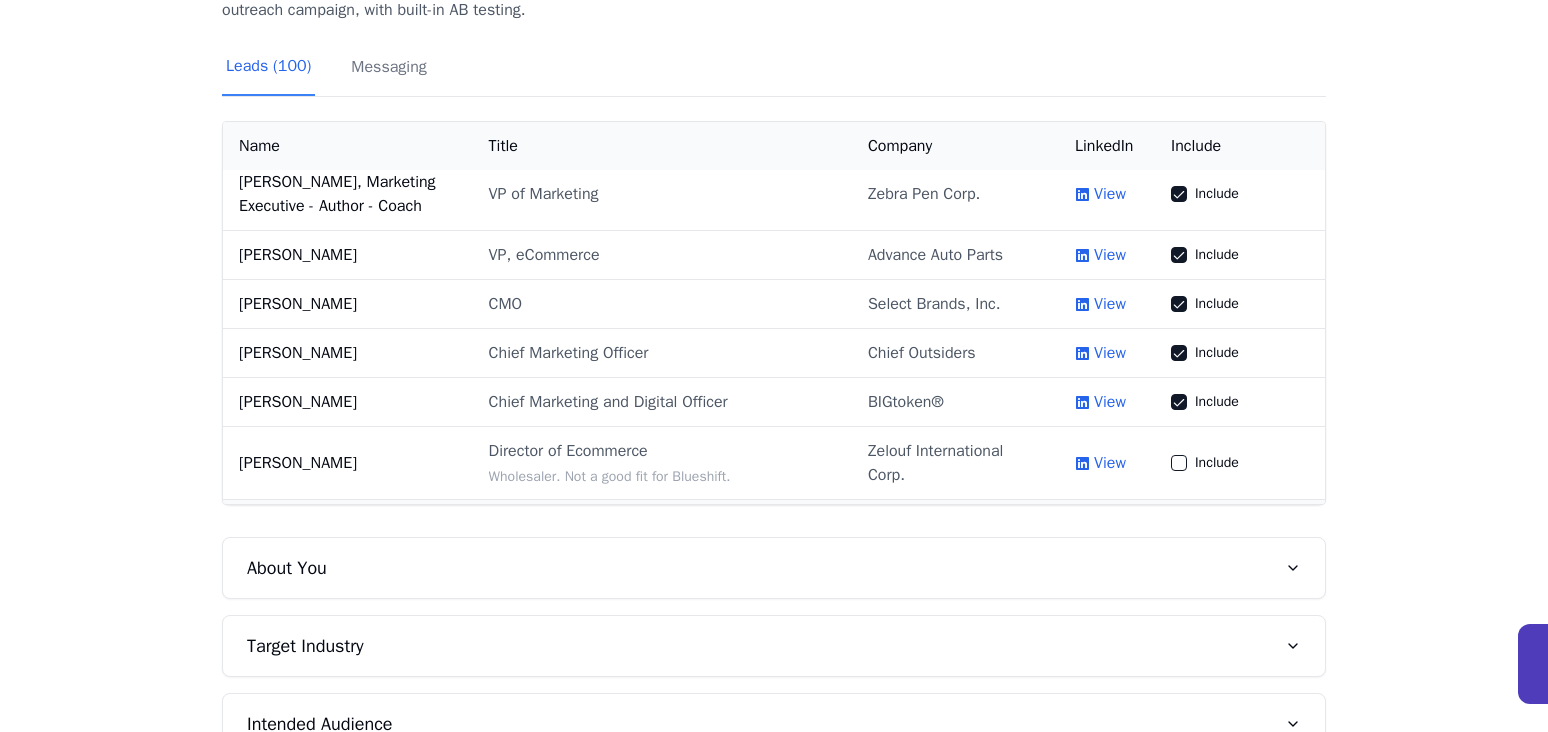 scroll, scrollTop: 3896, scrollLeft: 0, axis: vertical 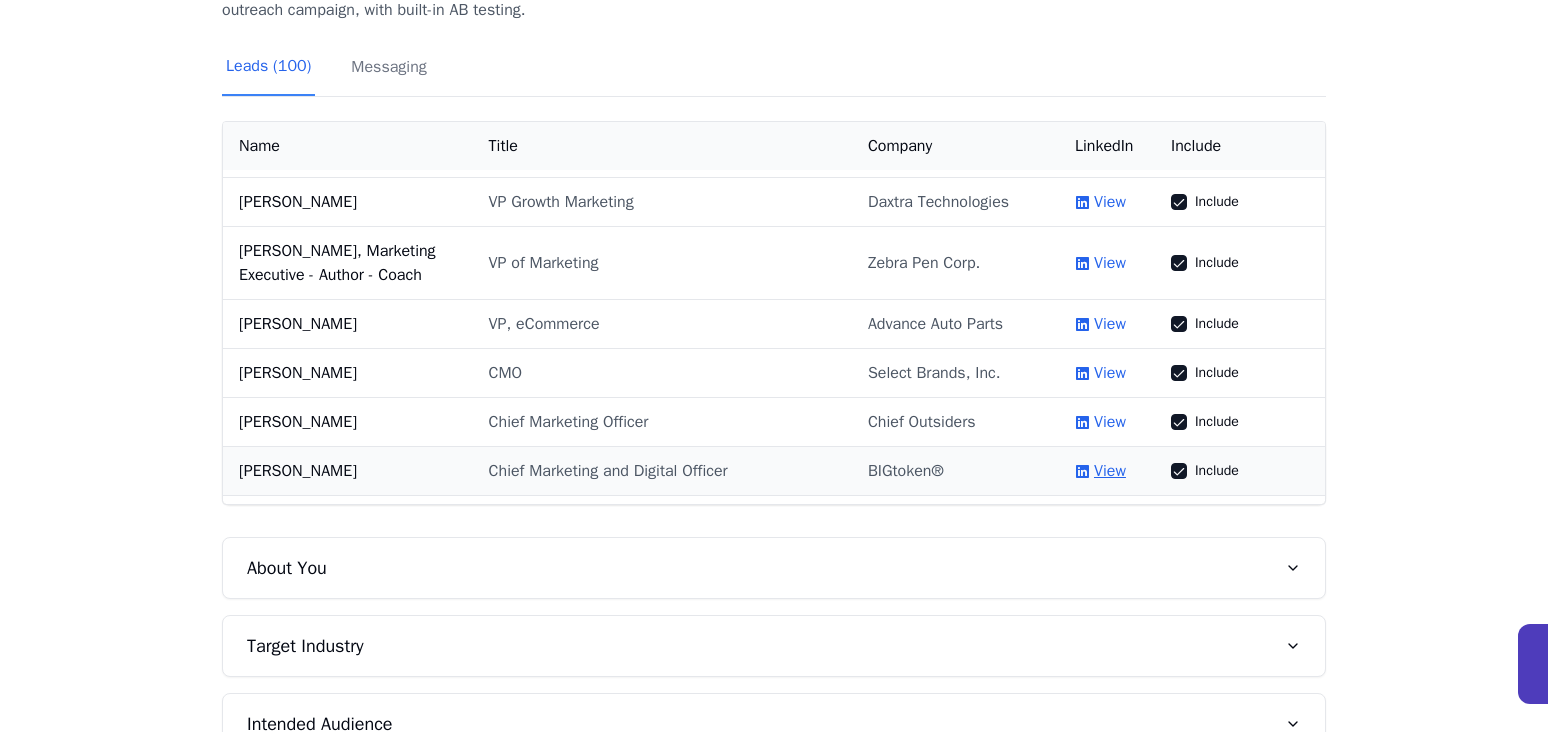 click on "View" at bounding box center (1110, 471) 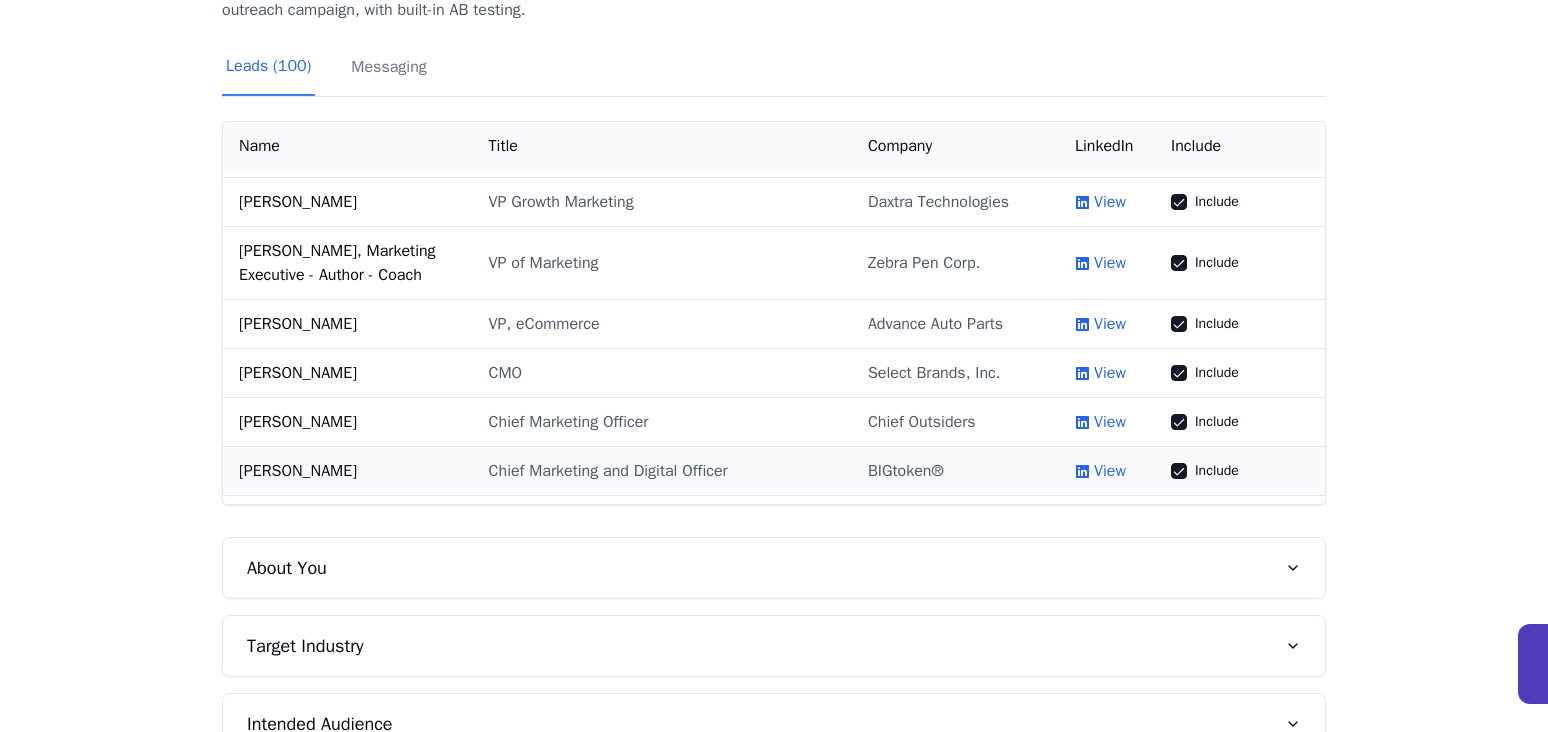 click on "Include" at bounding box center (1179, 471) 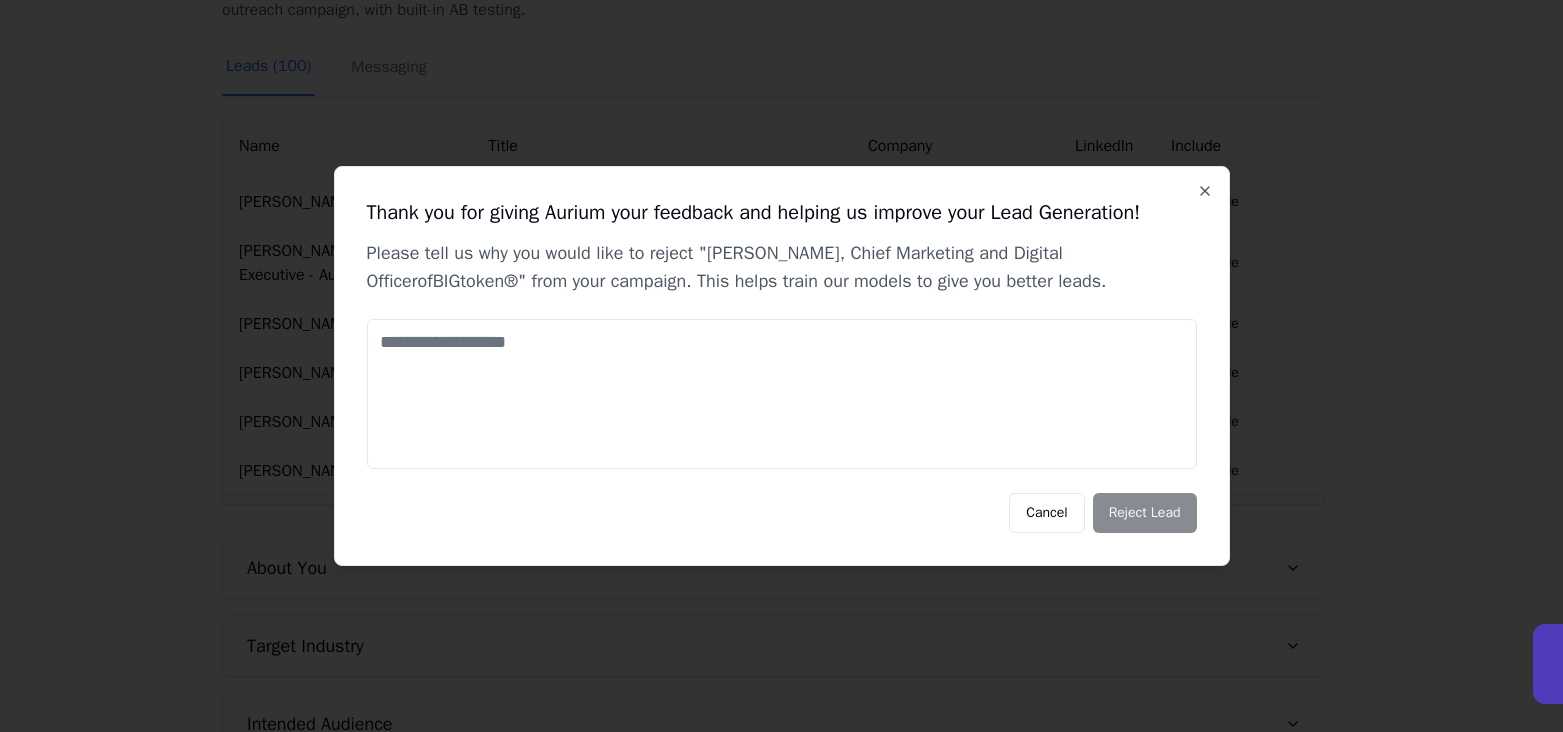 click at bounding box center [782, 394] 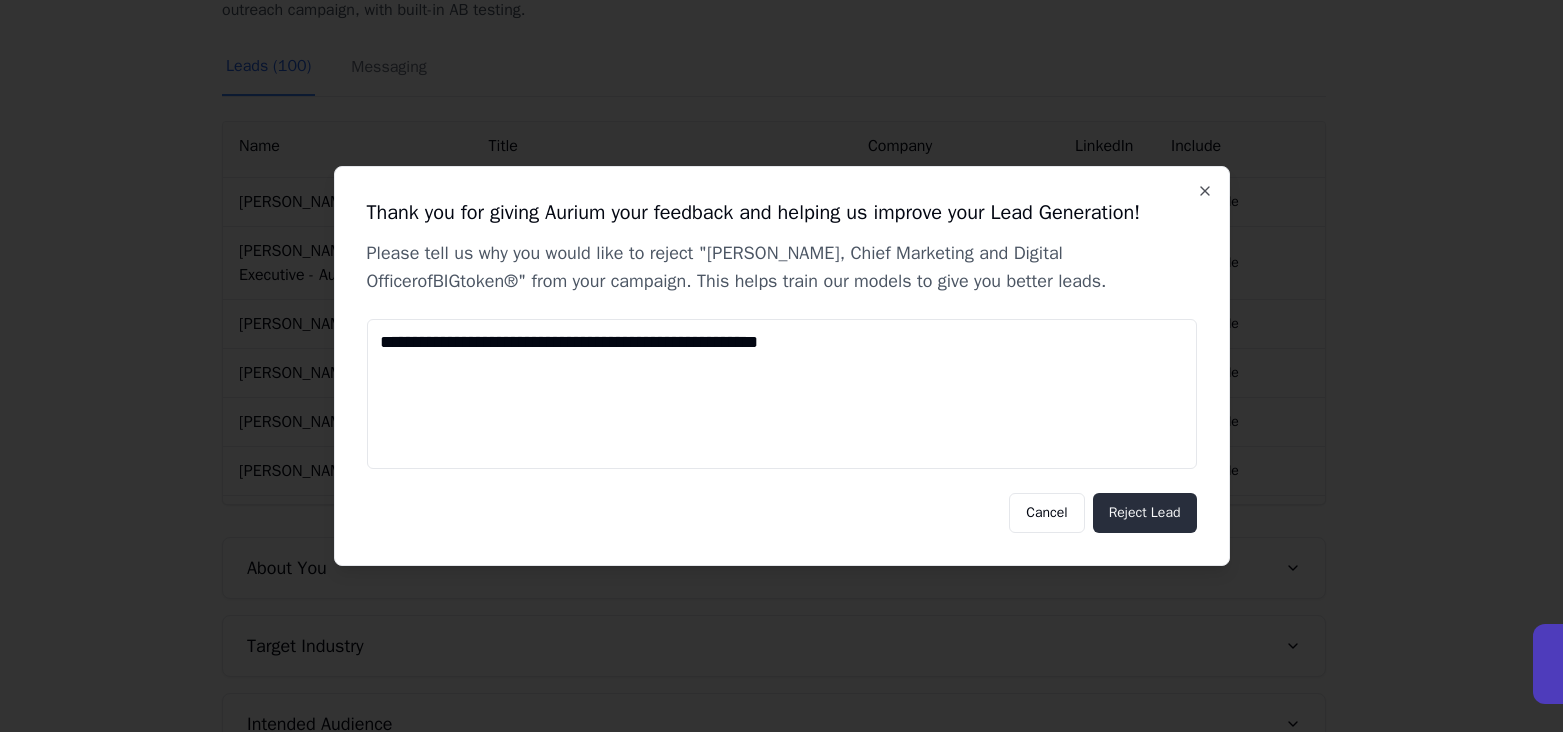 type on "**********" 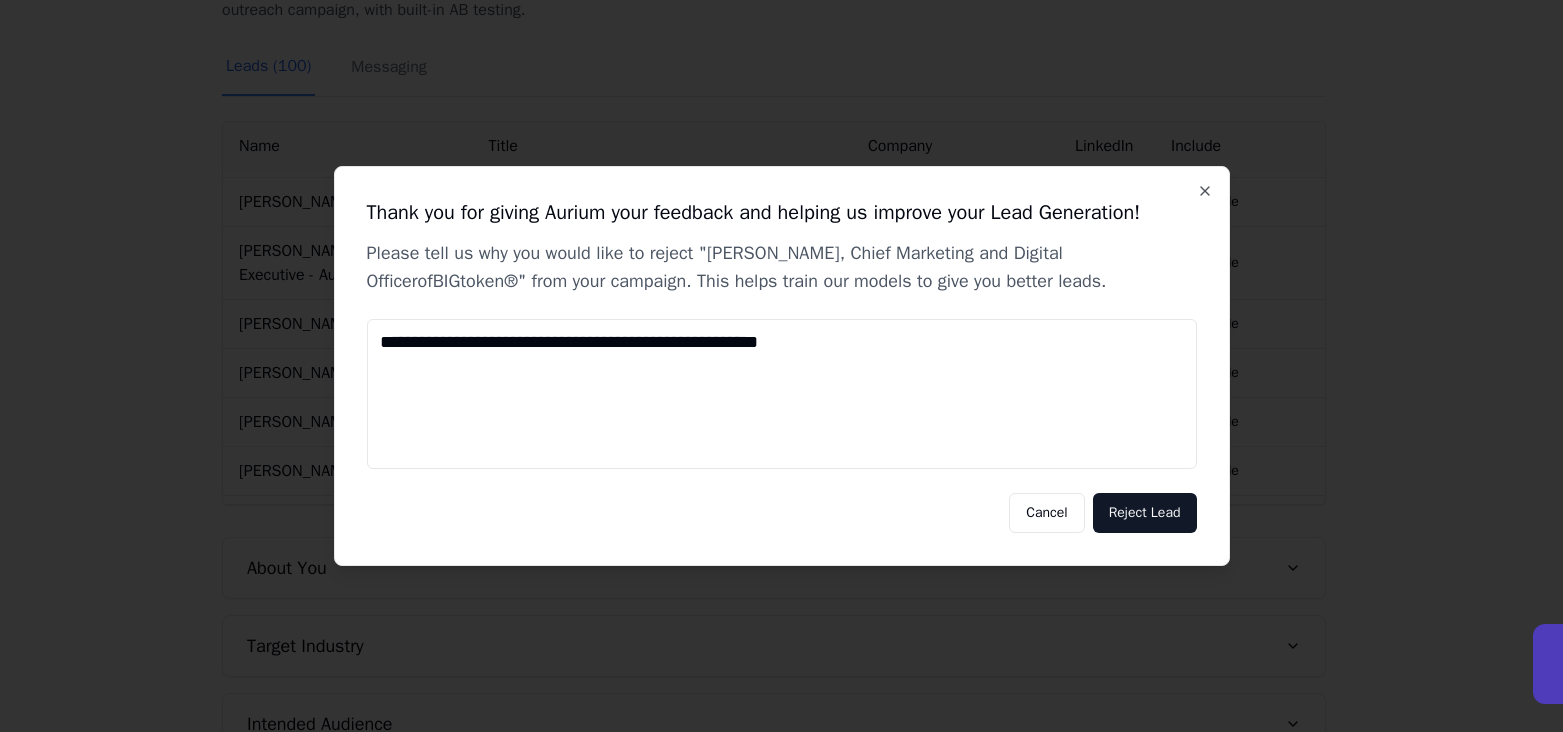click on "Reject Lead" at bounding box center [1145, 513] 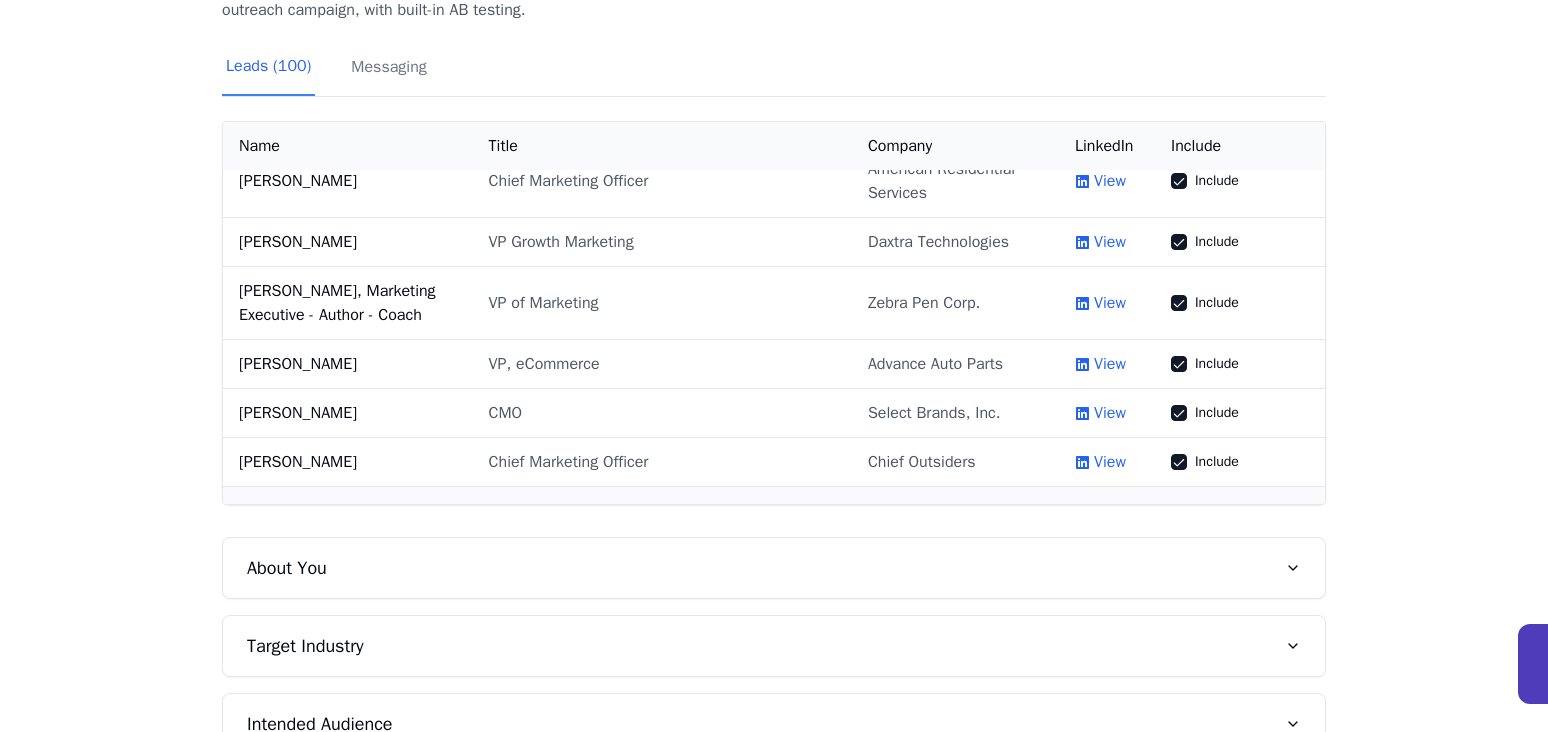 scroll, scrollTop: 3849, scrollLeft: 0, axis: vertical 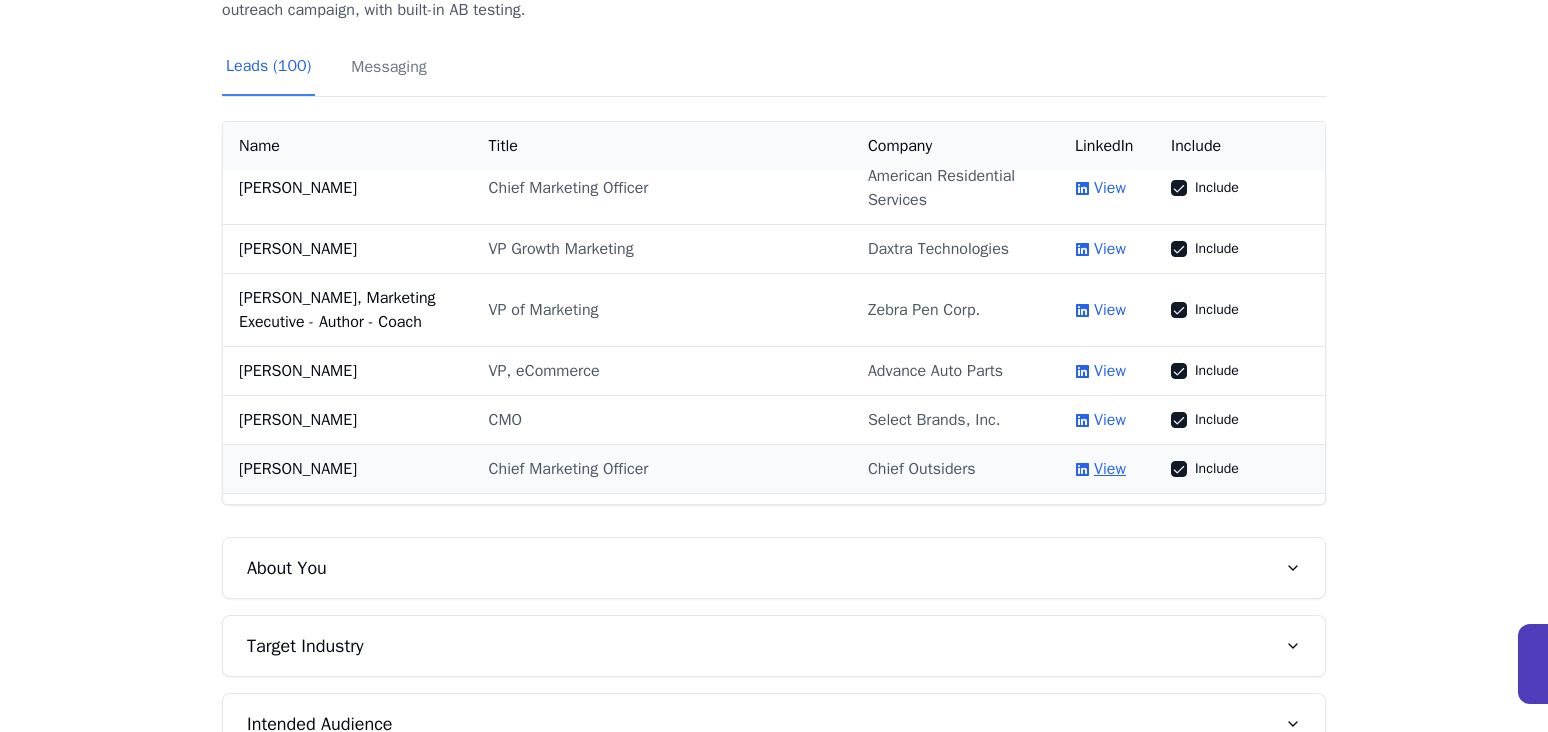 click on "View" at bounding box center (1107, 469) 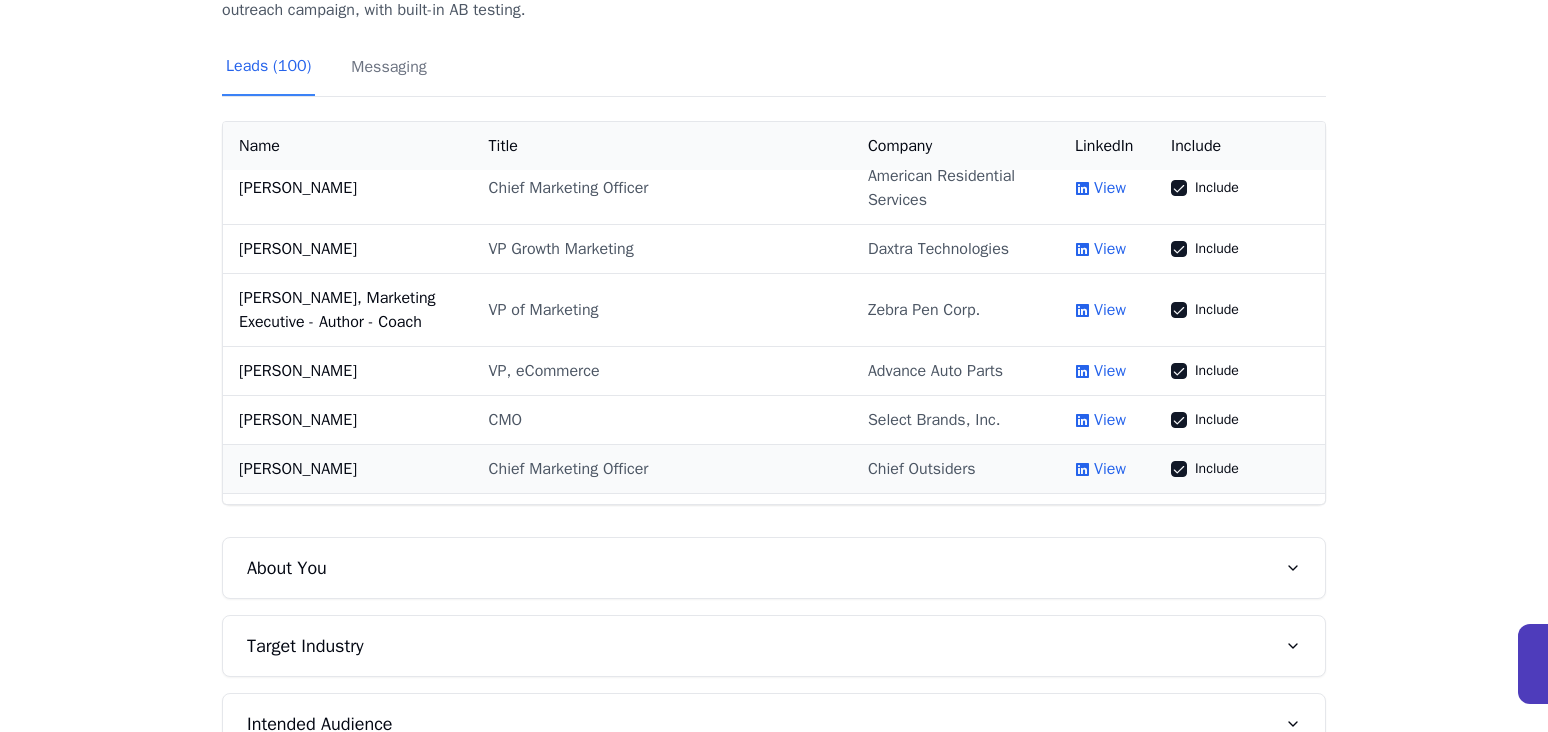 click on "Include" at bounding box center (1179, 469) 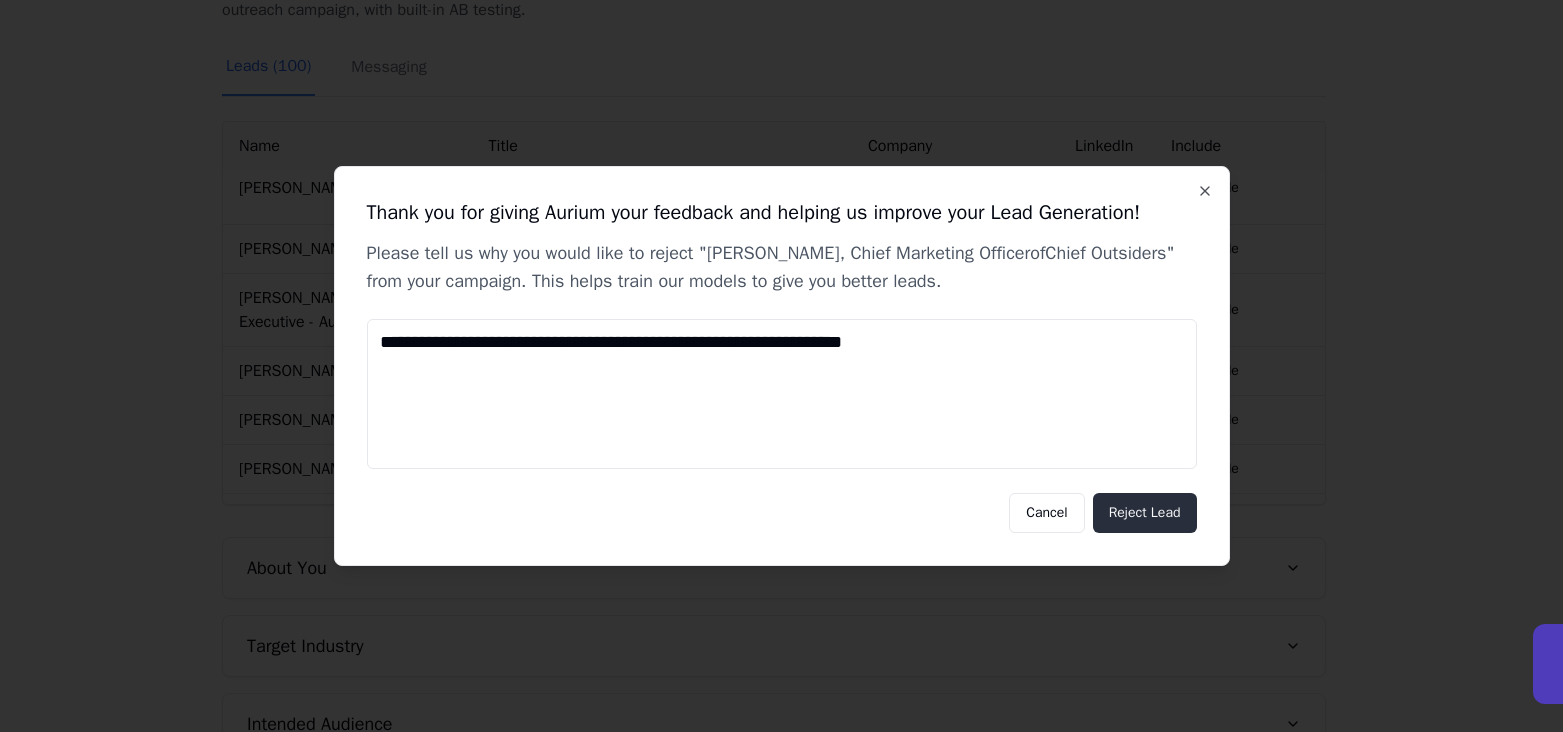 type on "**********" 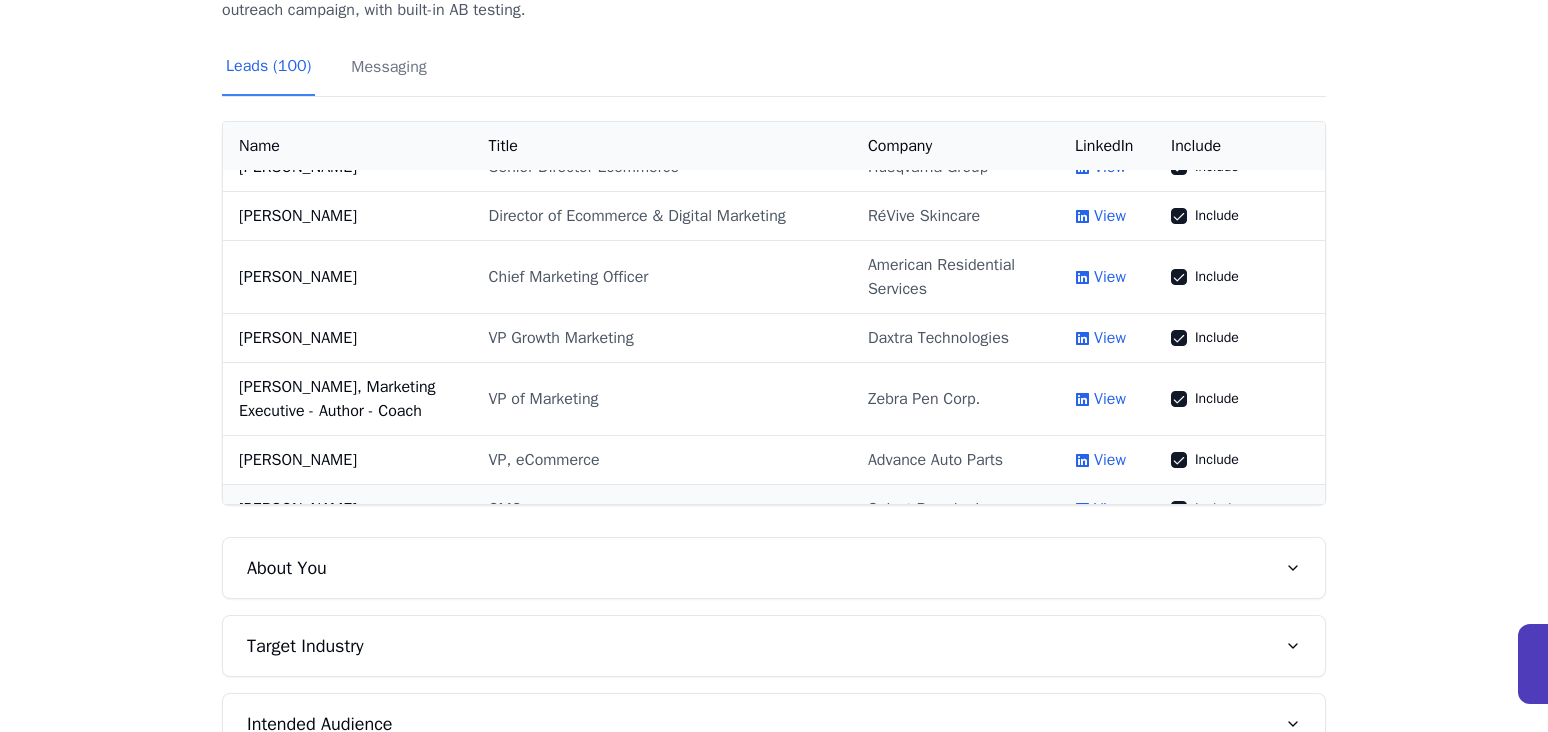 scroll, scrollTop: 3756, scrollLeft: 0, axis: vertical 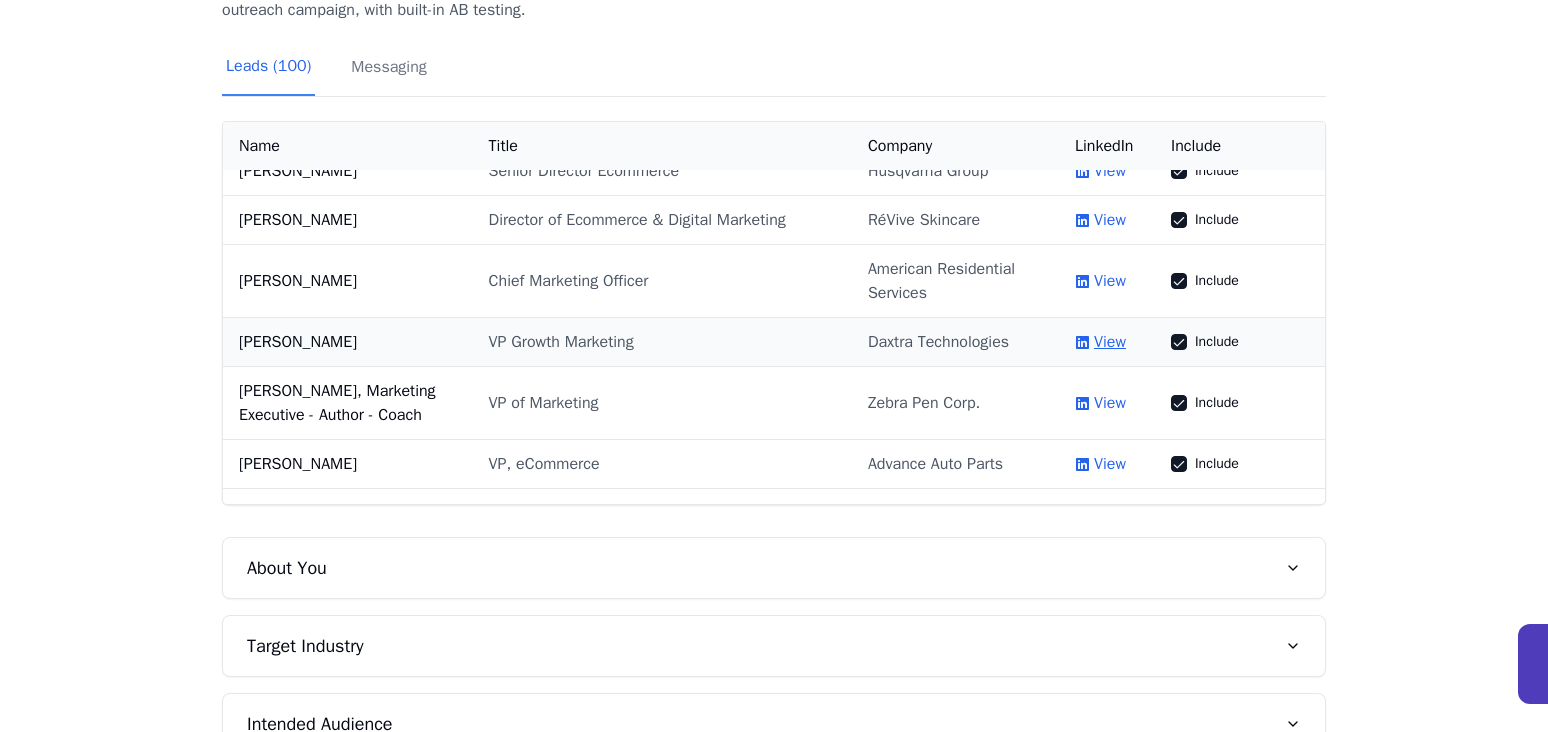 click on "View" at bounding box center (1110, 342) 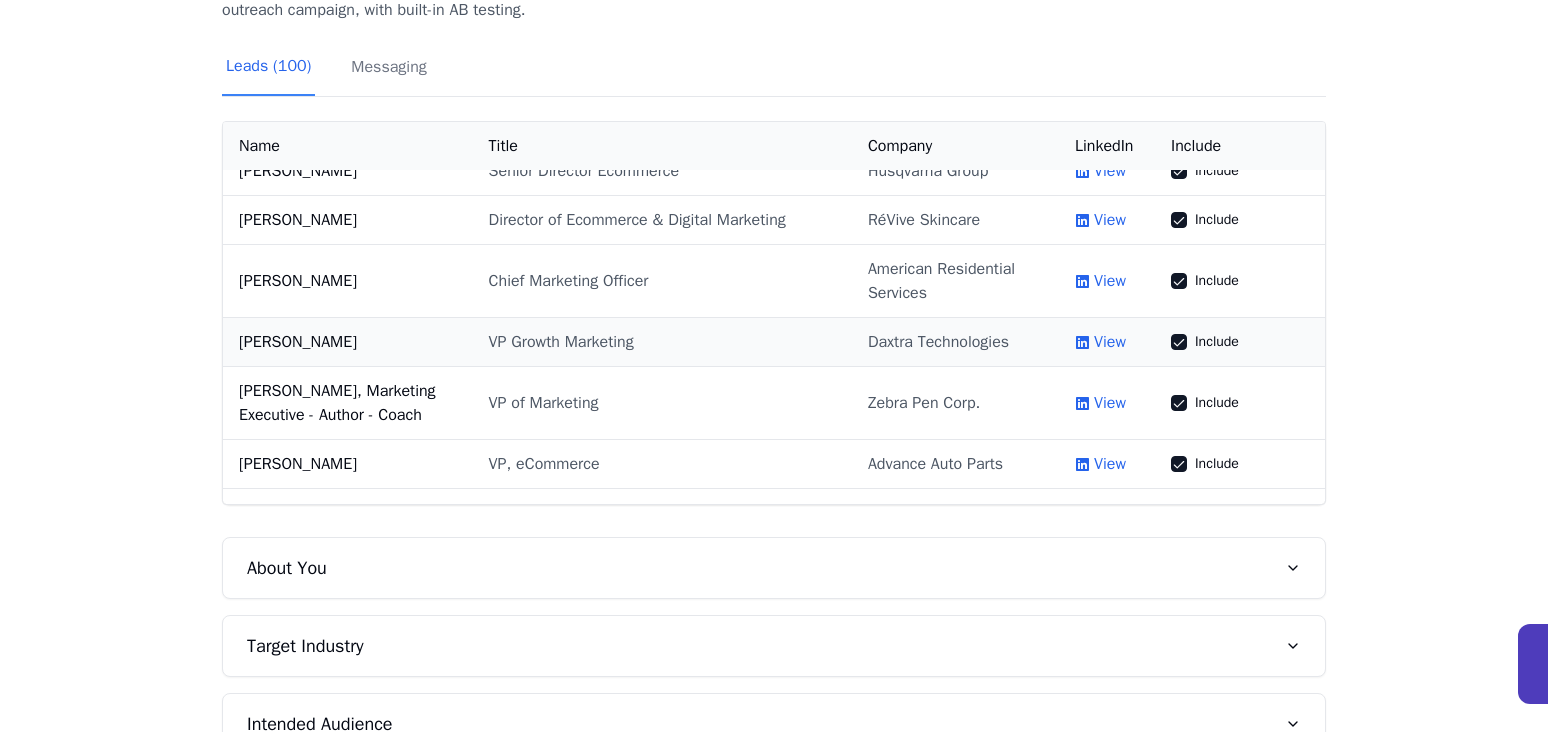 click on "Include" at bounding box center [1179, 342] 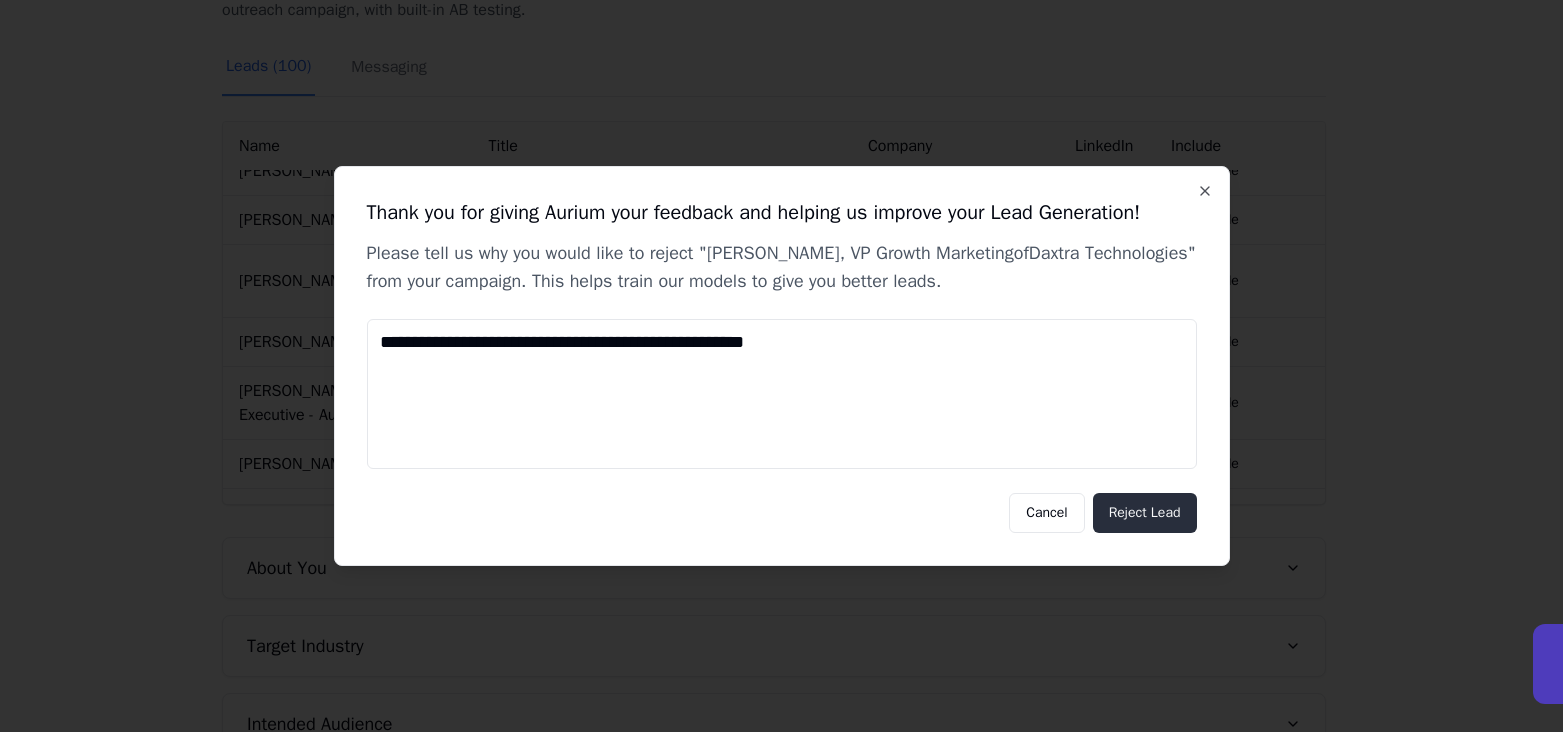 type on "**********" 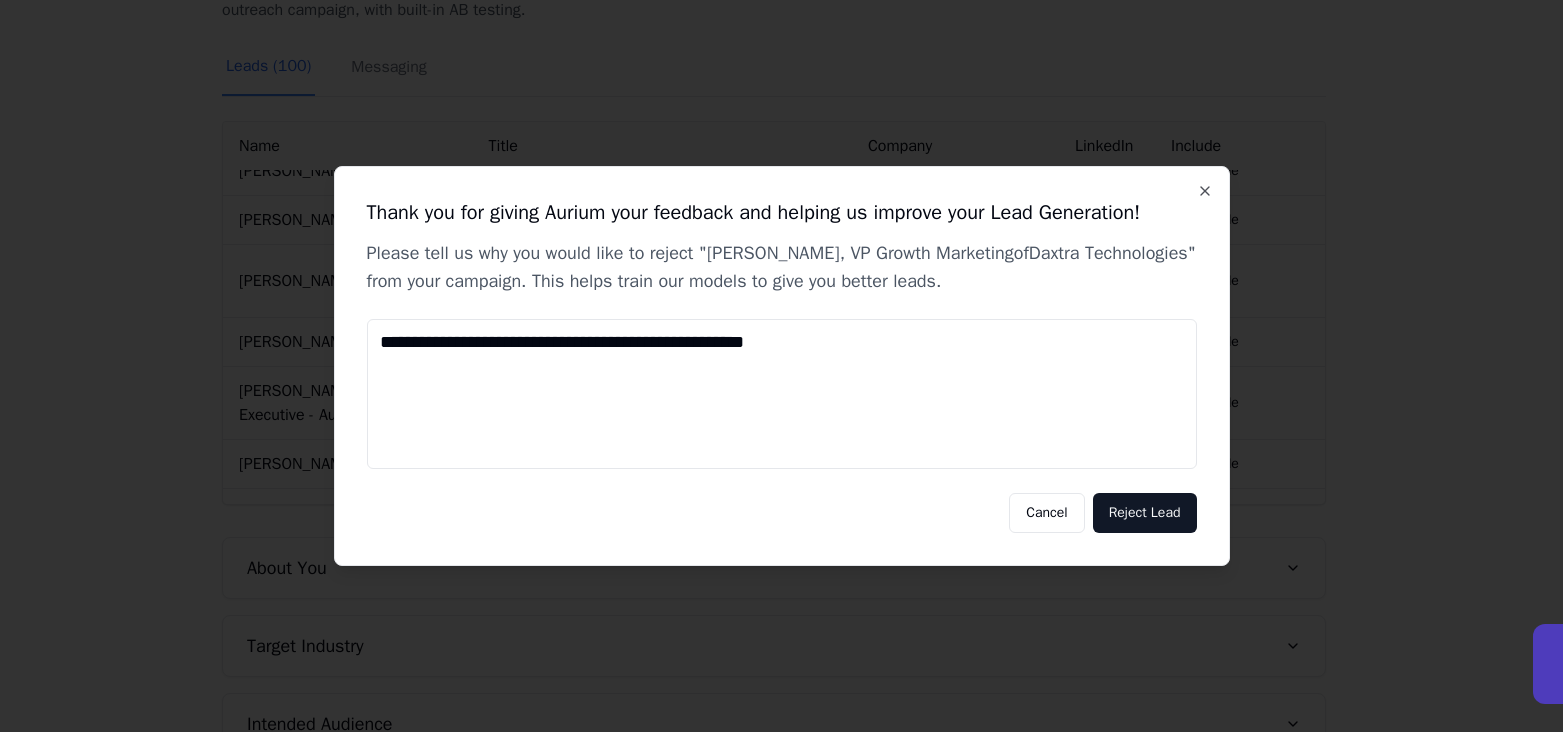click on "Reject Lead" at bounding box center [1145, 513] 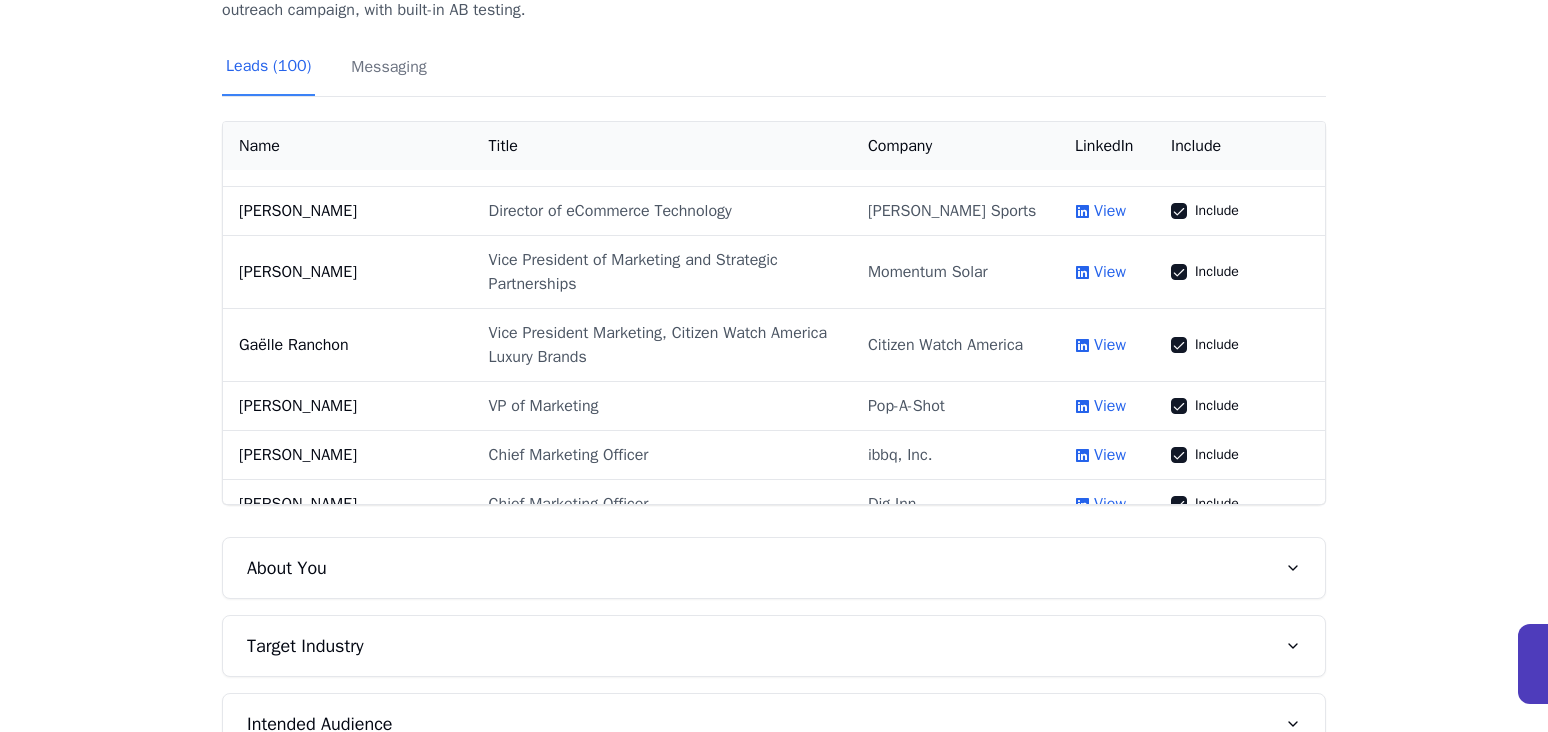 scroll, scrollTop: 3132, scrollLeft: 0, axis: vertical 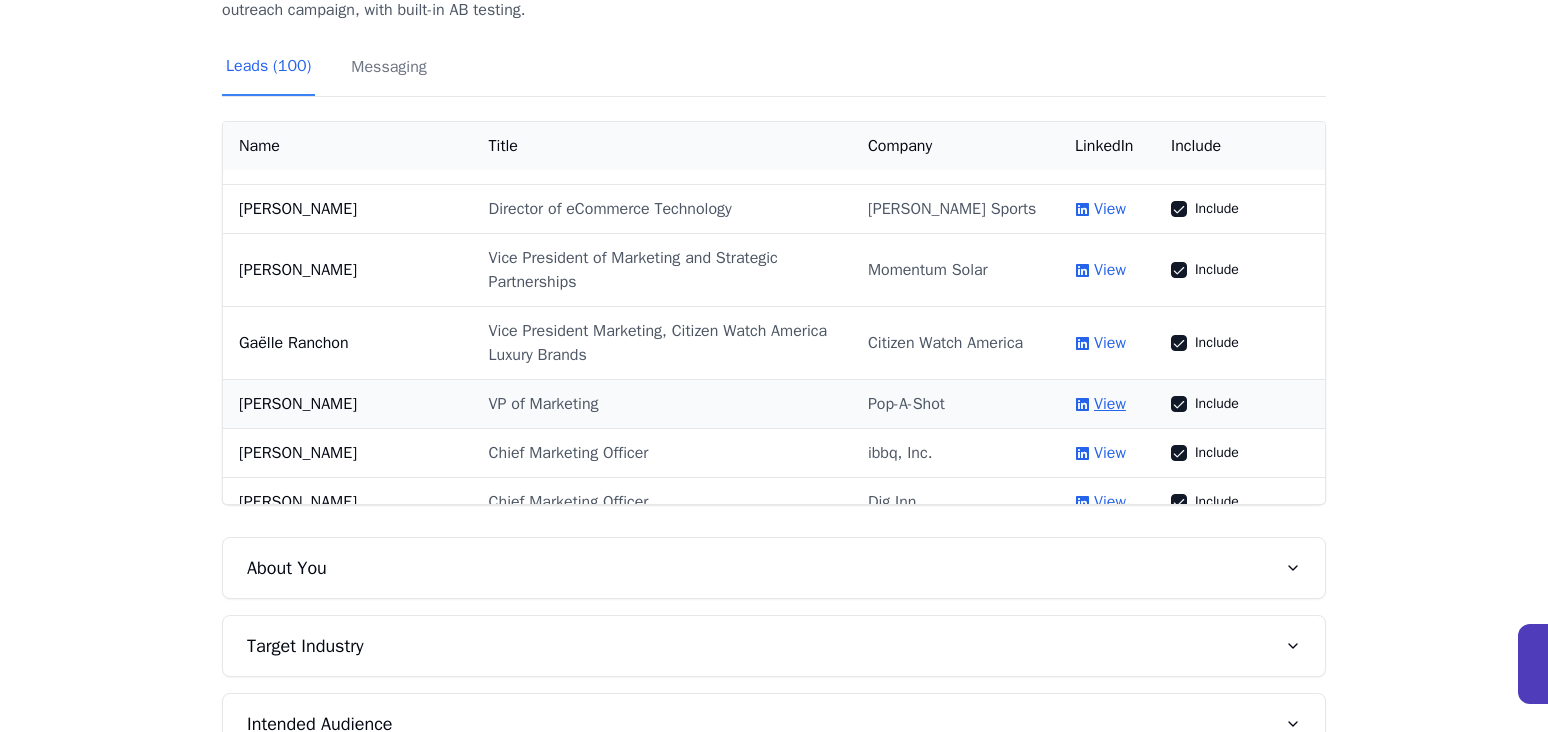 click on "View" at bounding box center (1110, 404) 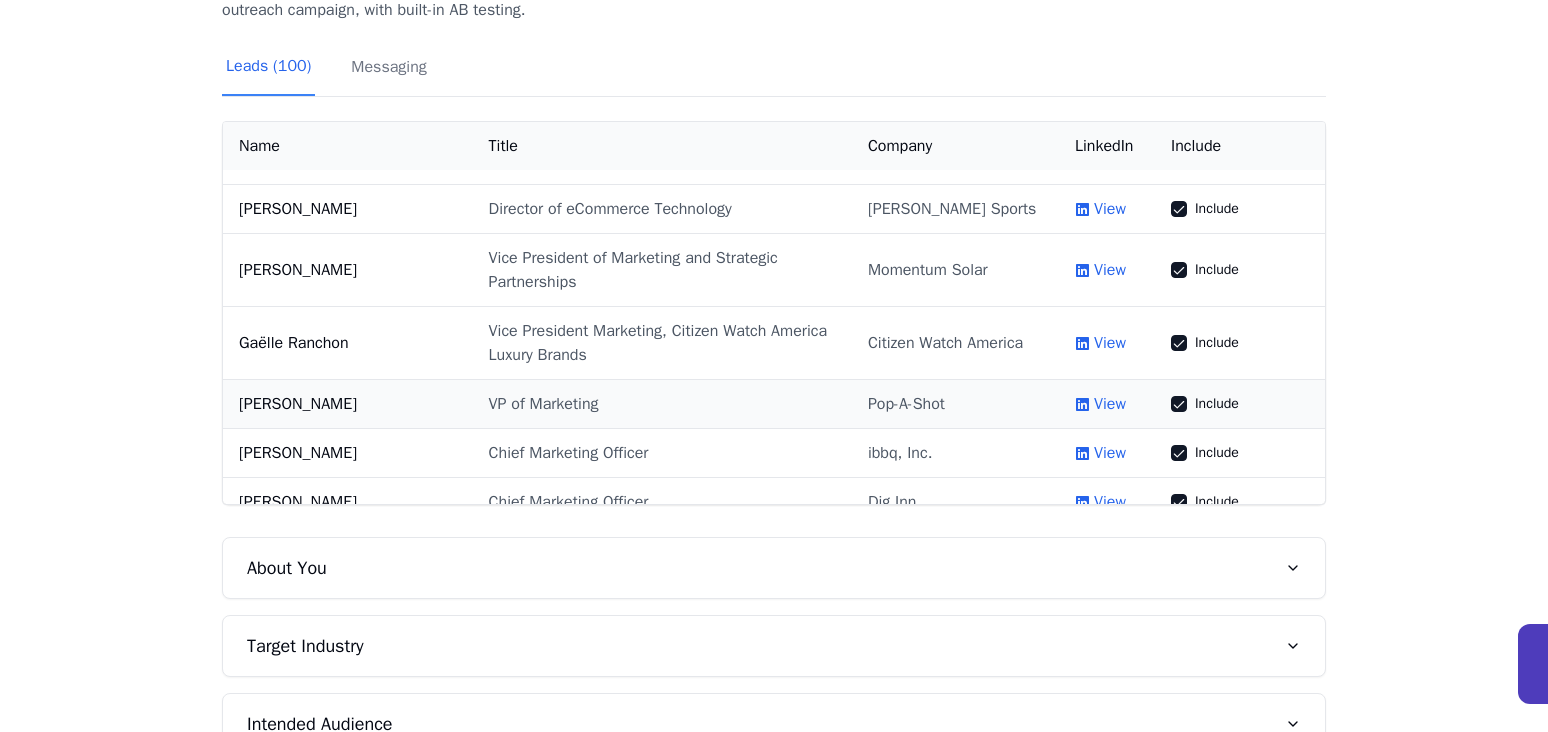 click on "Include" at bounding box center (1179, 404) 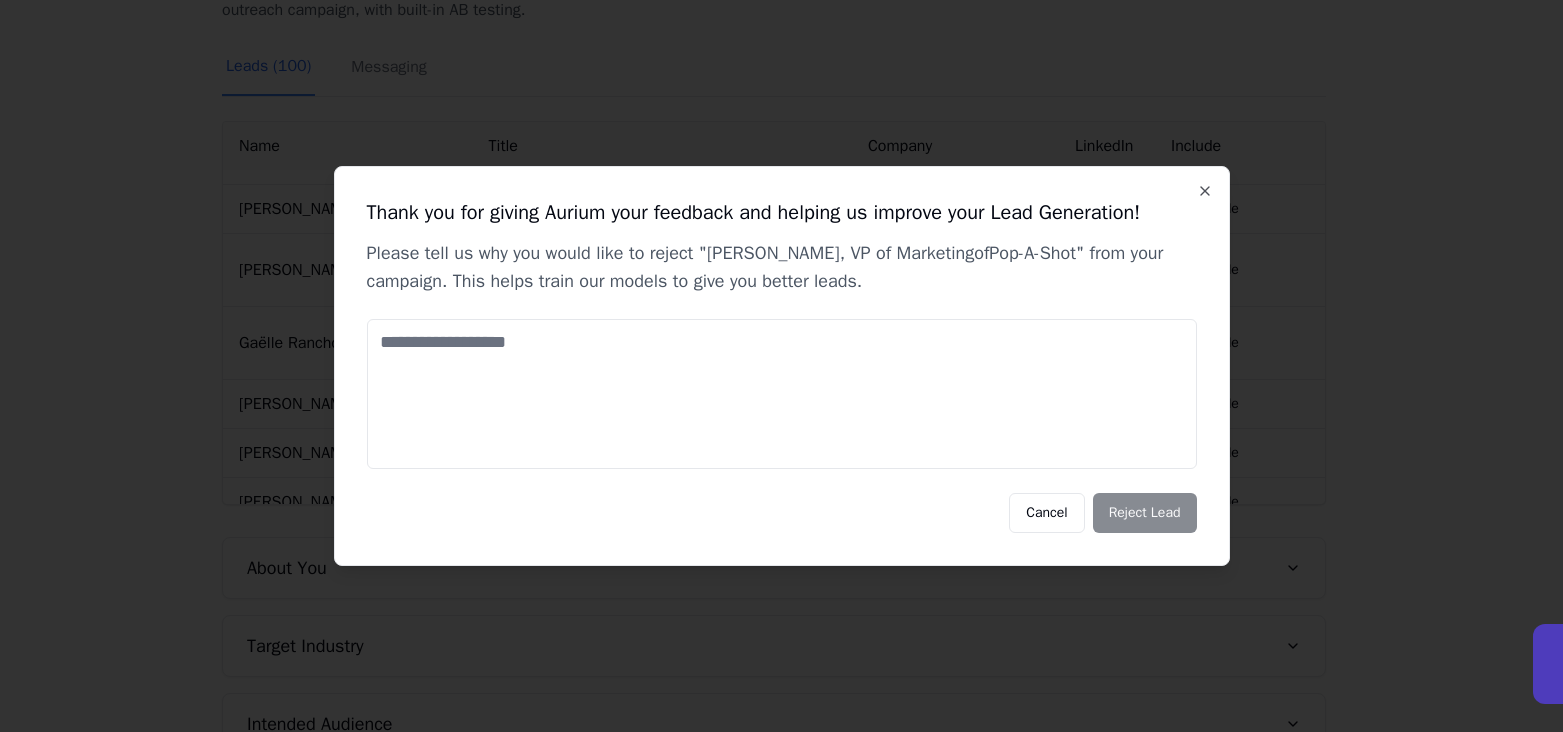 click at bounding box center (782, 394) 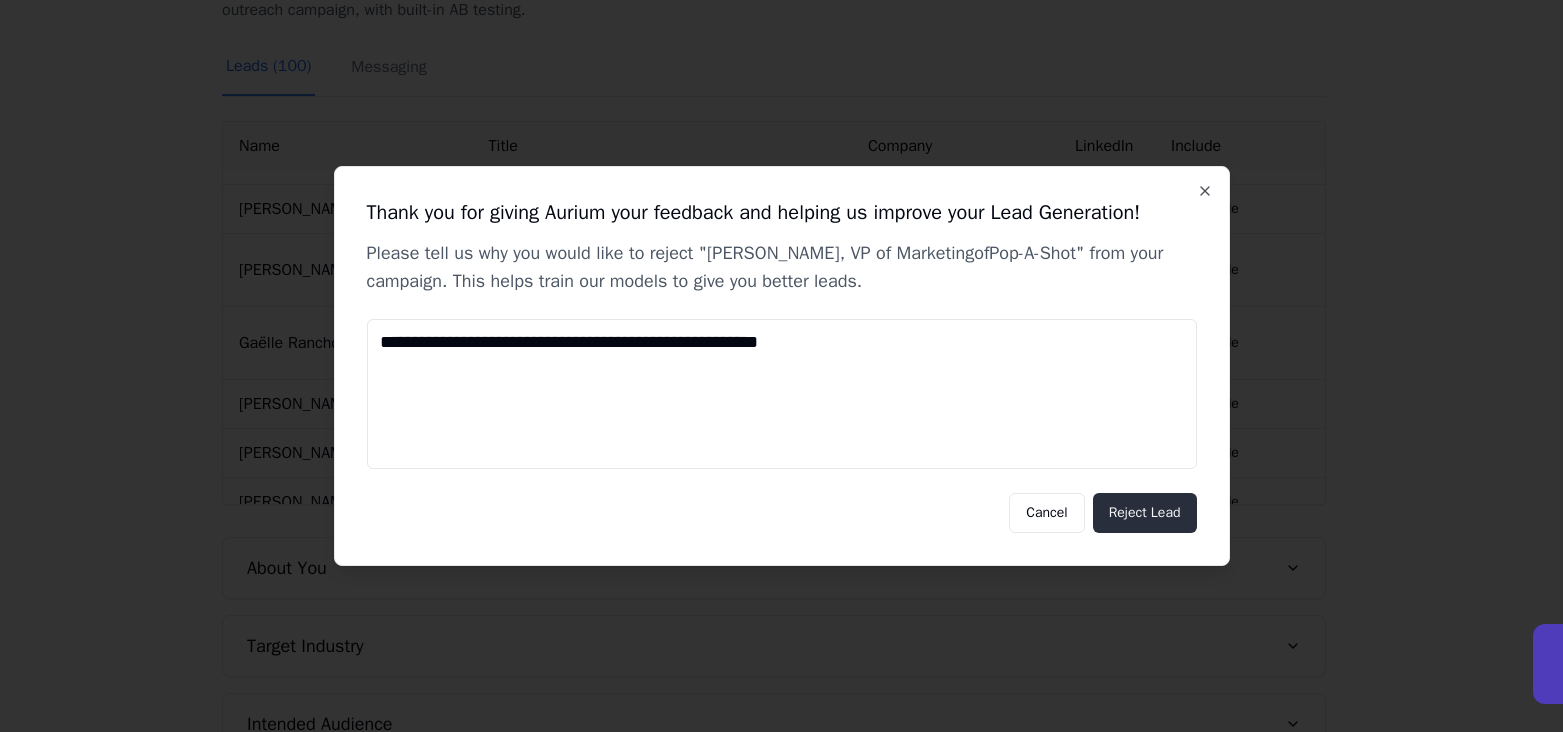 type on "**********" 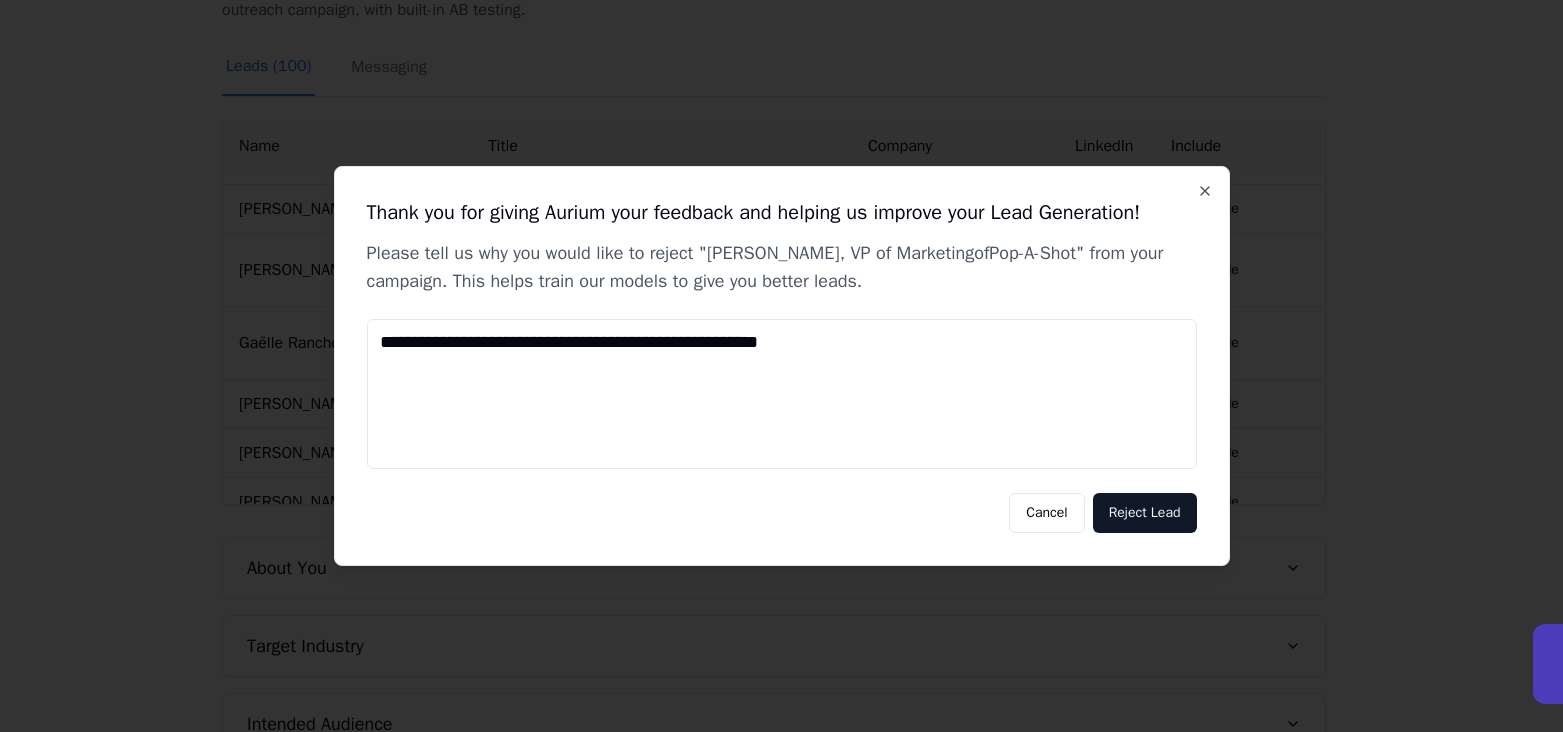 type 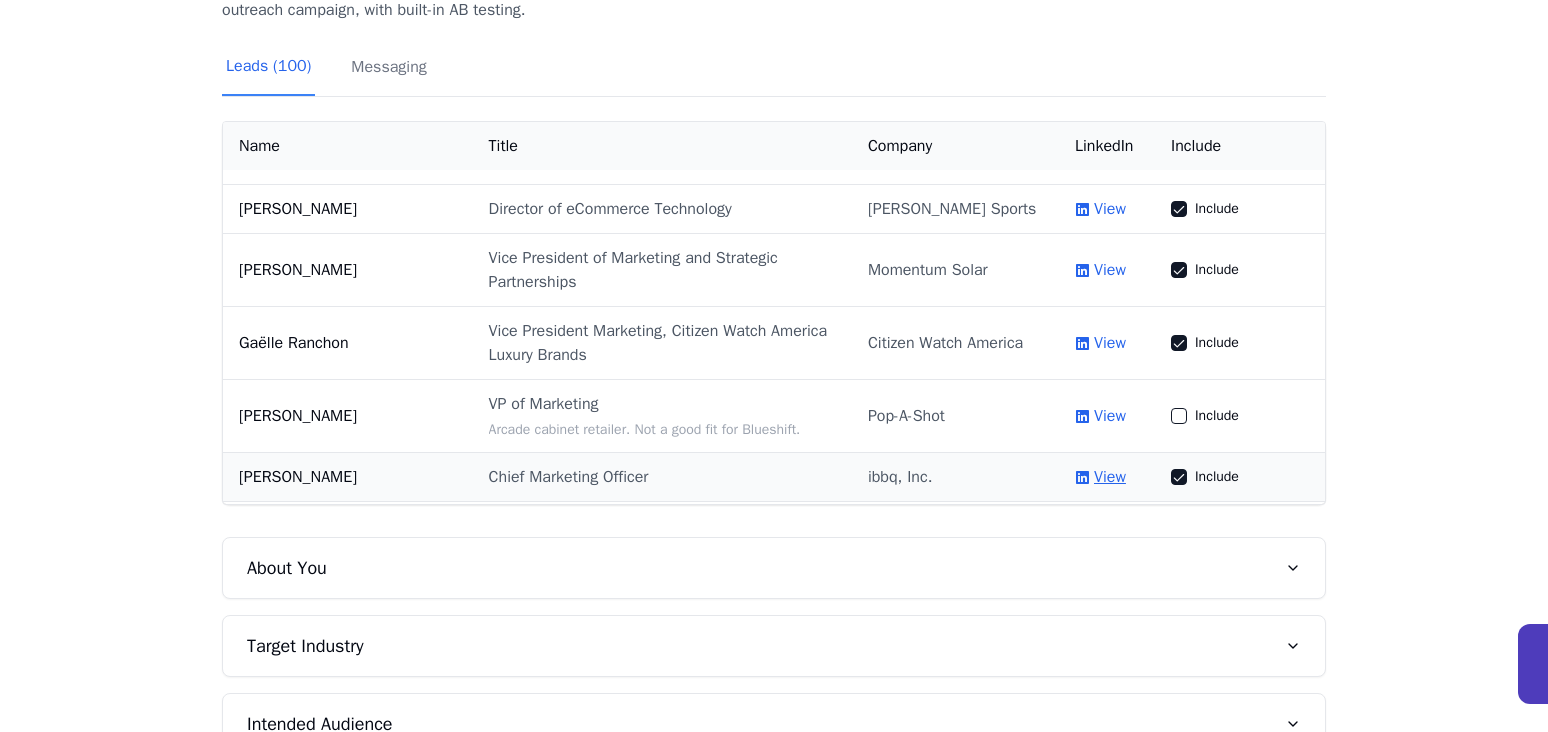 click on "View" at bounding box center [1110, 477] 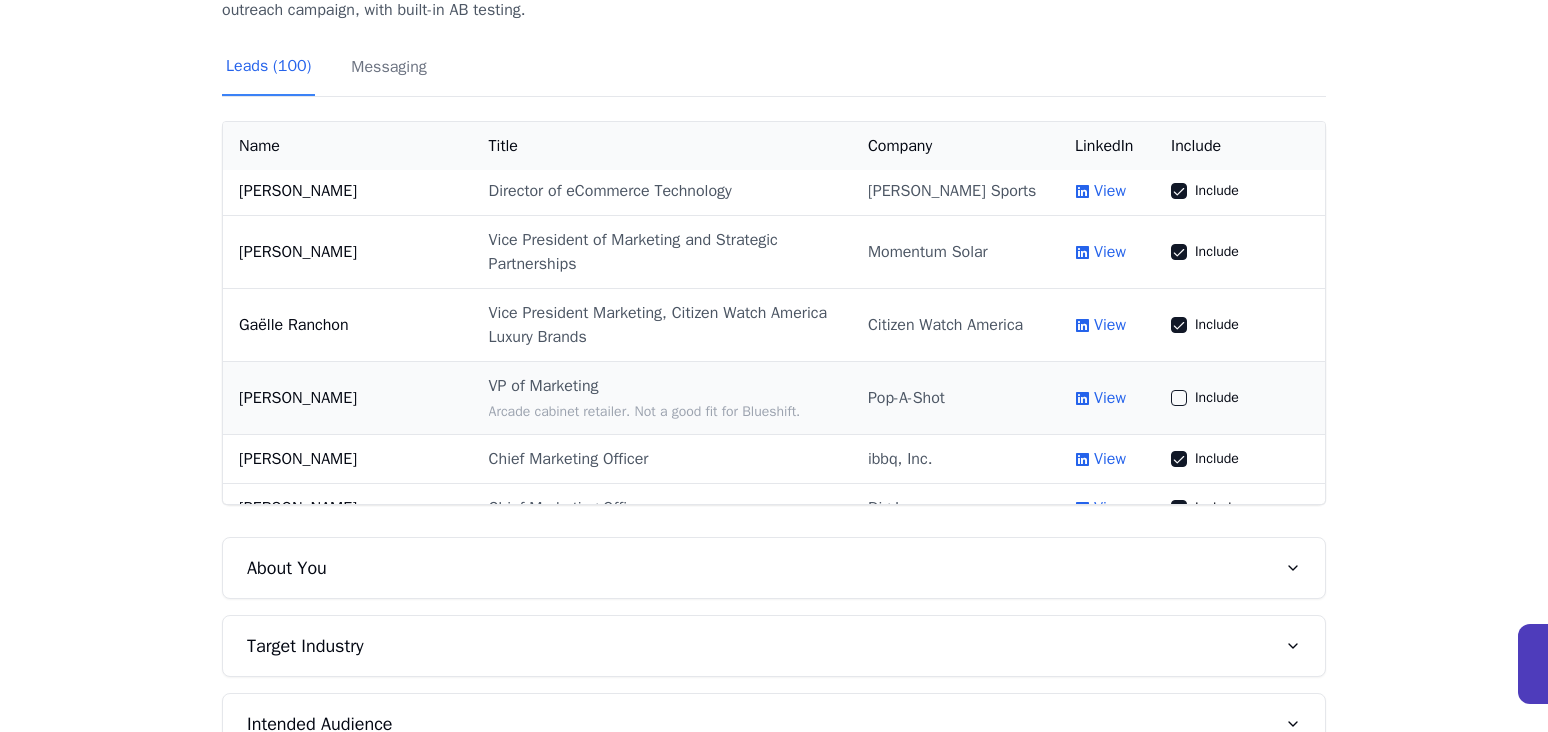 scroll, scrollTop: 3174, scrollLeft: 0, axis: vertical 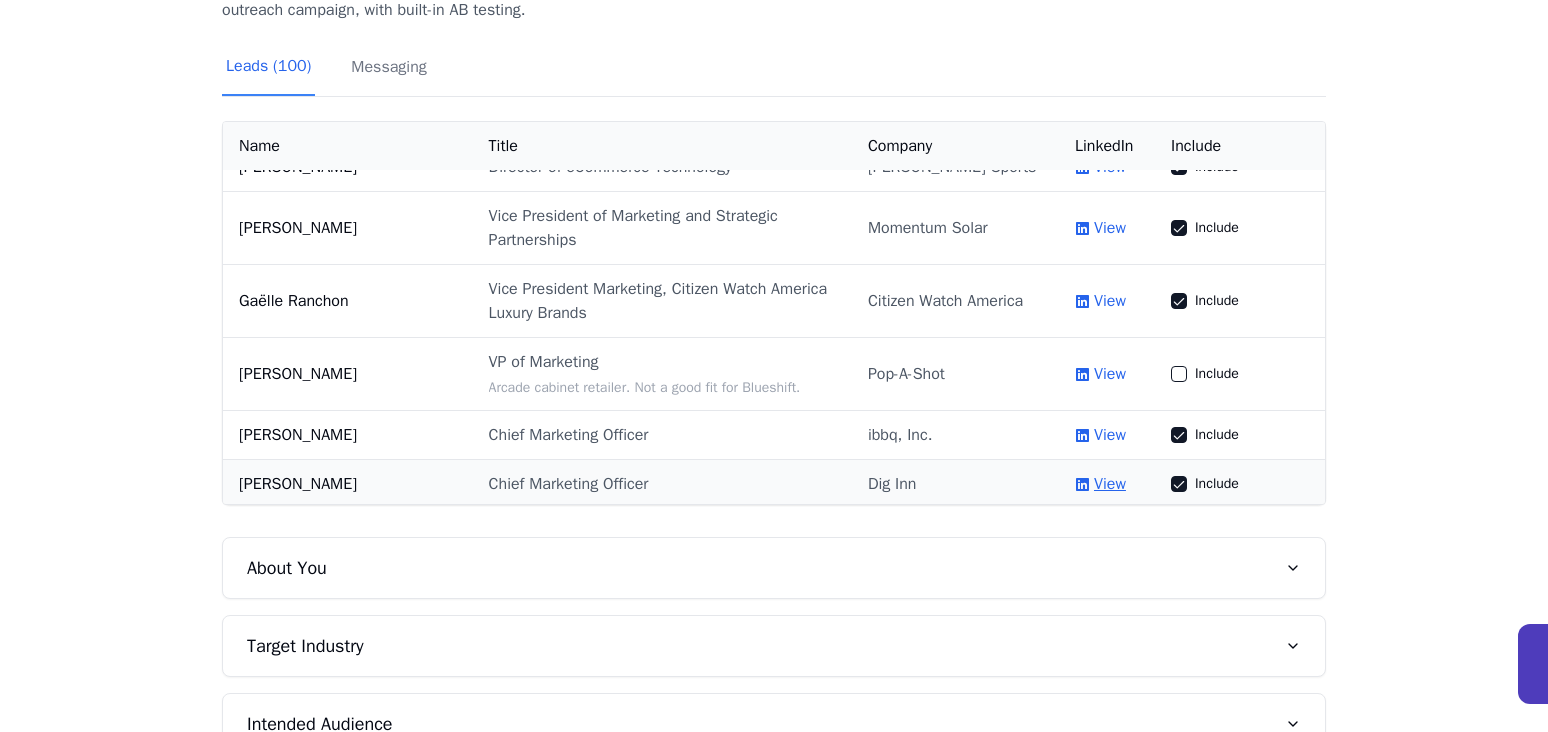 click on "View" at bounding box center (1110, 484) 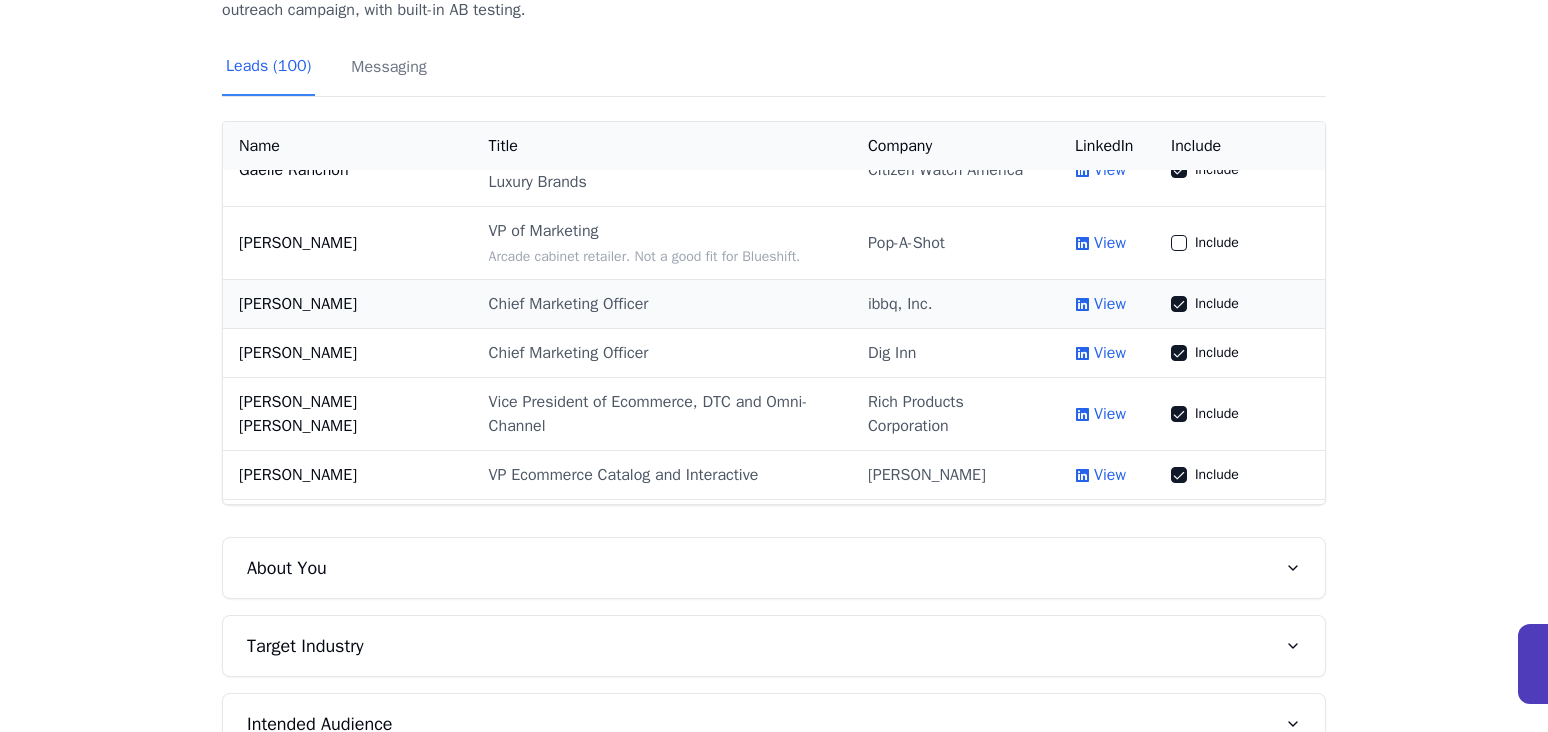 scroll, scrollTop: 3351, scrollLeft: 0, axis: vertical 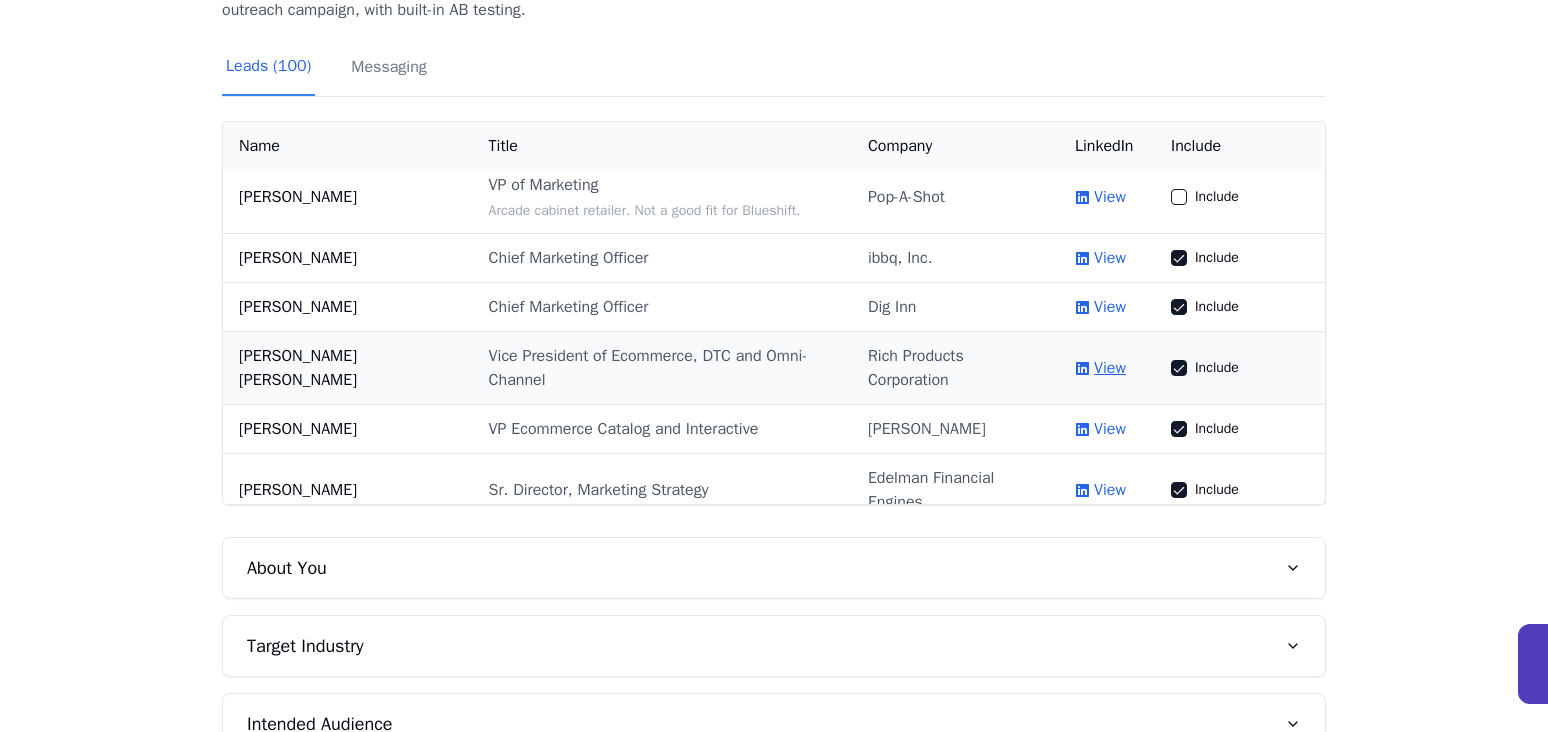 click 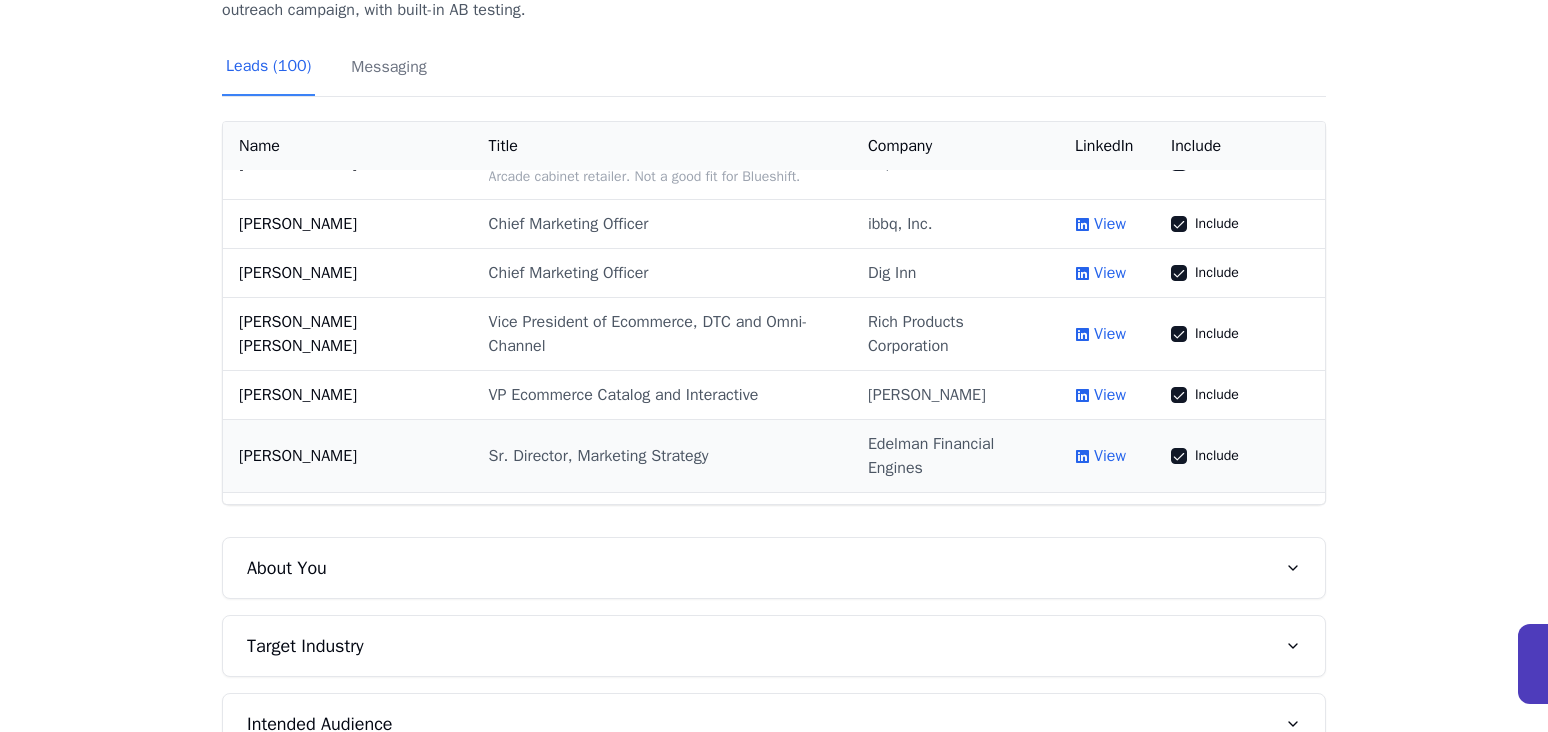 scroll, scrollTop: 3443, scrollLeft: 0, axis: vertical 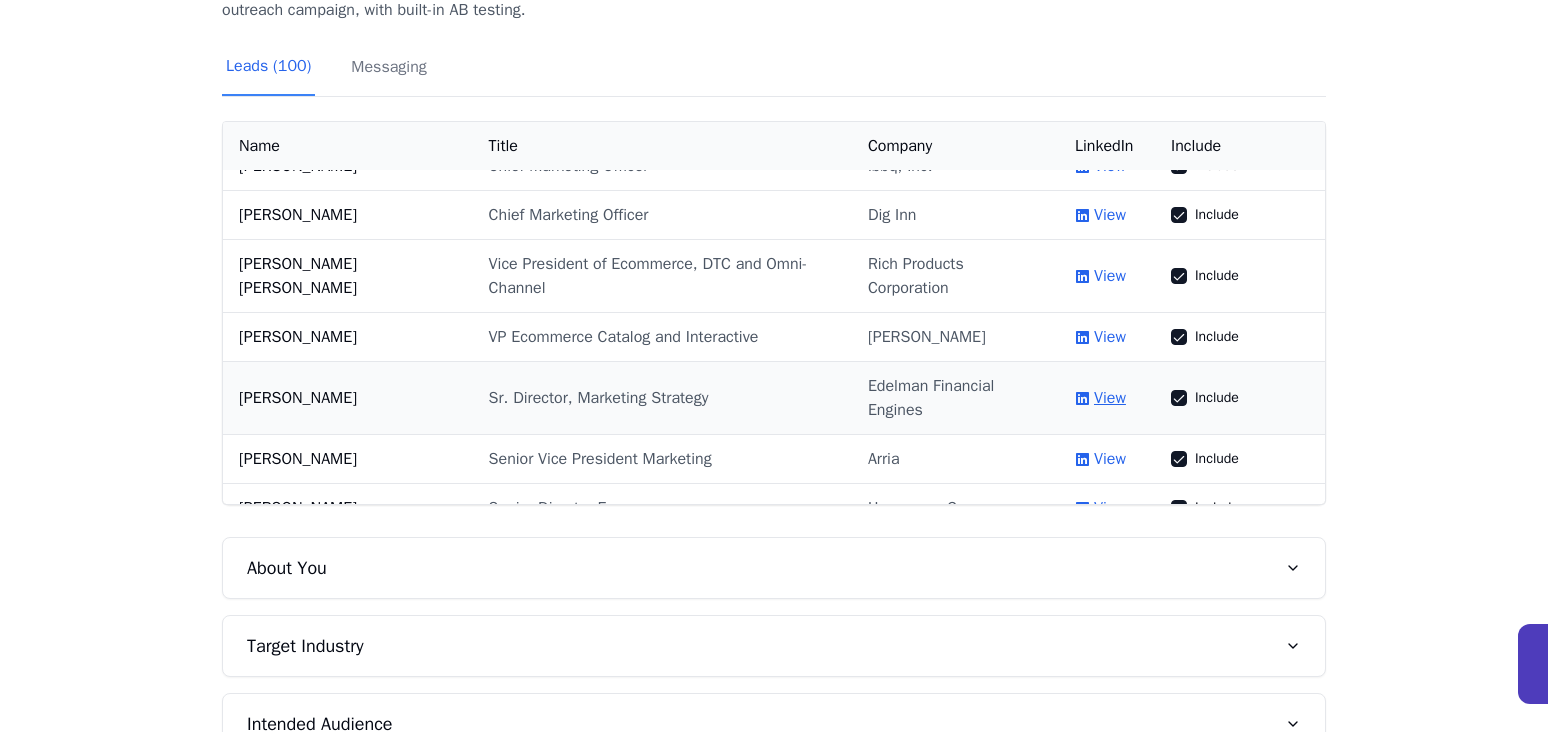 click on "View" at bounding box center (1110, 398) 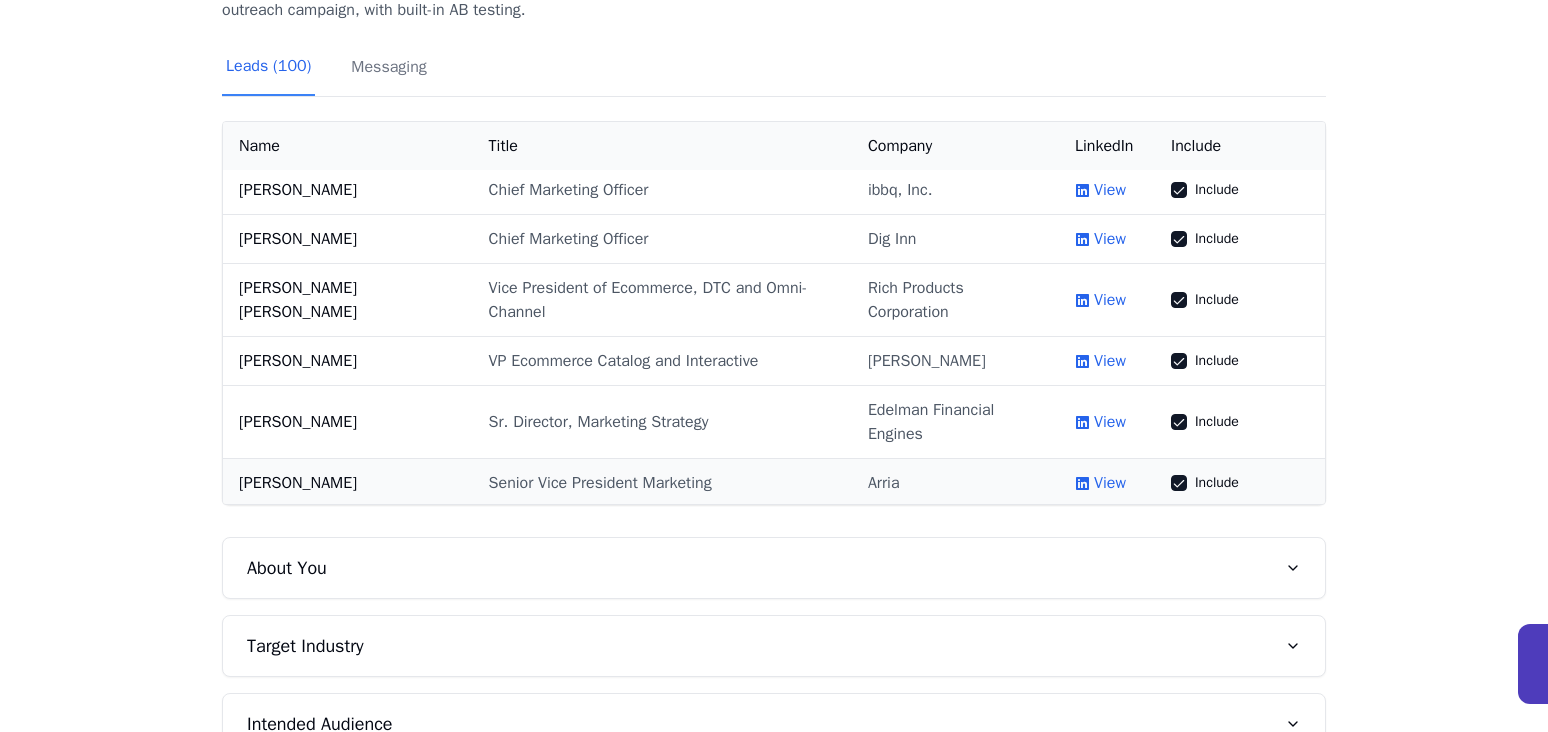 scroll, scrollTop: 3398, scrollLeft: 0, axis: vertical 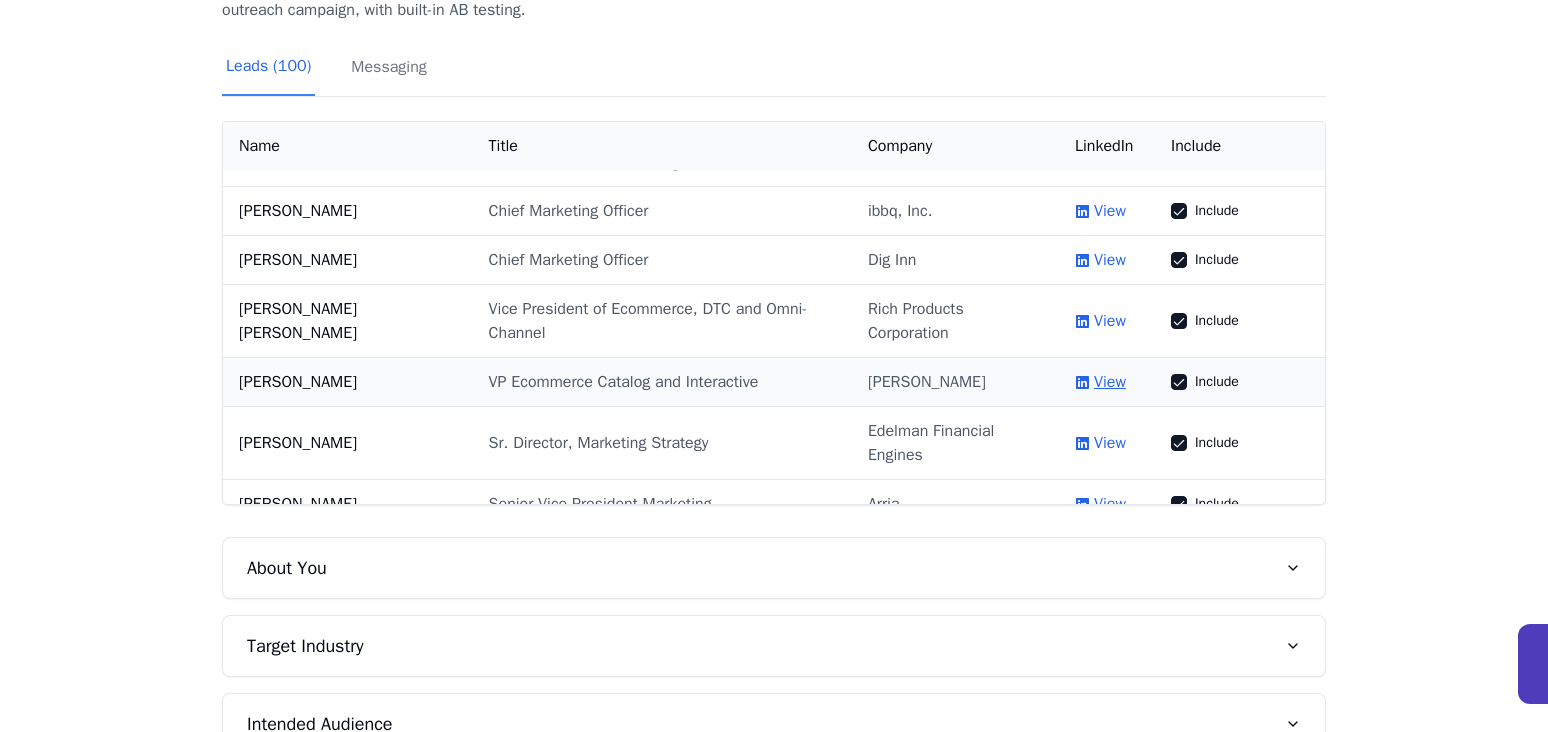 click on "View" at bounding box center (1110, 382) 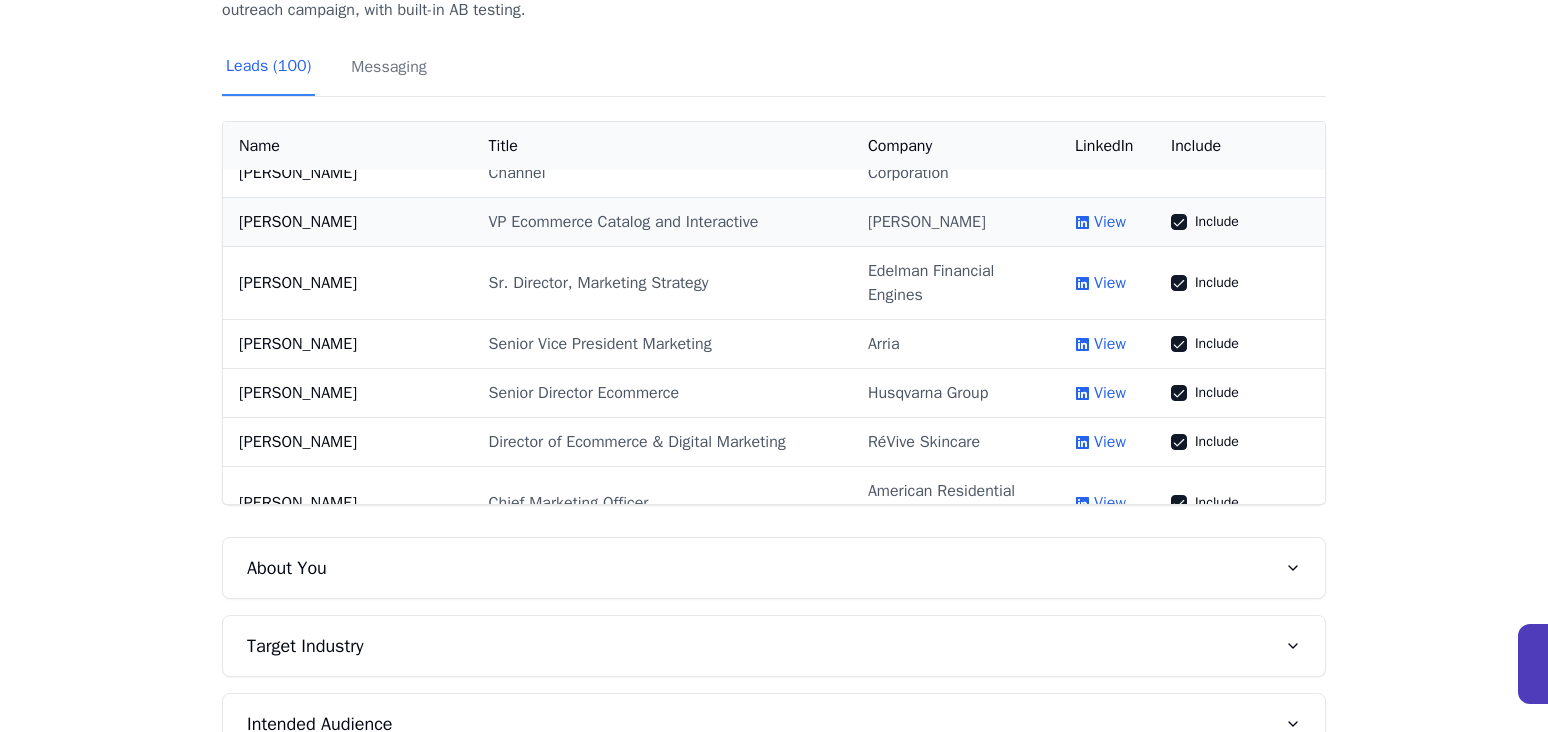 scroll, scrollTop: 3558, scrollLeft: 0, axis: vertical 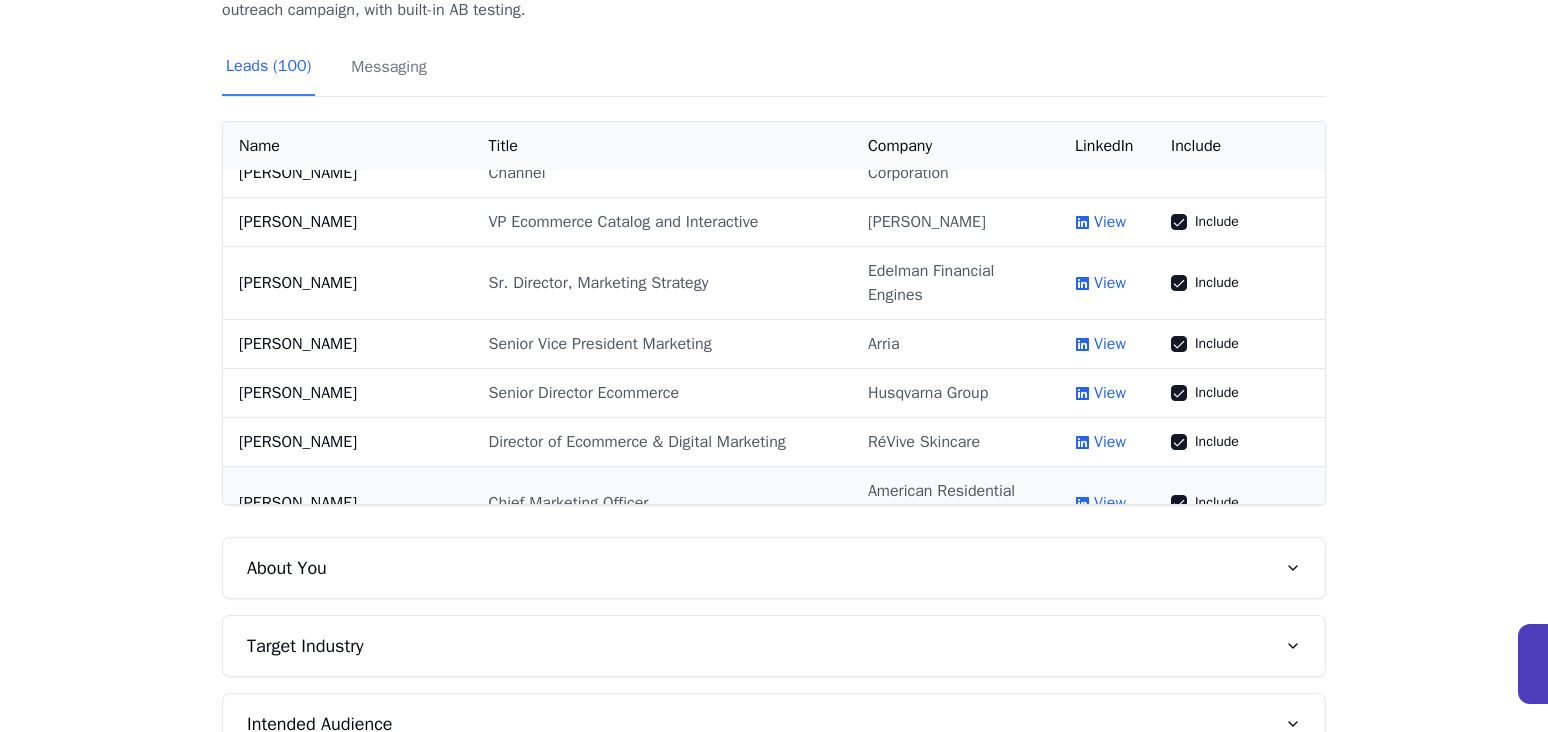 click on "View" at bounding box center (1110, 503) 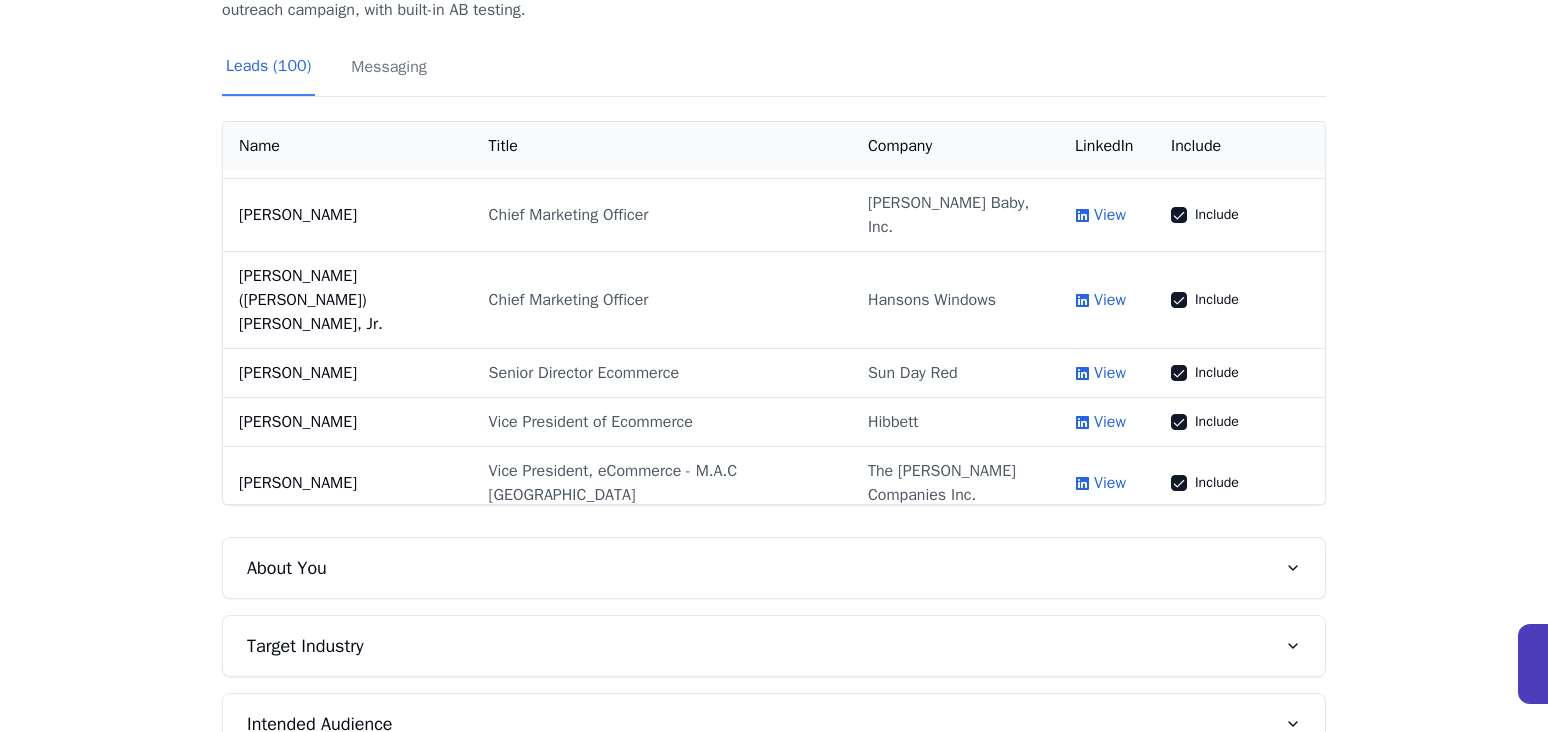scroll, scrollTop: 0, scrollLeft: 0, axis: both 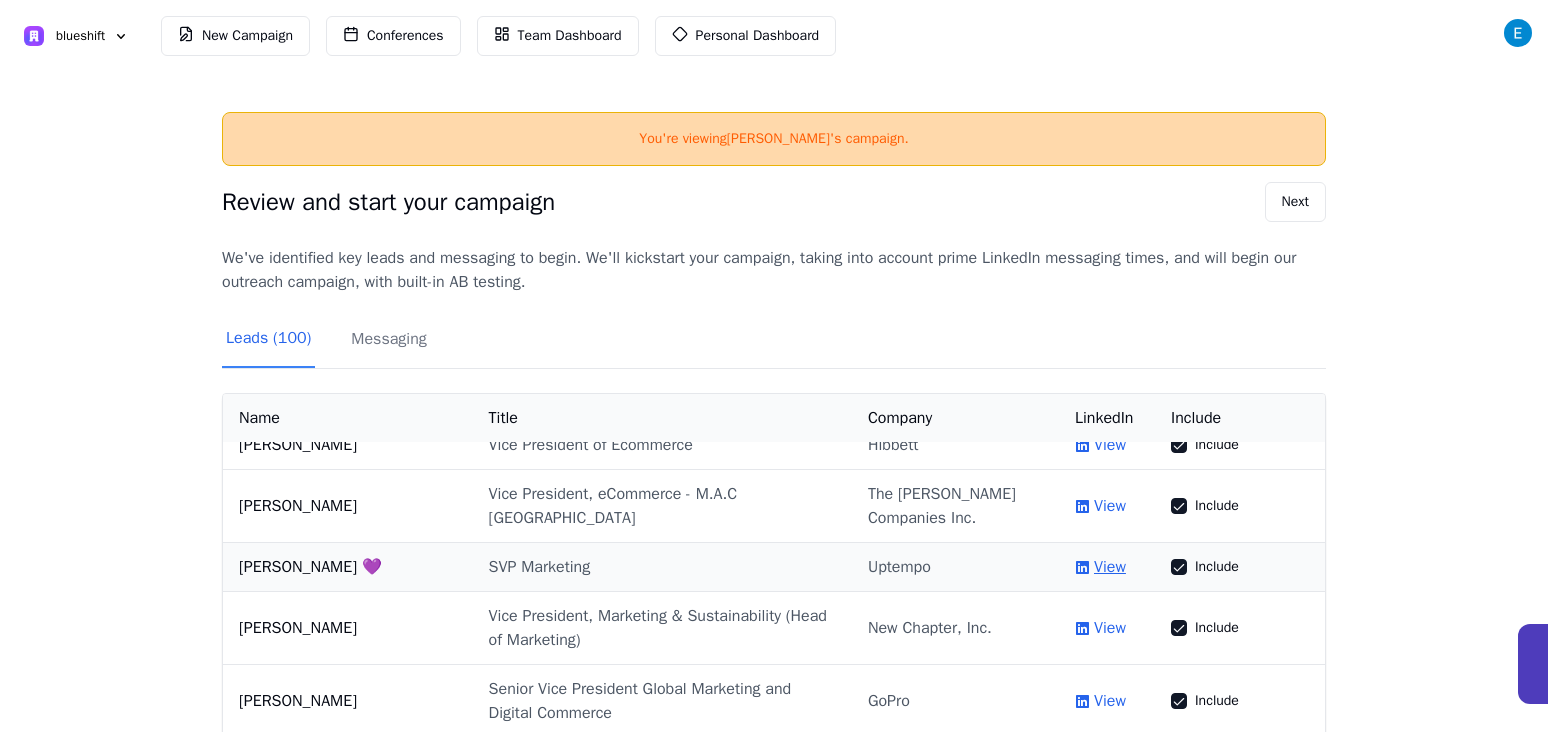 click on "View" at bounding box center (1110, 567) 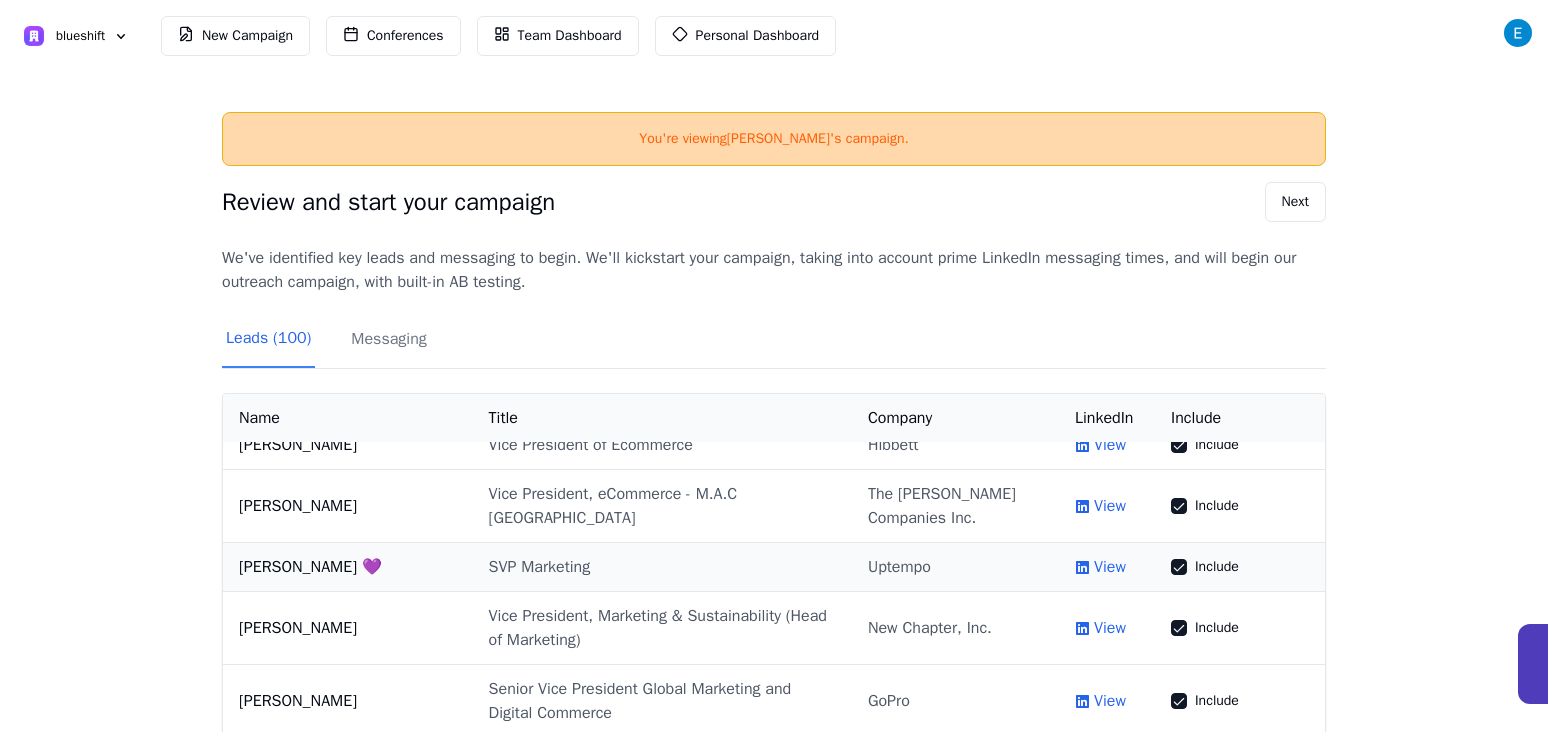 click on "Include" at bounding box center (1179, 567) 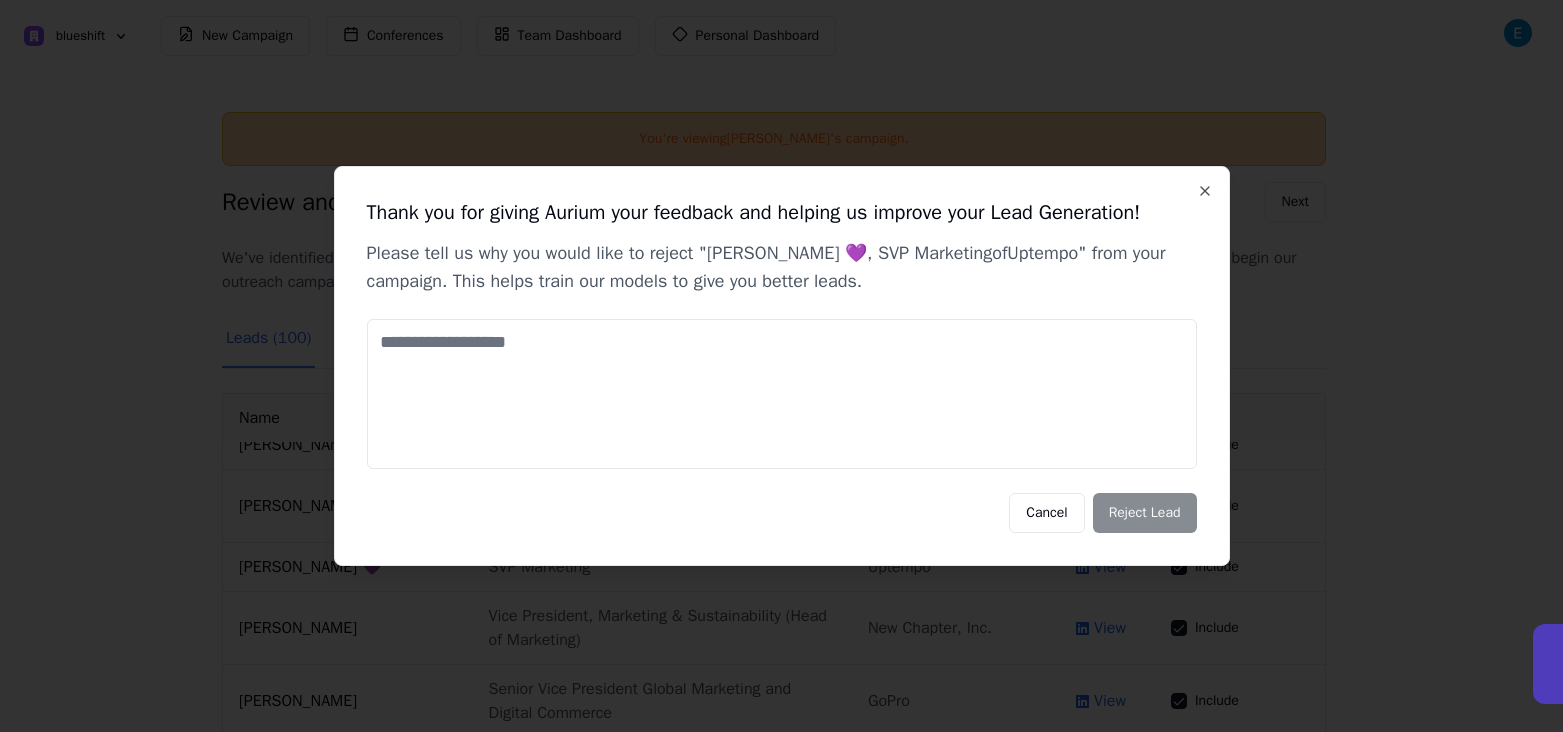 click at bounding box center [782, 394] 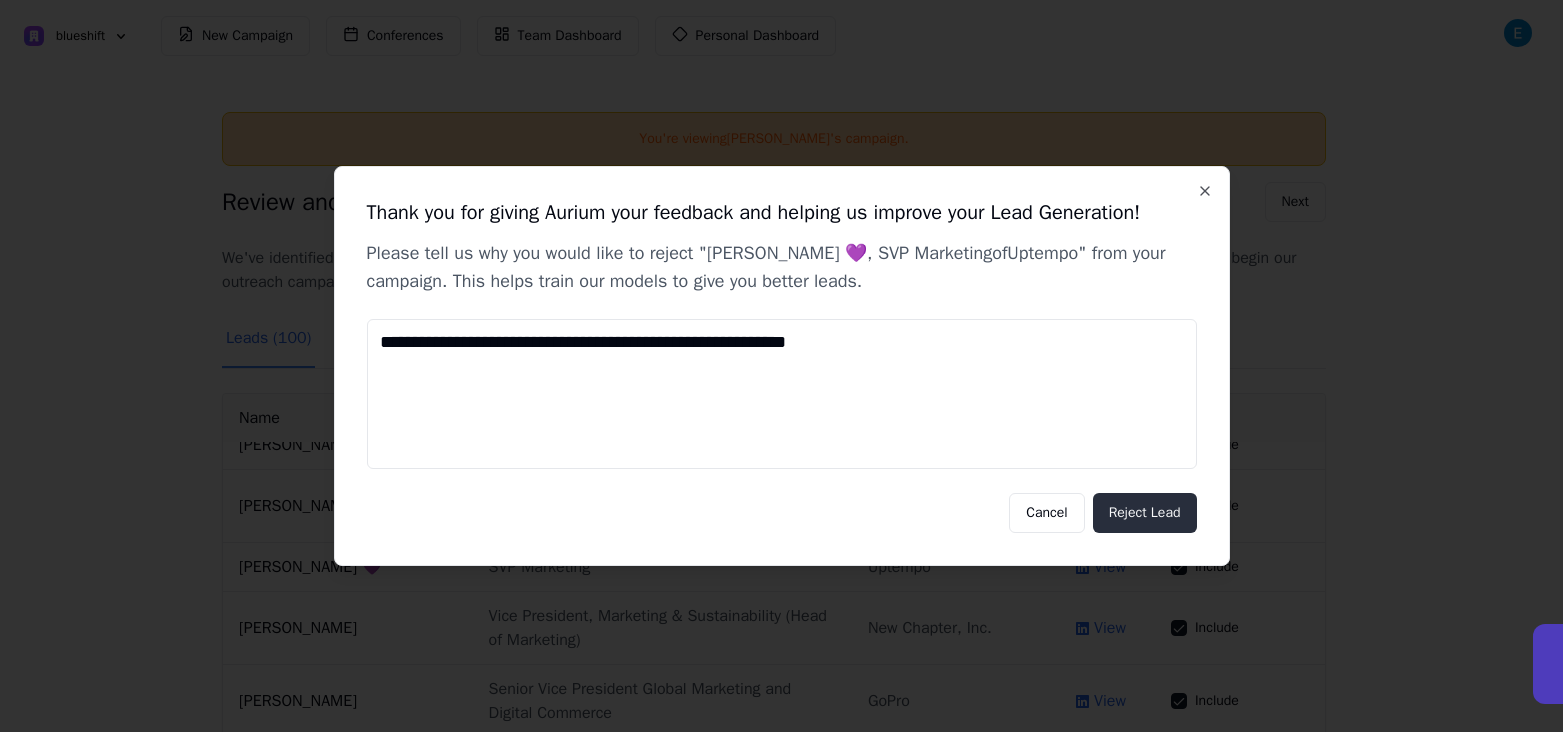 type on "**********" 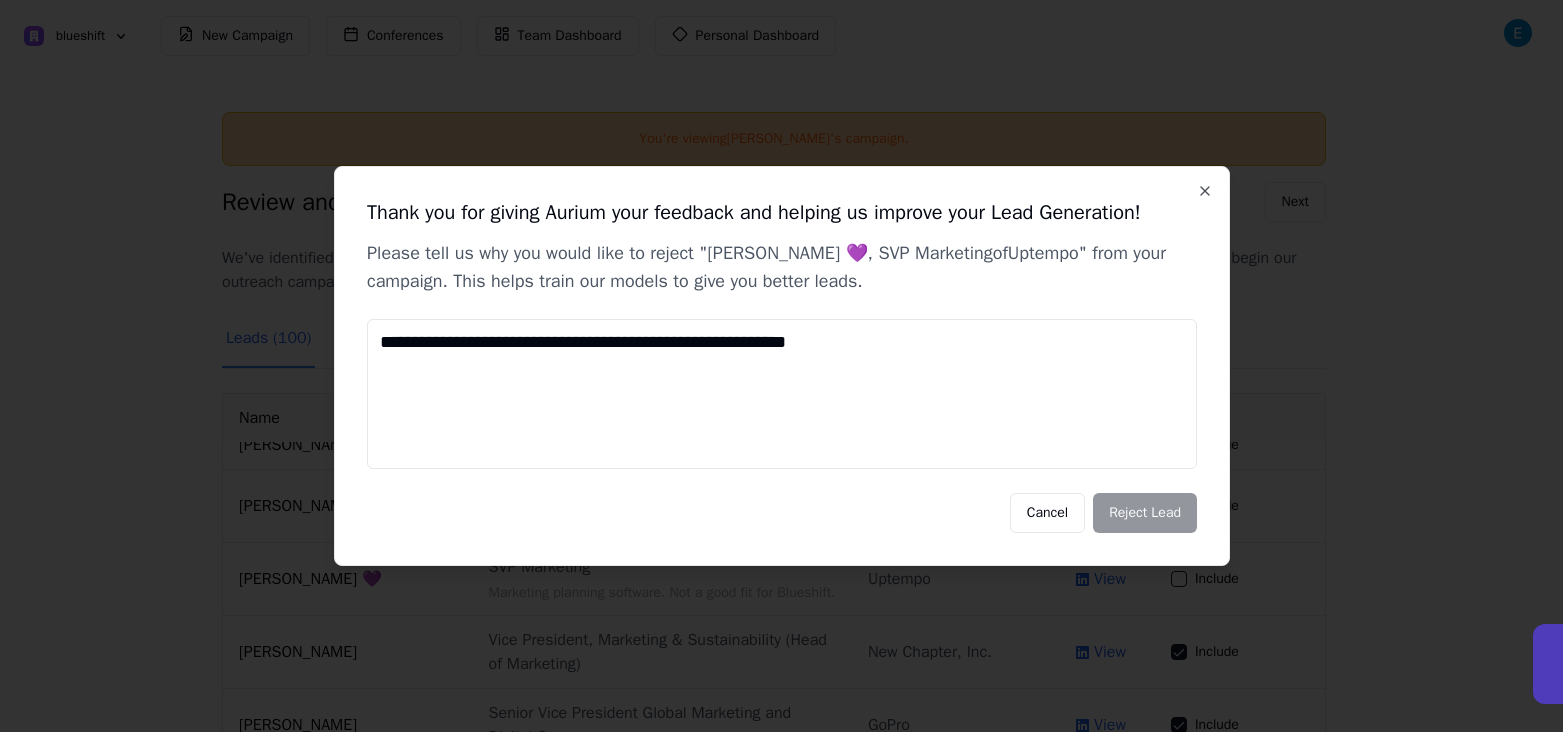 type 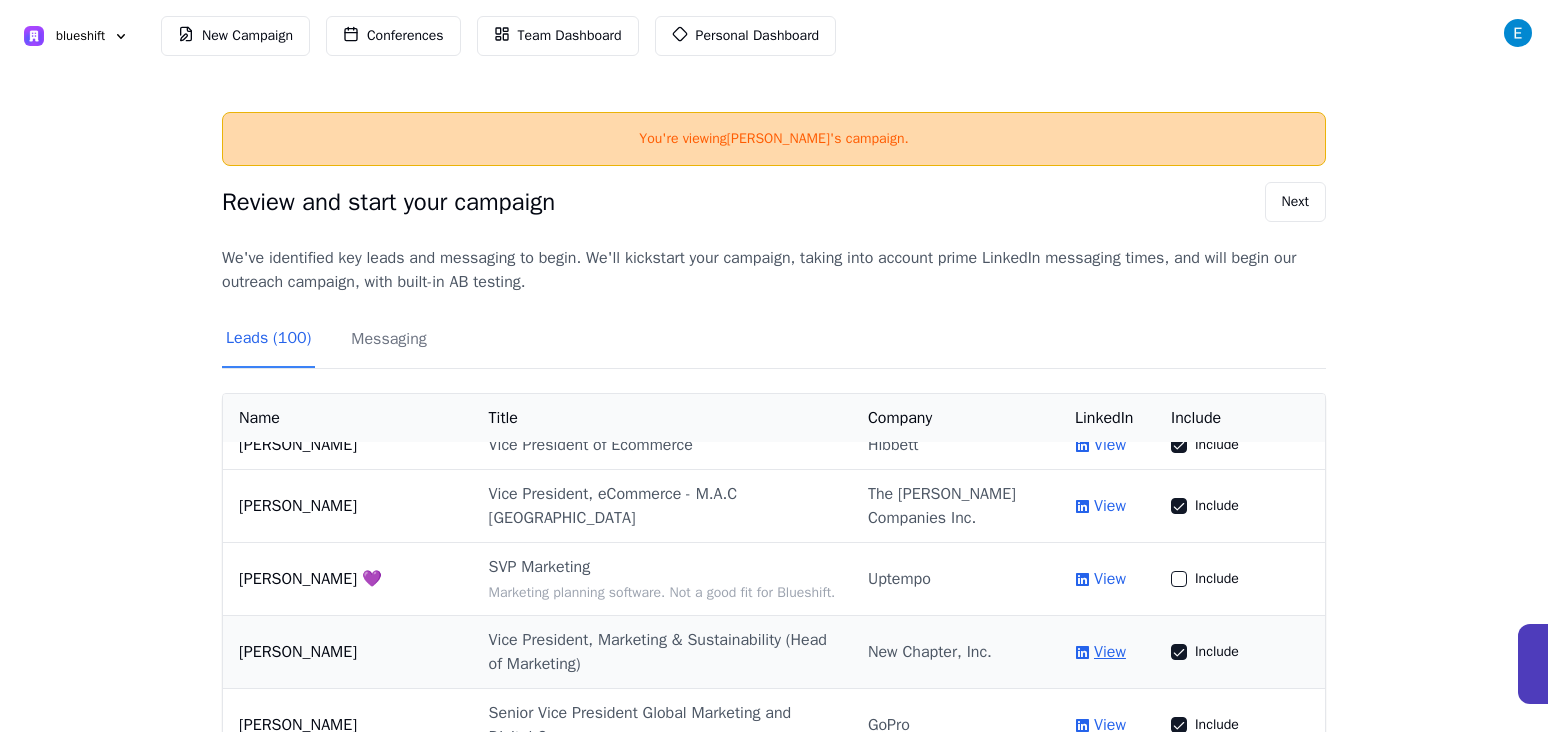 click on "View" at bounding box center (1110, 652) 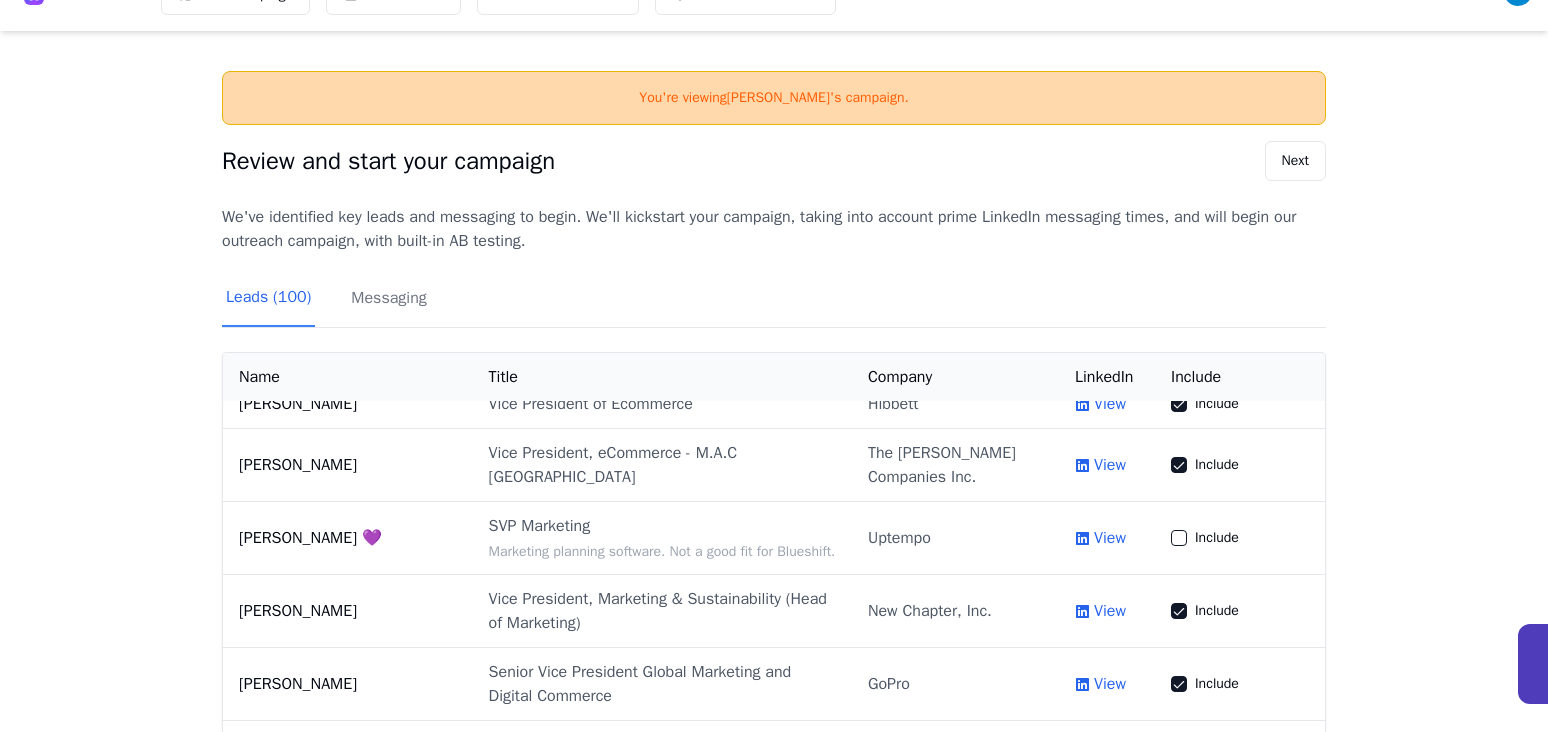 scroll, scrollTop: 397, scrollLeft: 0, axis: vertical 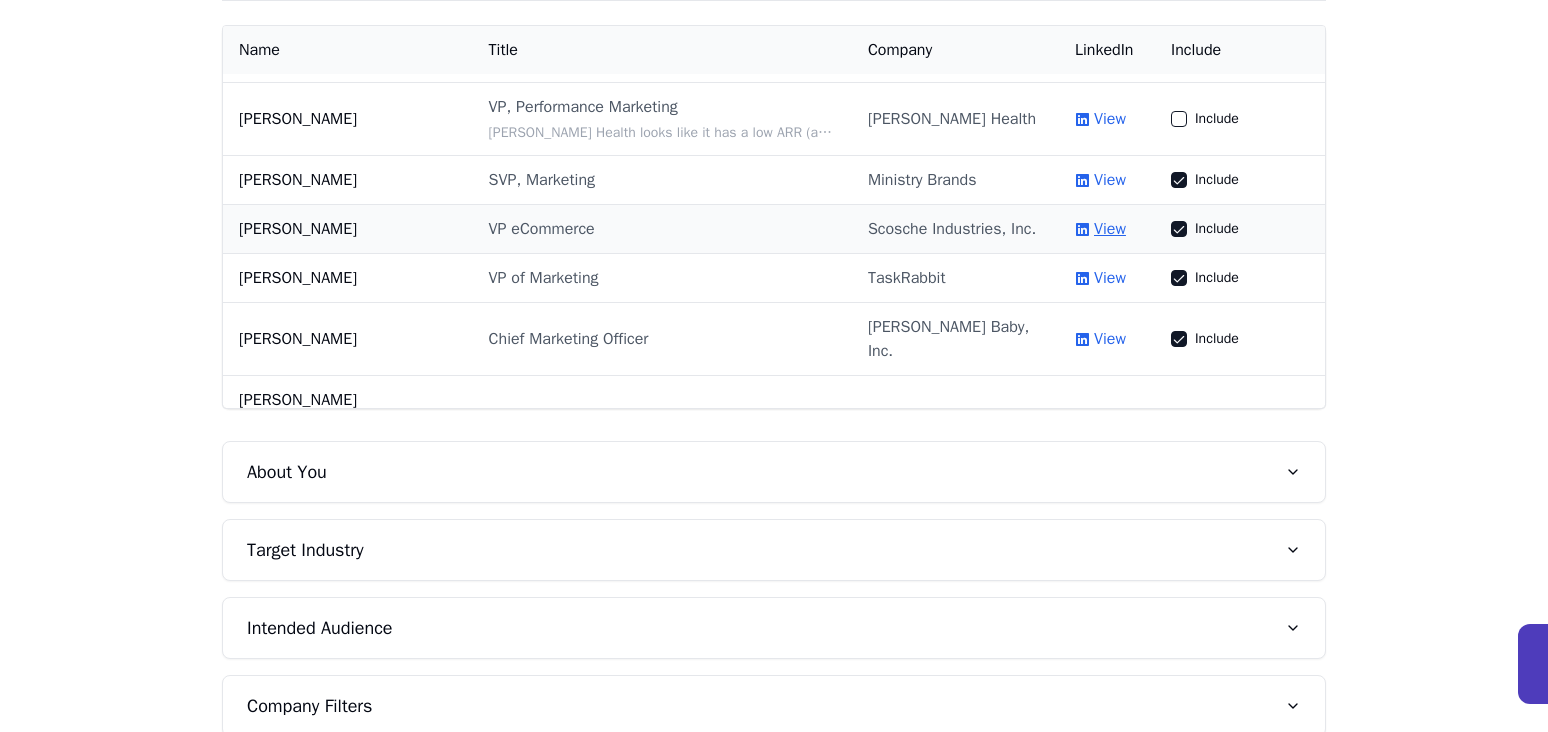 click on "View" at bounding box center [1110, 229] 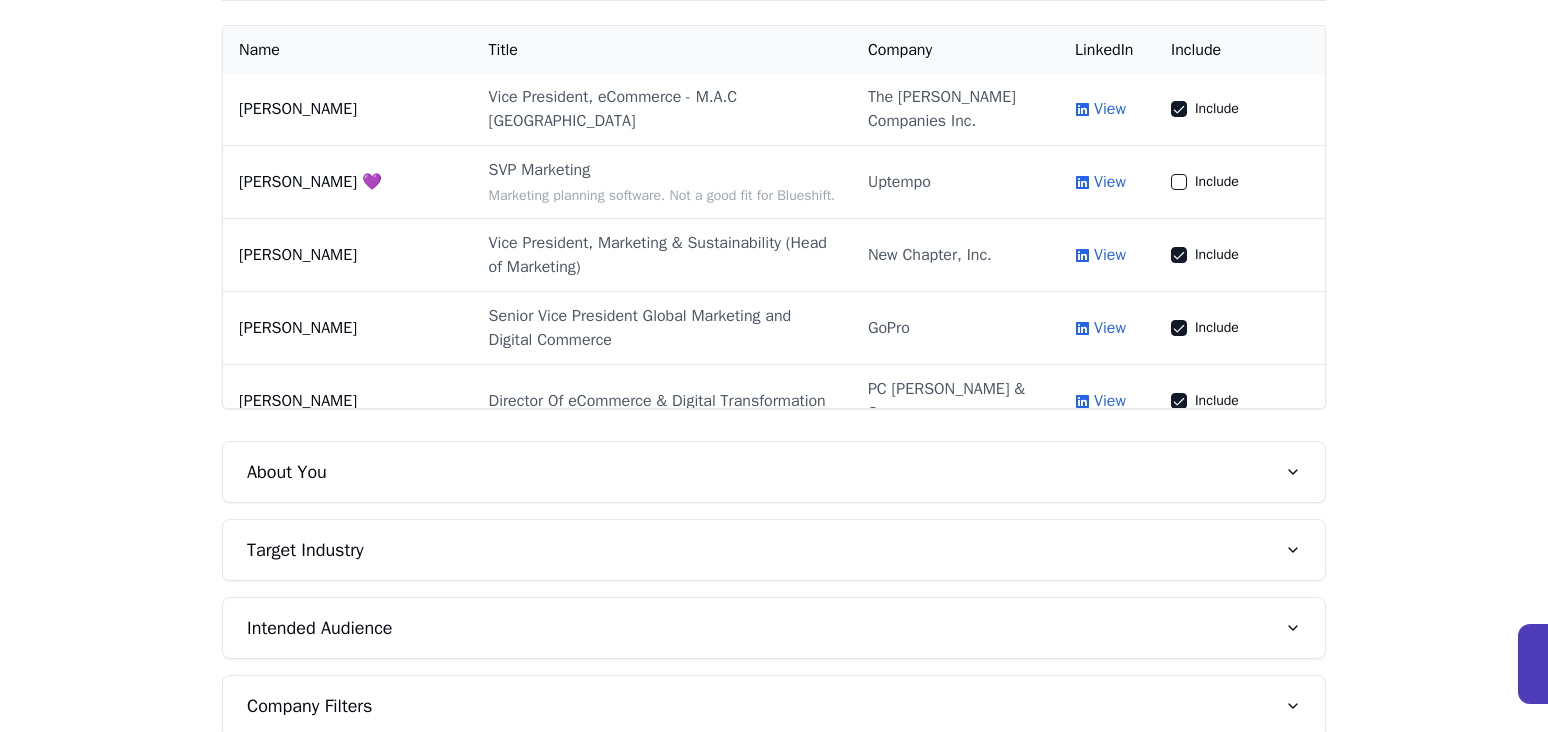 scroll, scrollTop: 553, scrollLeft: 0, axis: vertical 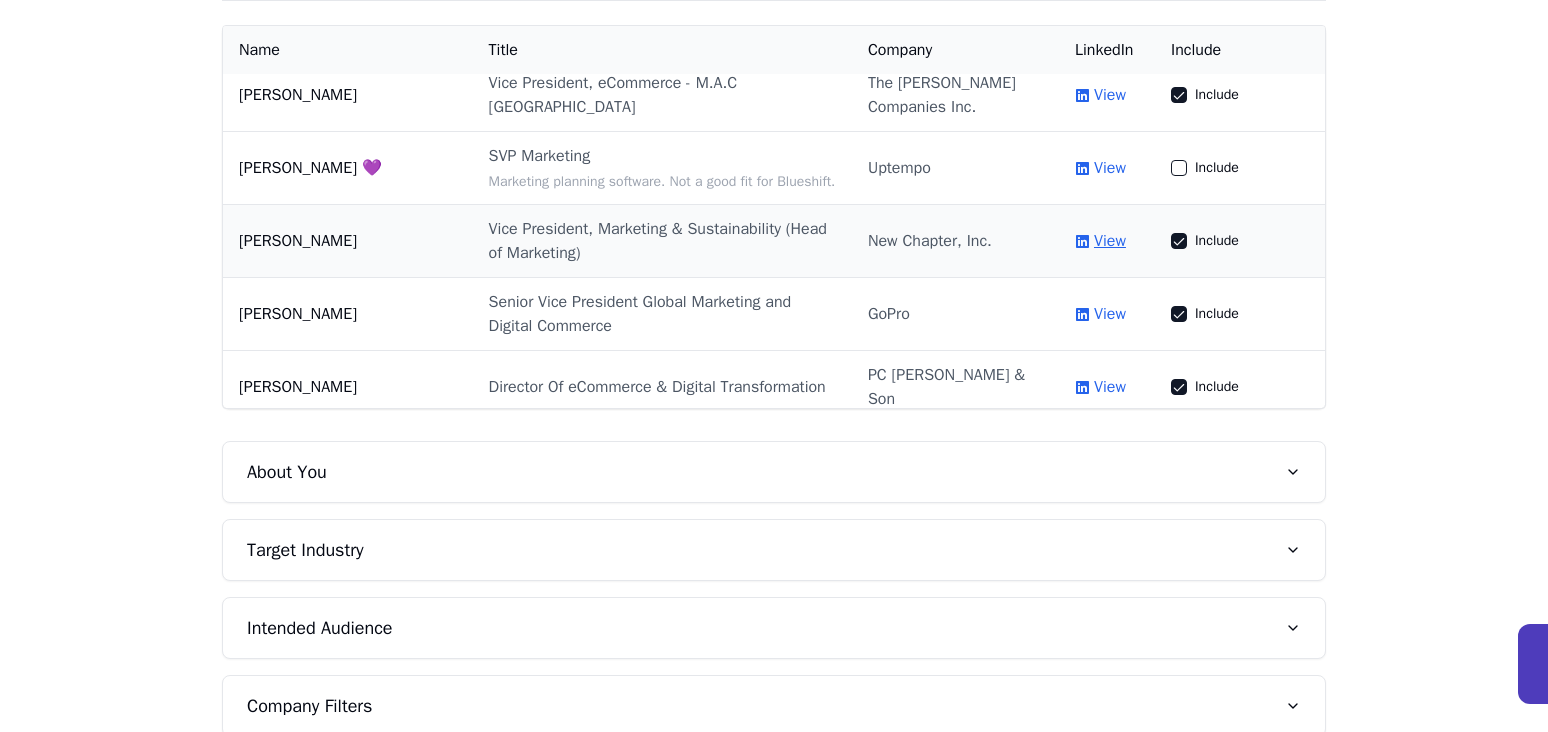 click on "View" at bounding box center (1110, 241) 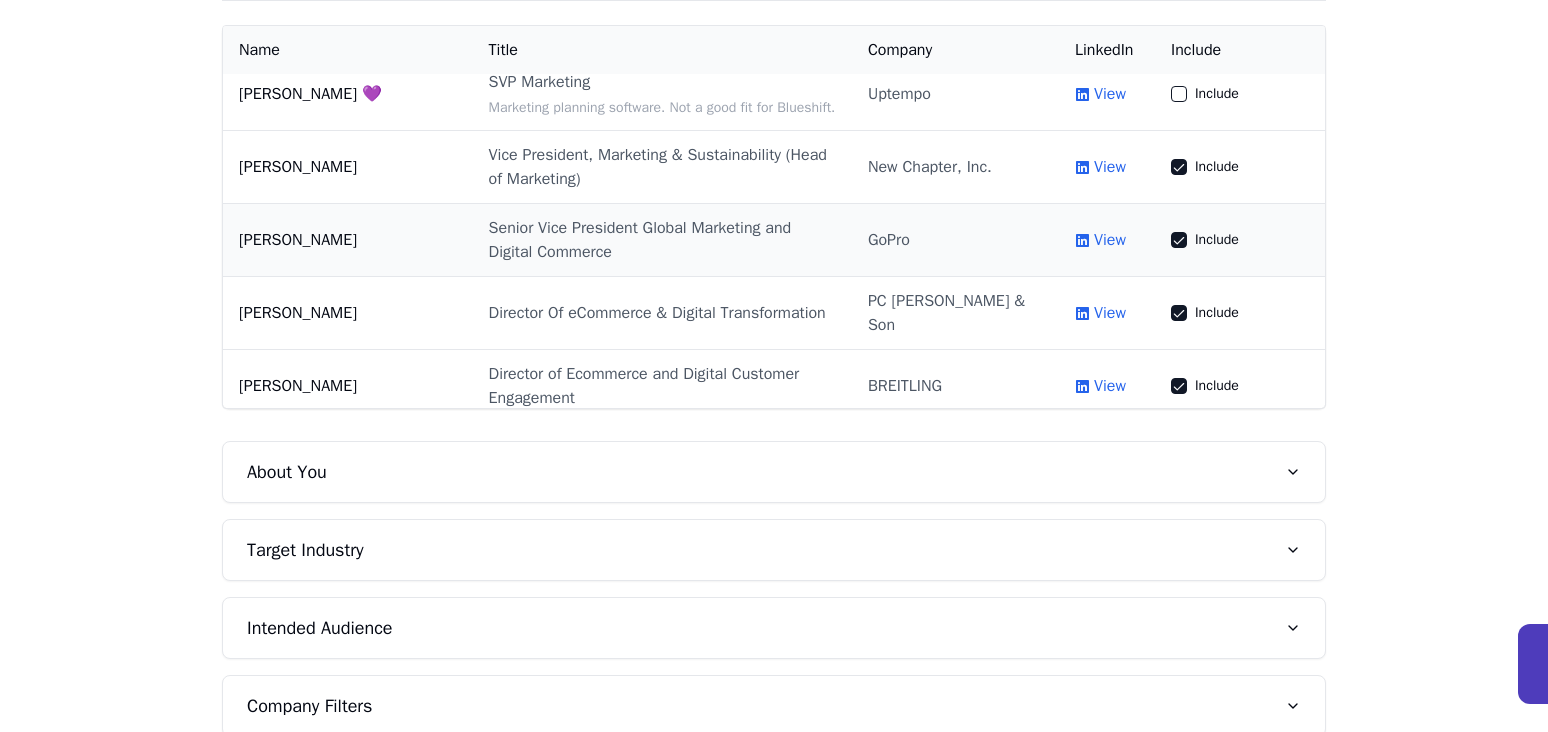scroll, scrollTop: 709, scrollLeft: 0, axis: vertical 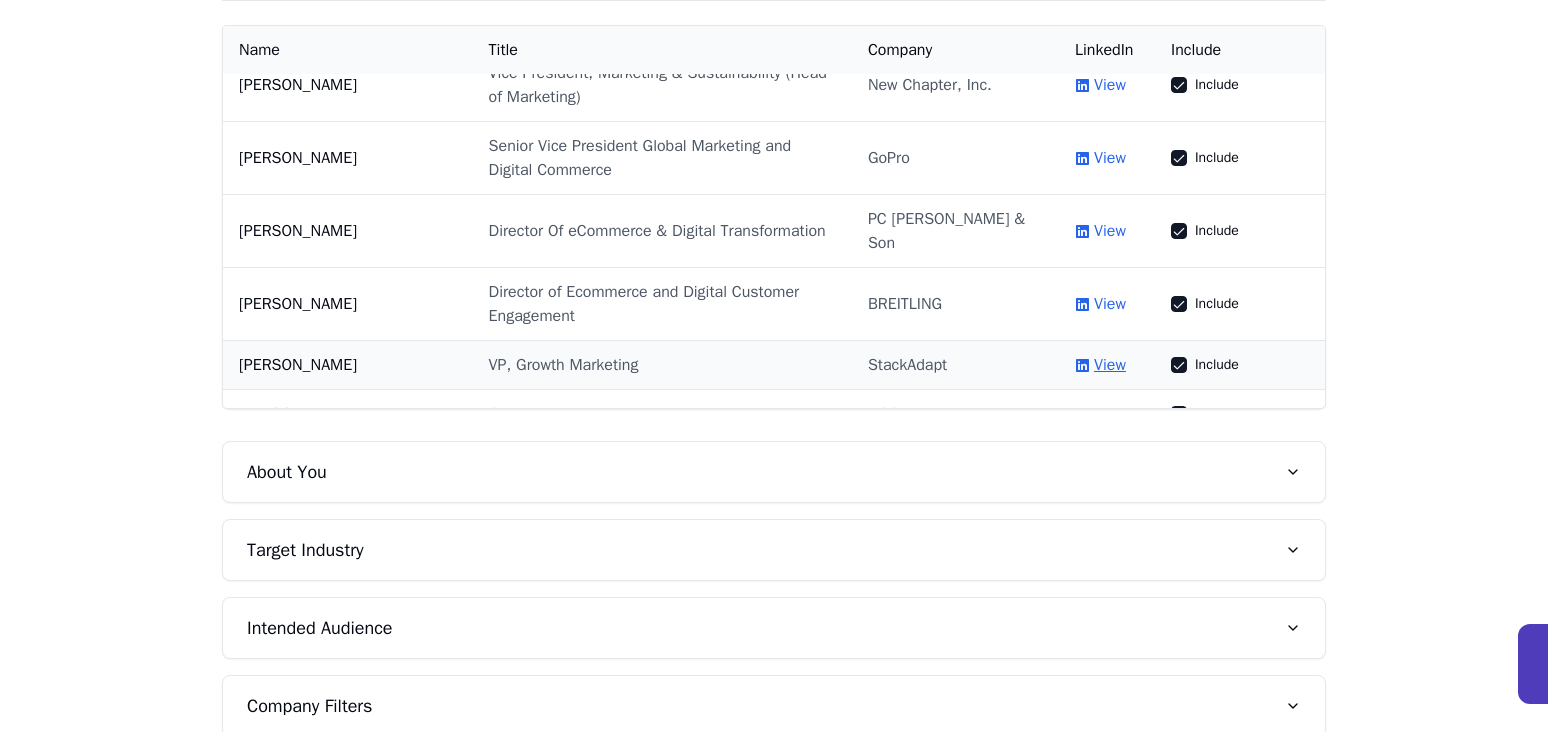 click on "View" at bounding box center (1110, 365) 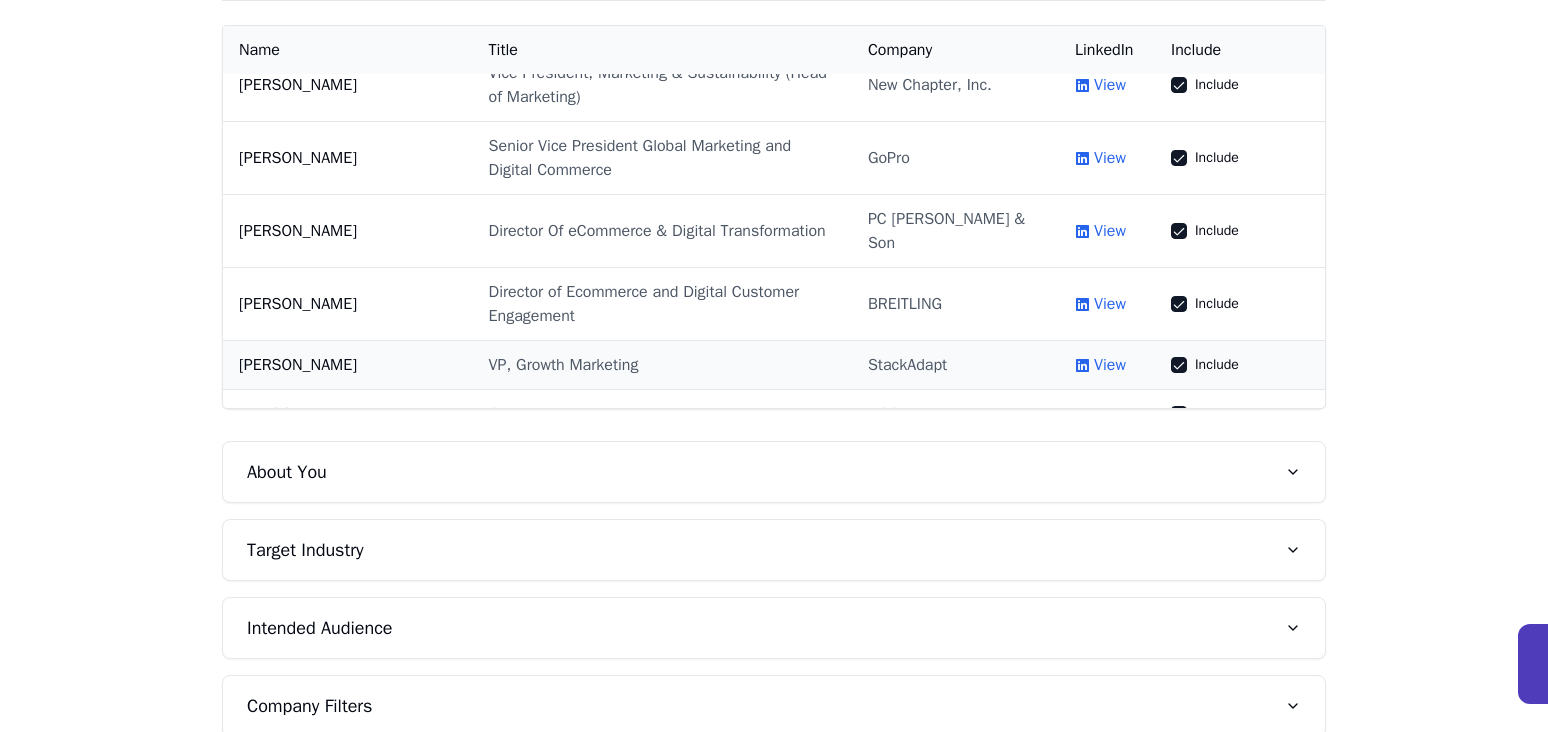 click on "Include" at bounding box center (1179, 365) 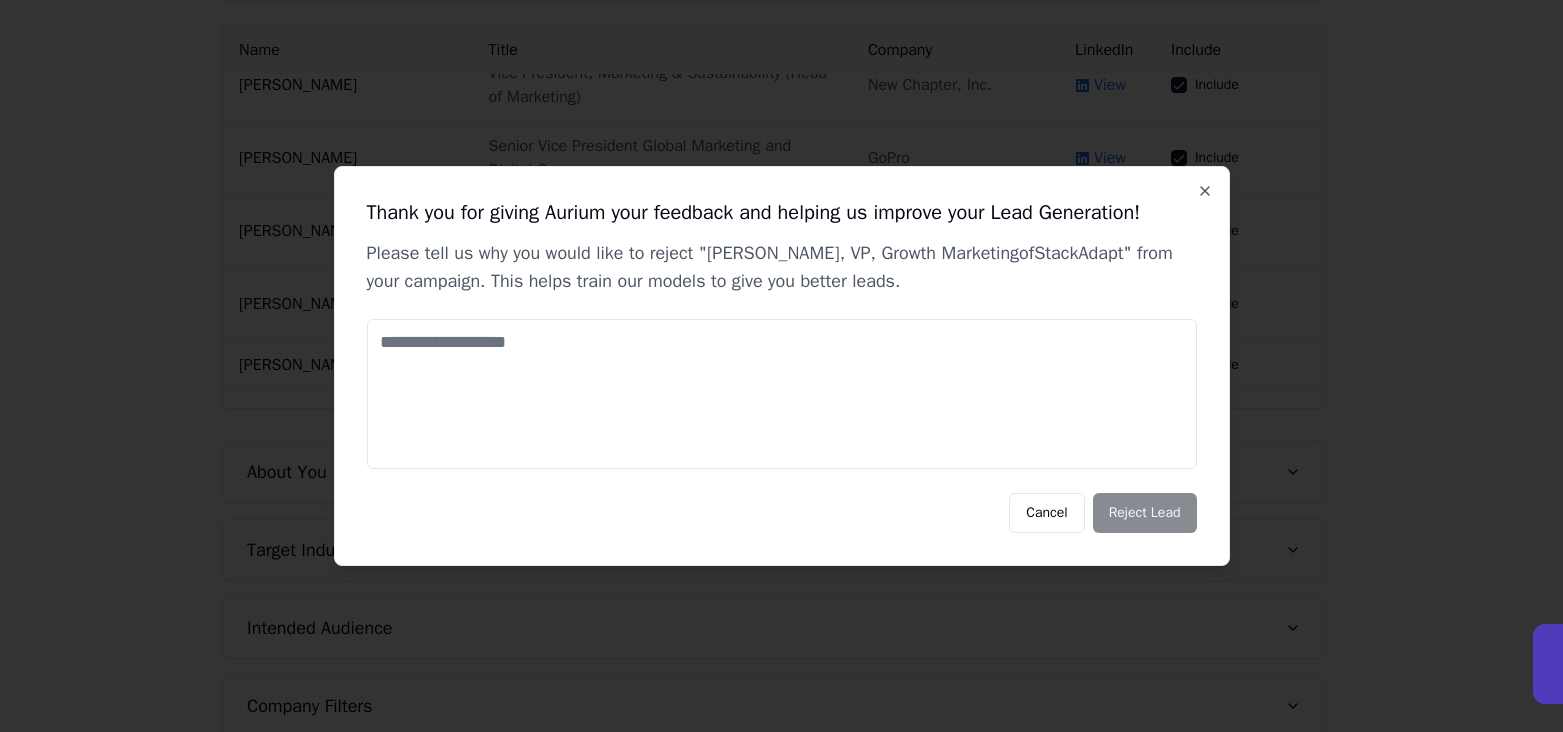 drag, startPoint x: 1046, startPoint y: 364, endPoint x: 1131, endPoint y: 356, distance: 85.37564 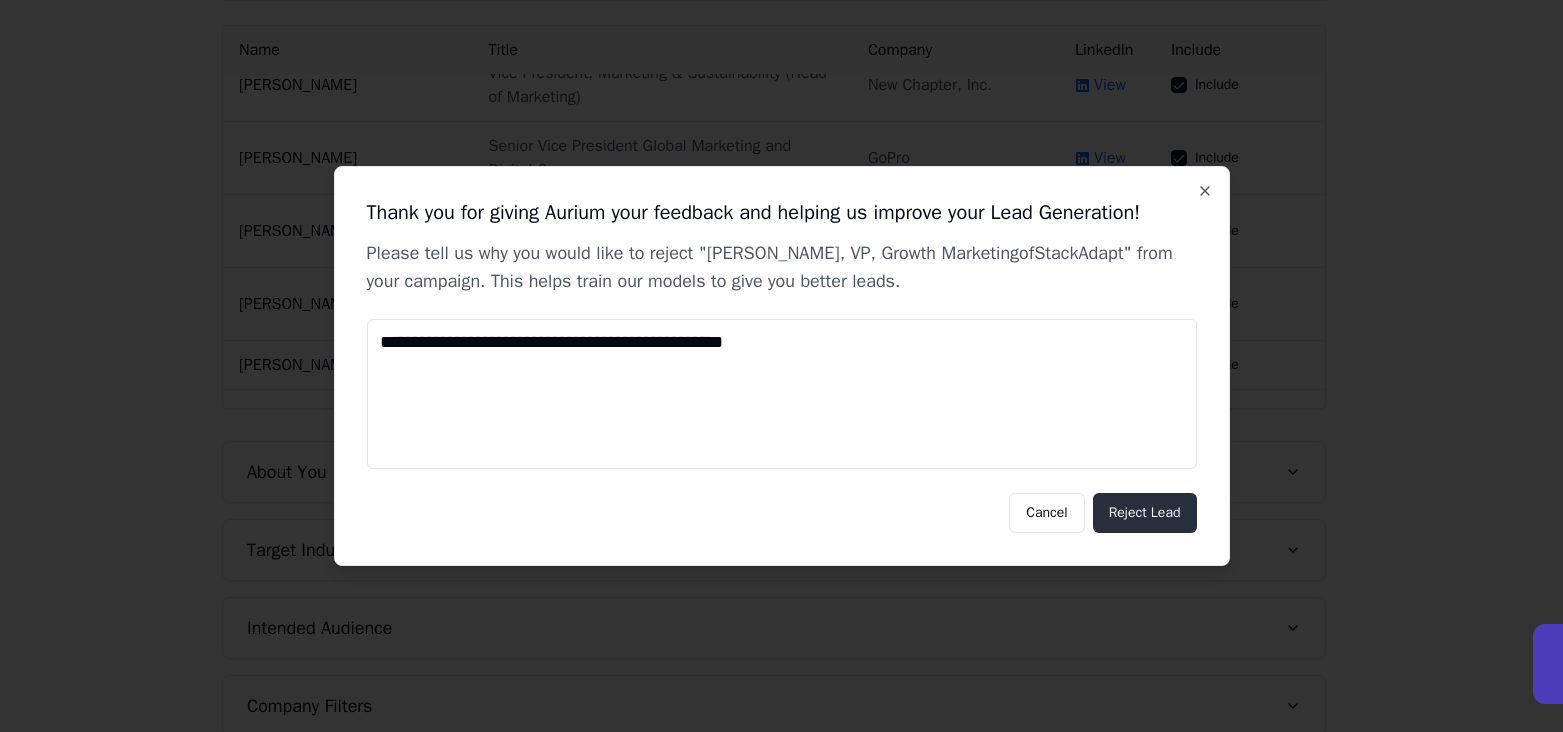 type on "**********" 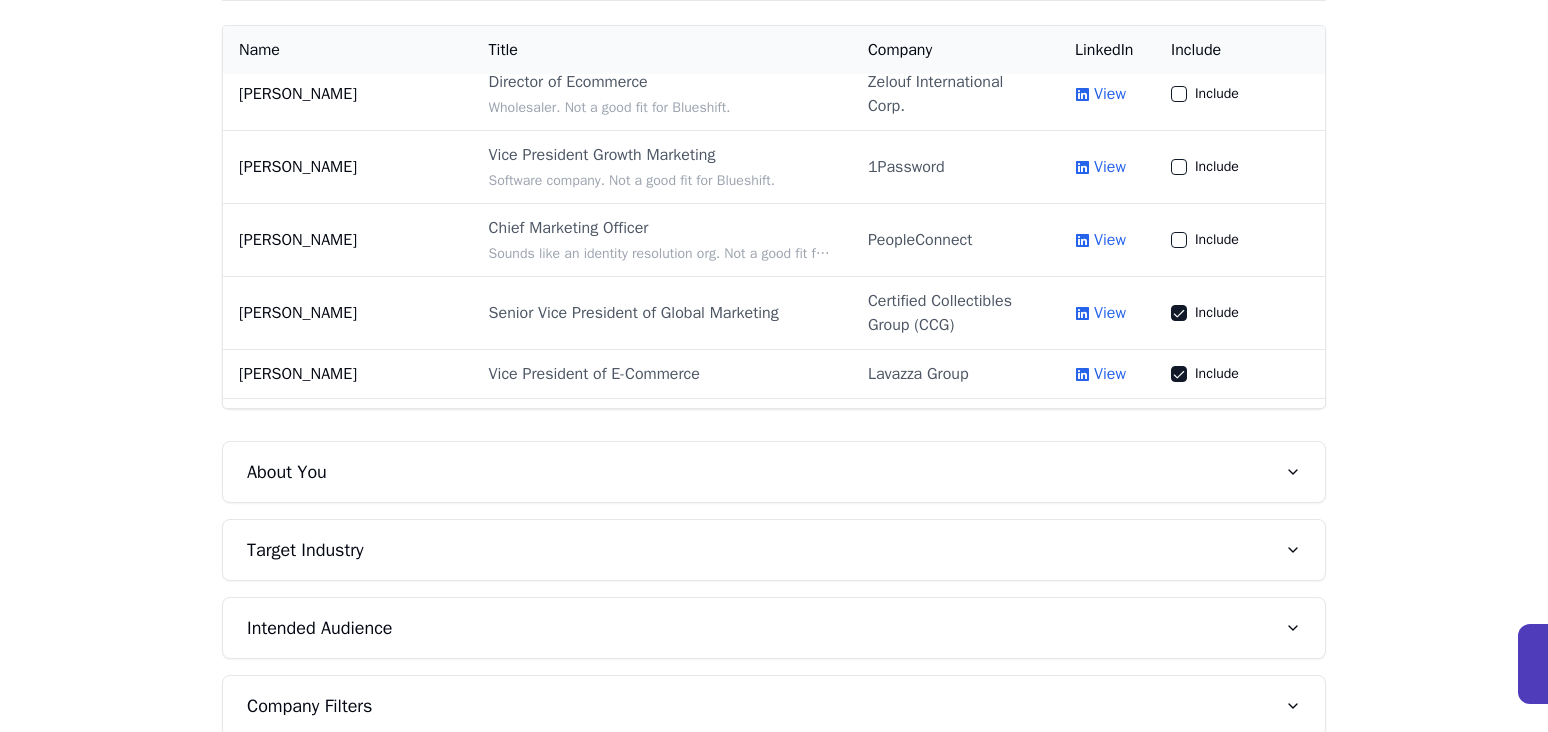 scroll, scrollTop: 4386, scrollLeft: 0, axis: vertical 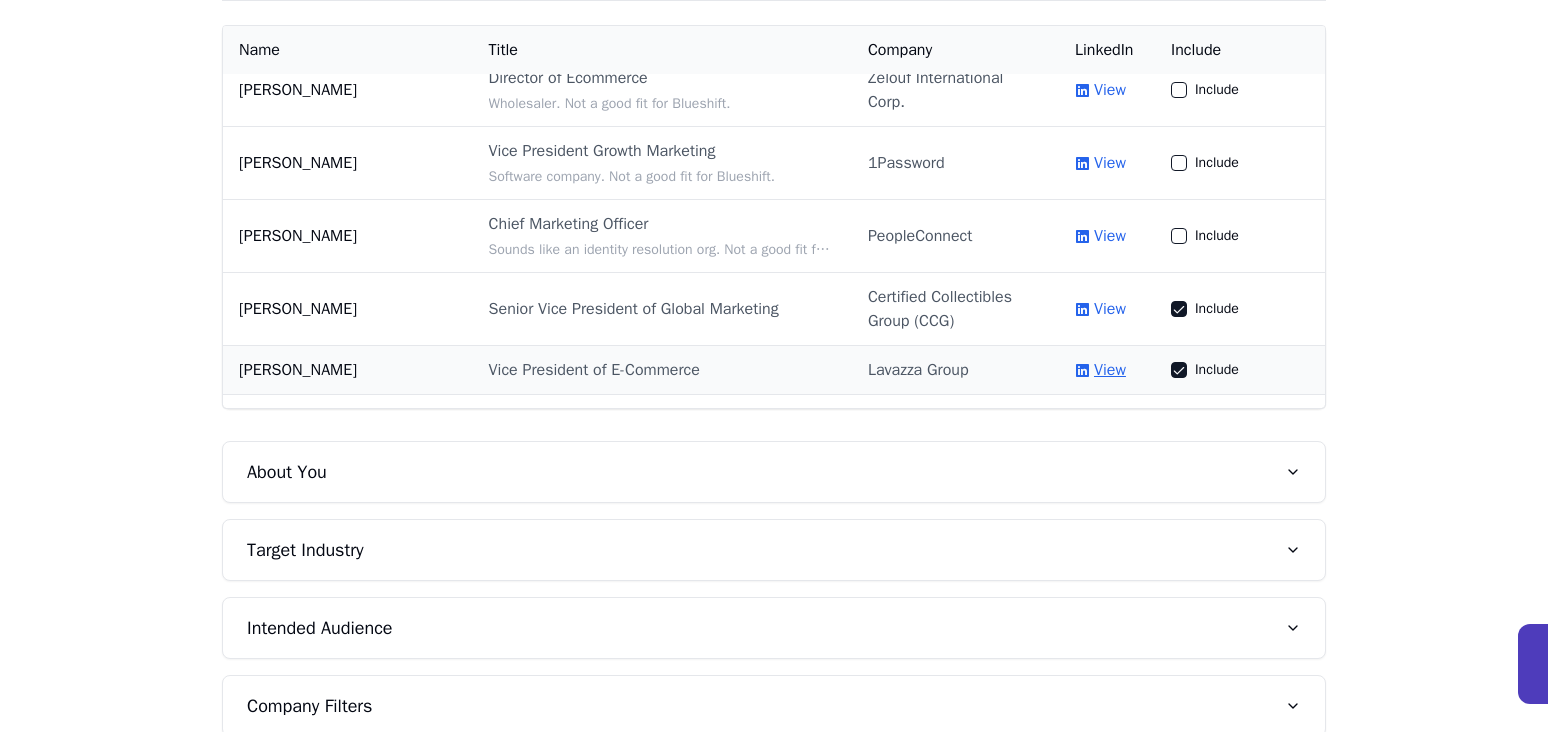 click on "View" at bounding box center [1110, 370] 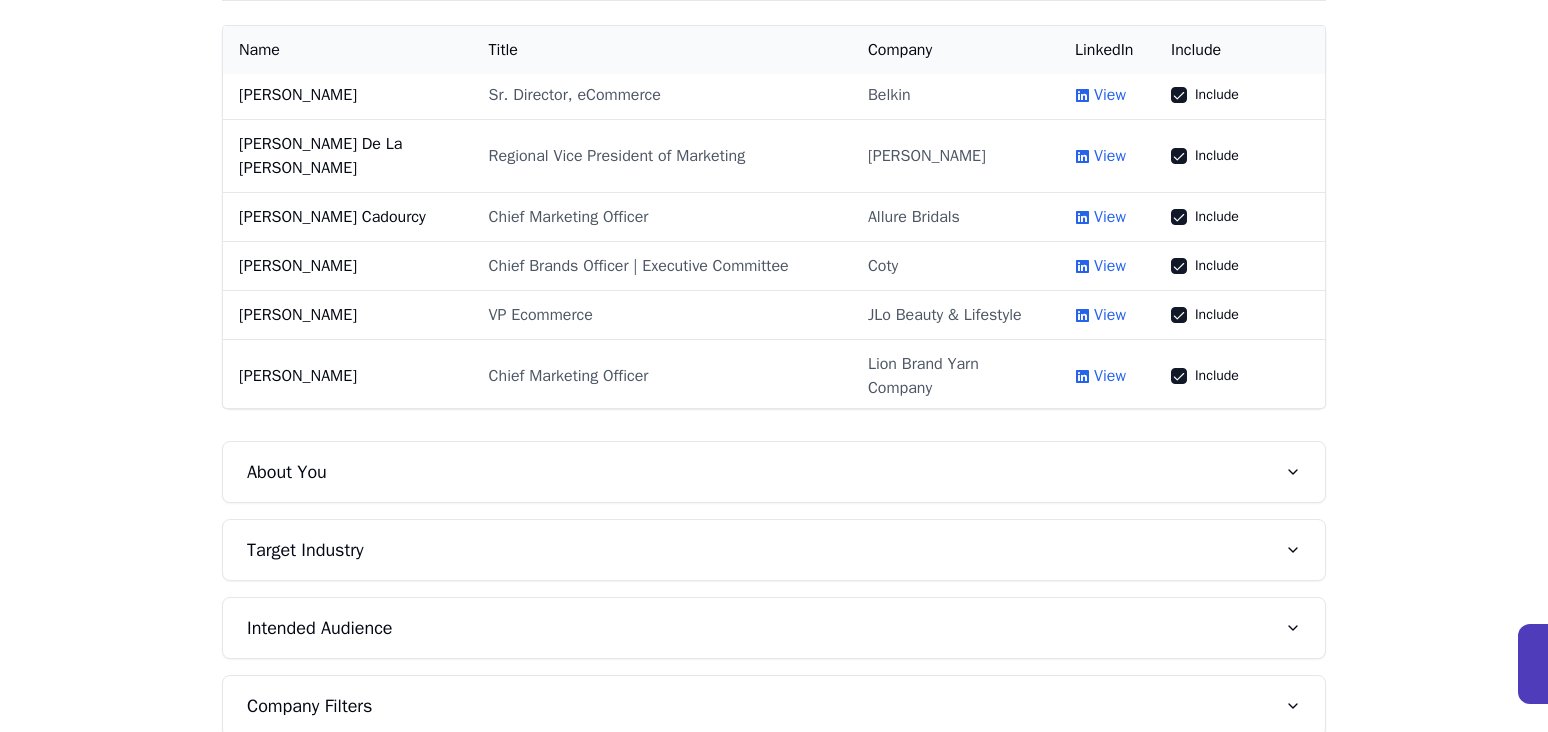 scroll, scrollTop: 5814, scrollLeft: 0, axis: vertical 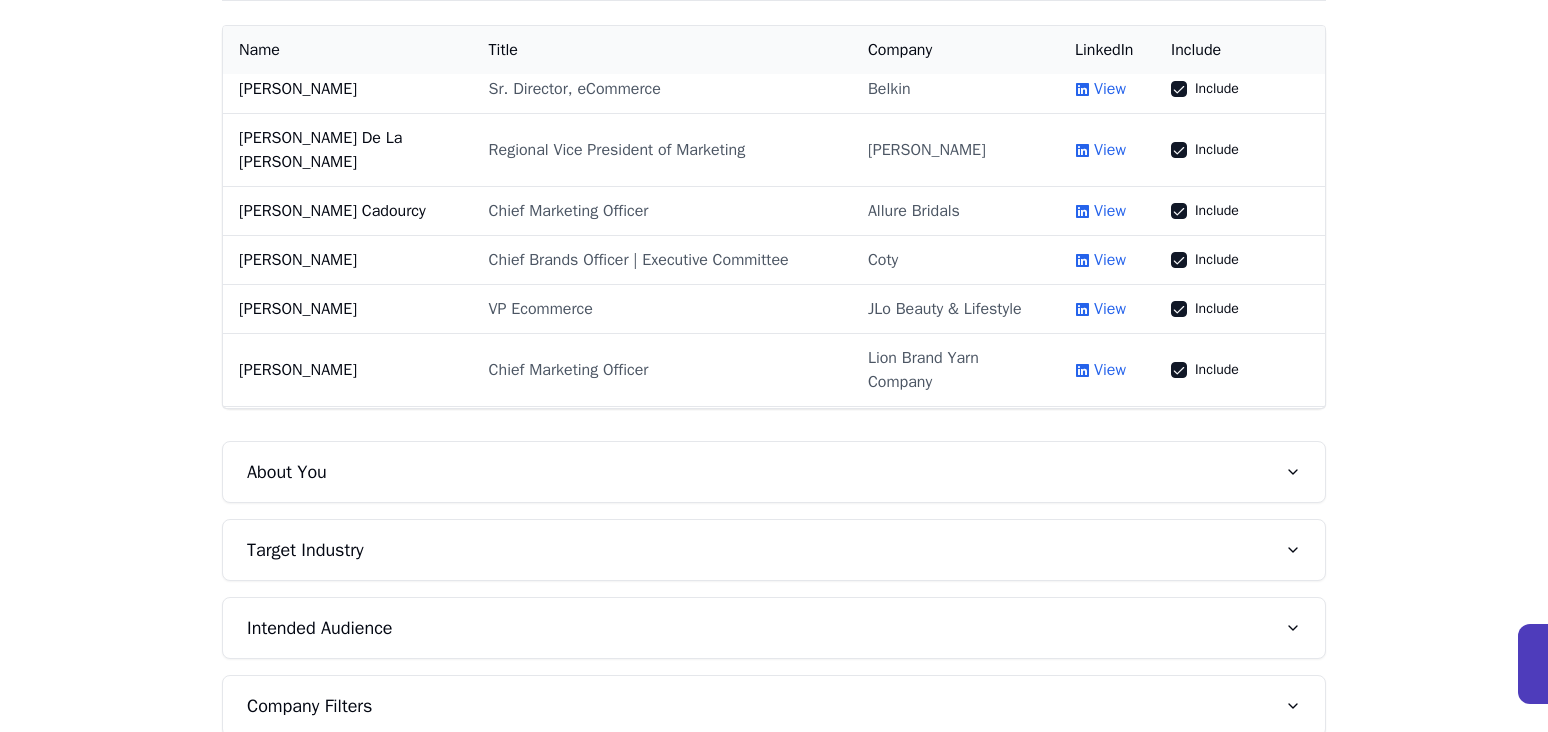 click on "About You" at bounding box center [774, 472] 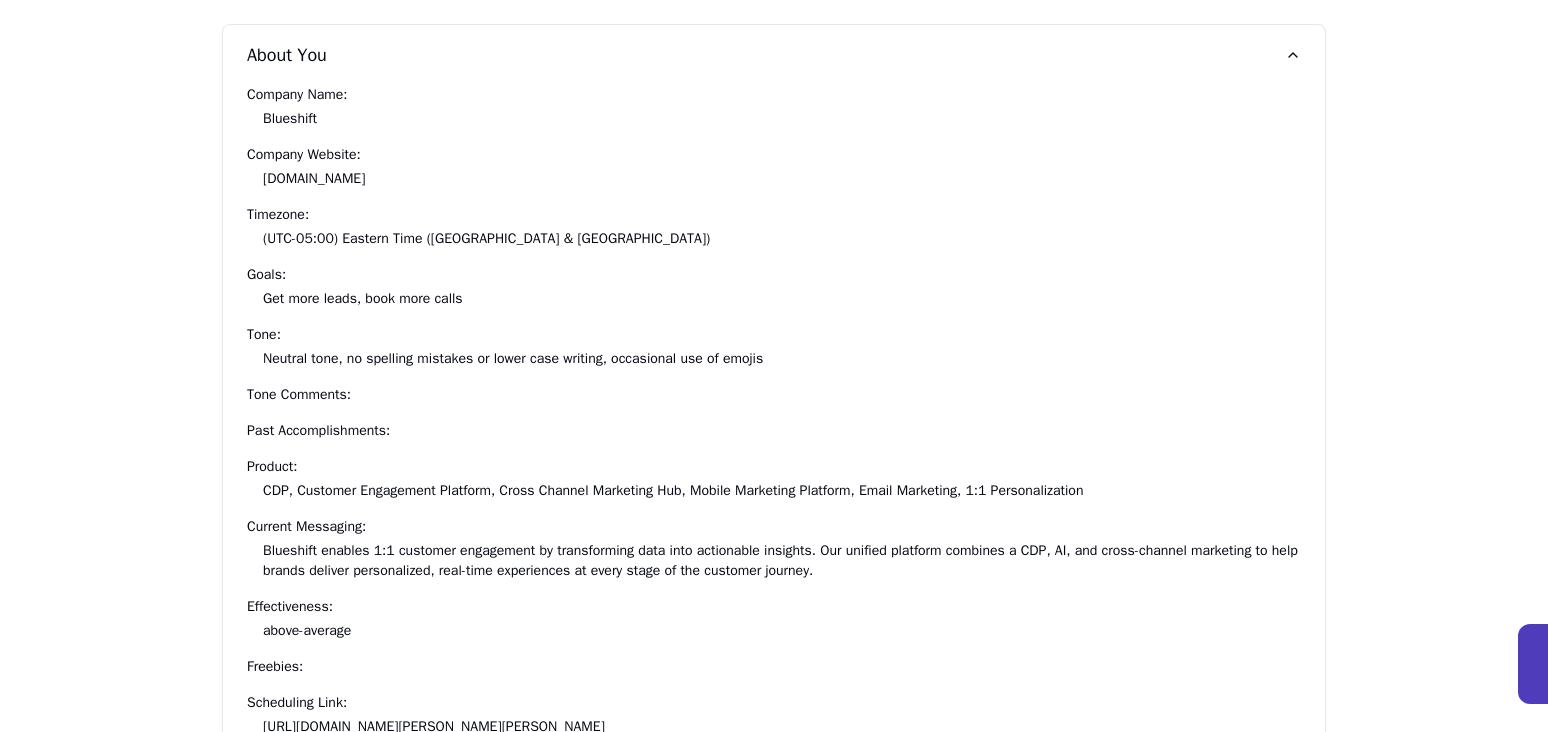 scroll, scrollTop: 785, scrollLeft: 0, axis: vertical 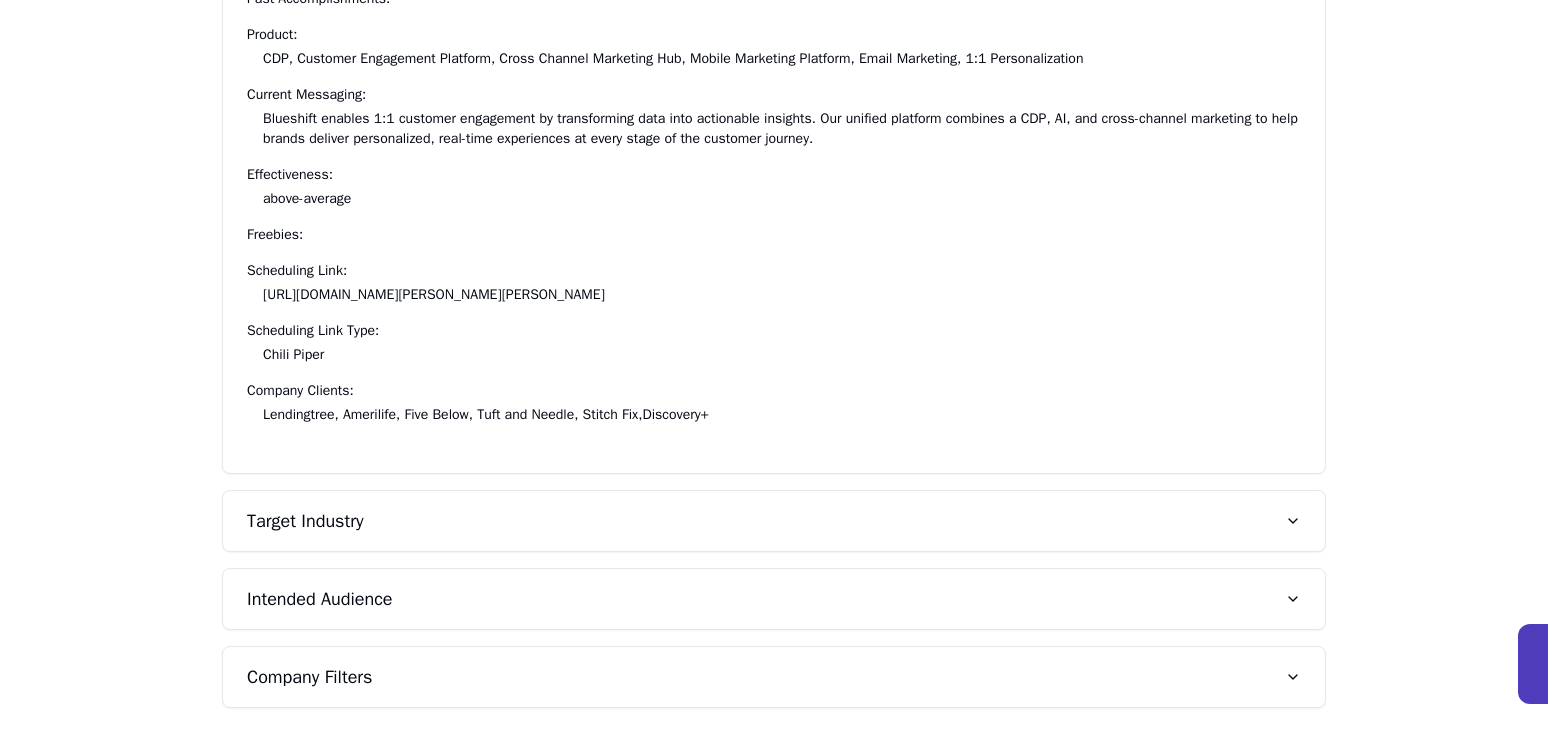 click on "Target Industry" at bounding box center (774, 521) 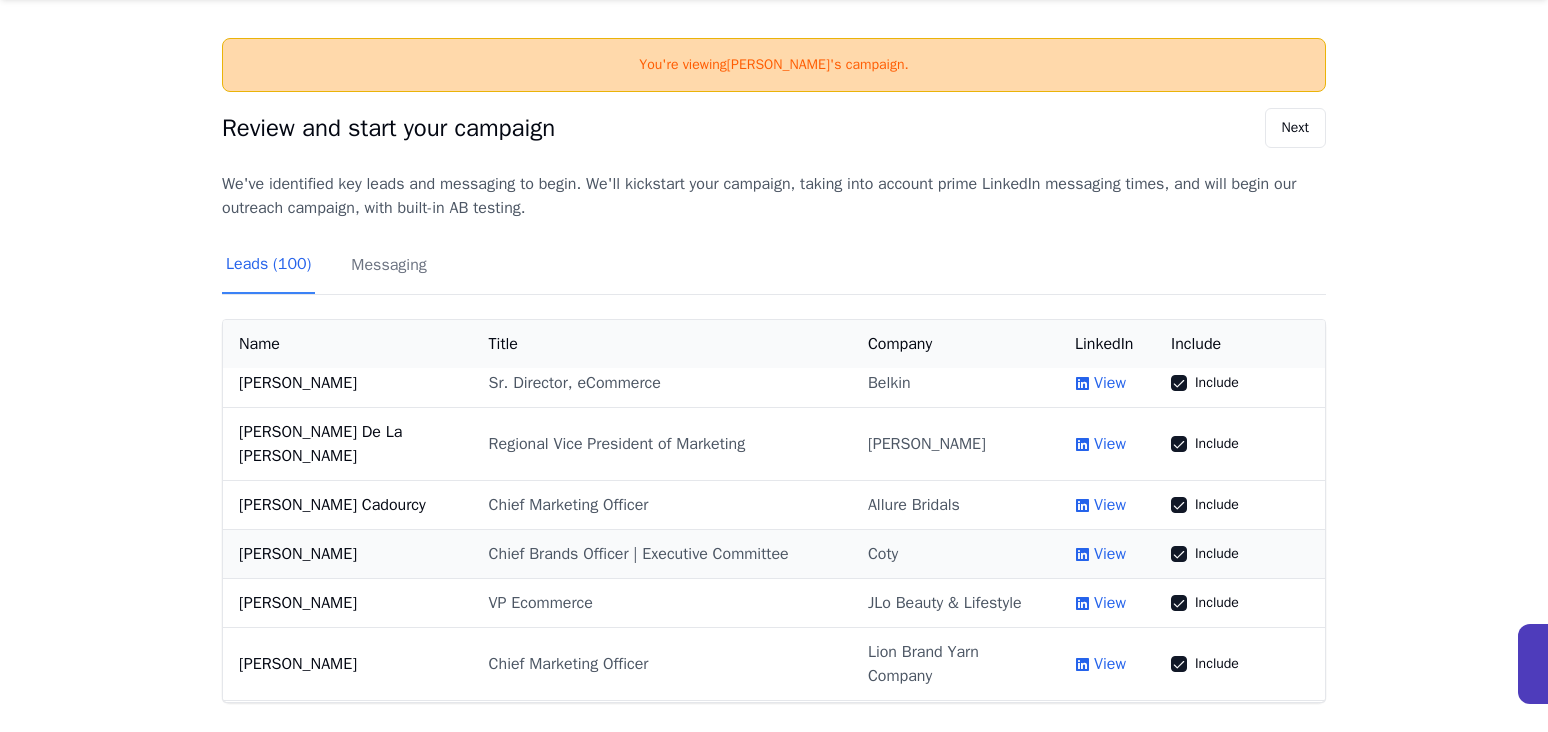 scroll, scrollTop: 0, scrollLeft: 0, axis: both 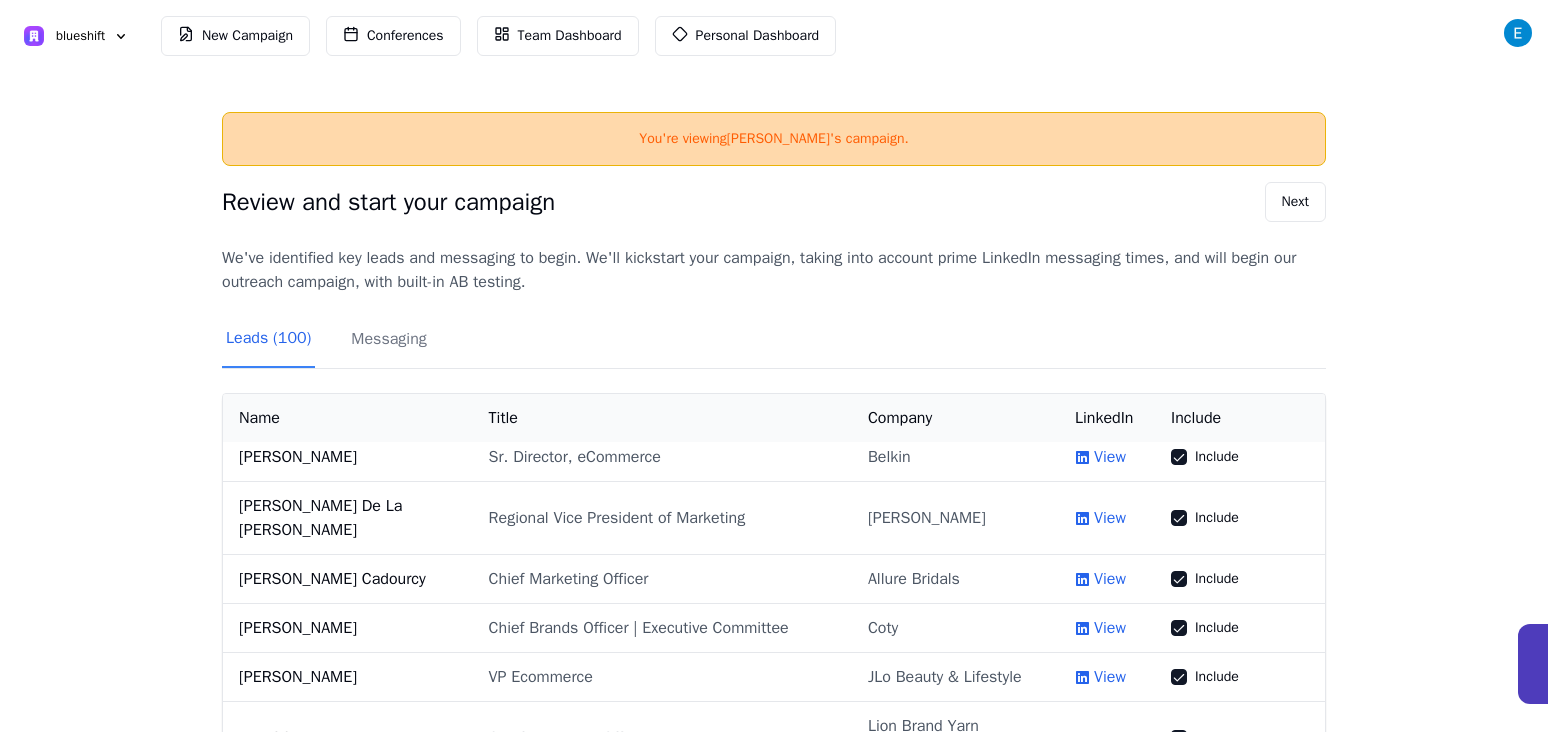 click on "Messaging" at bounding box center [388, 347] 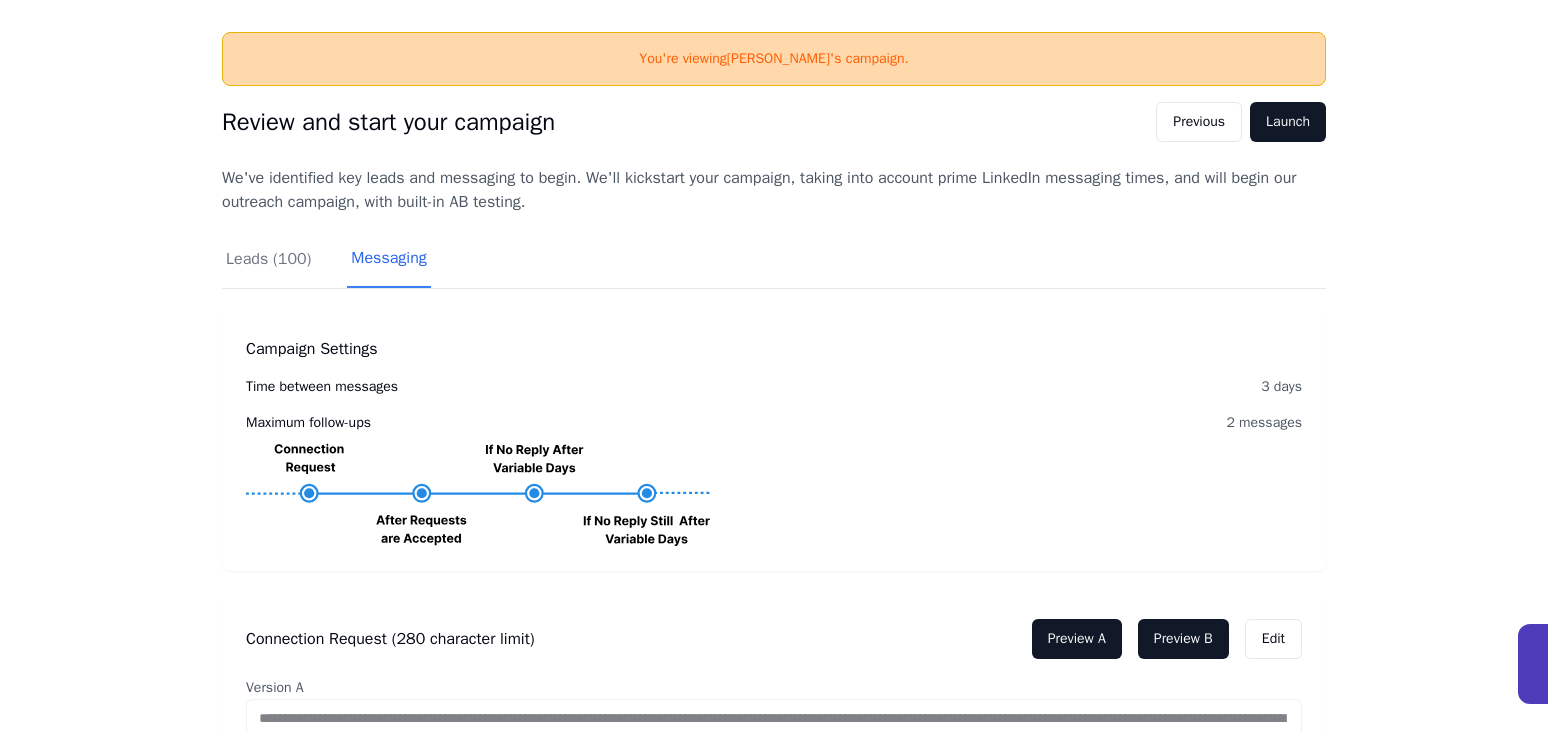scroll, scrollTop: 68, scrollLeft: 0, axis: vertical 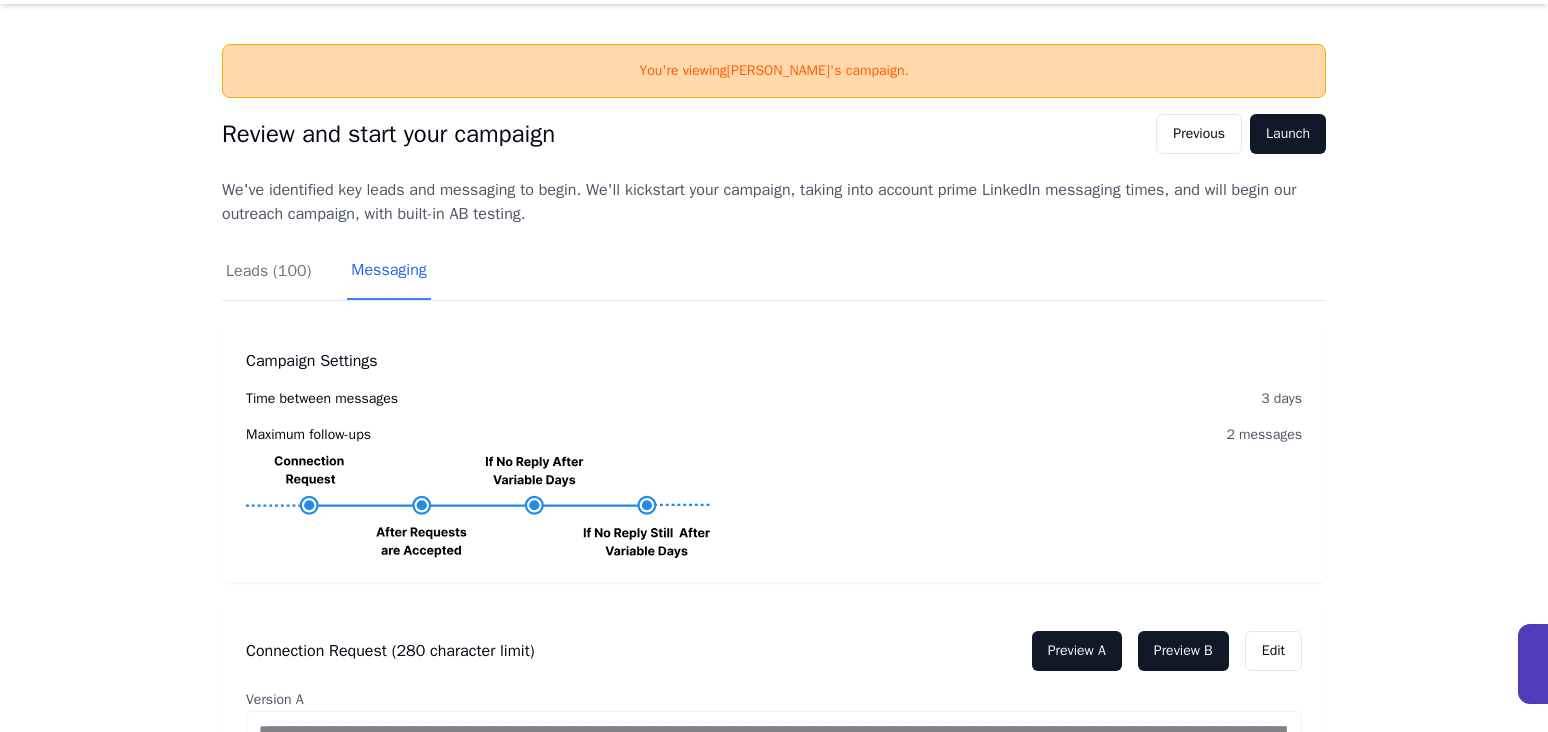 click on "Leads ( 100 )" at bounding box center (268, 279) 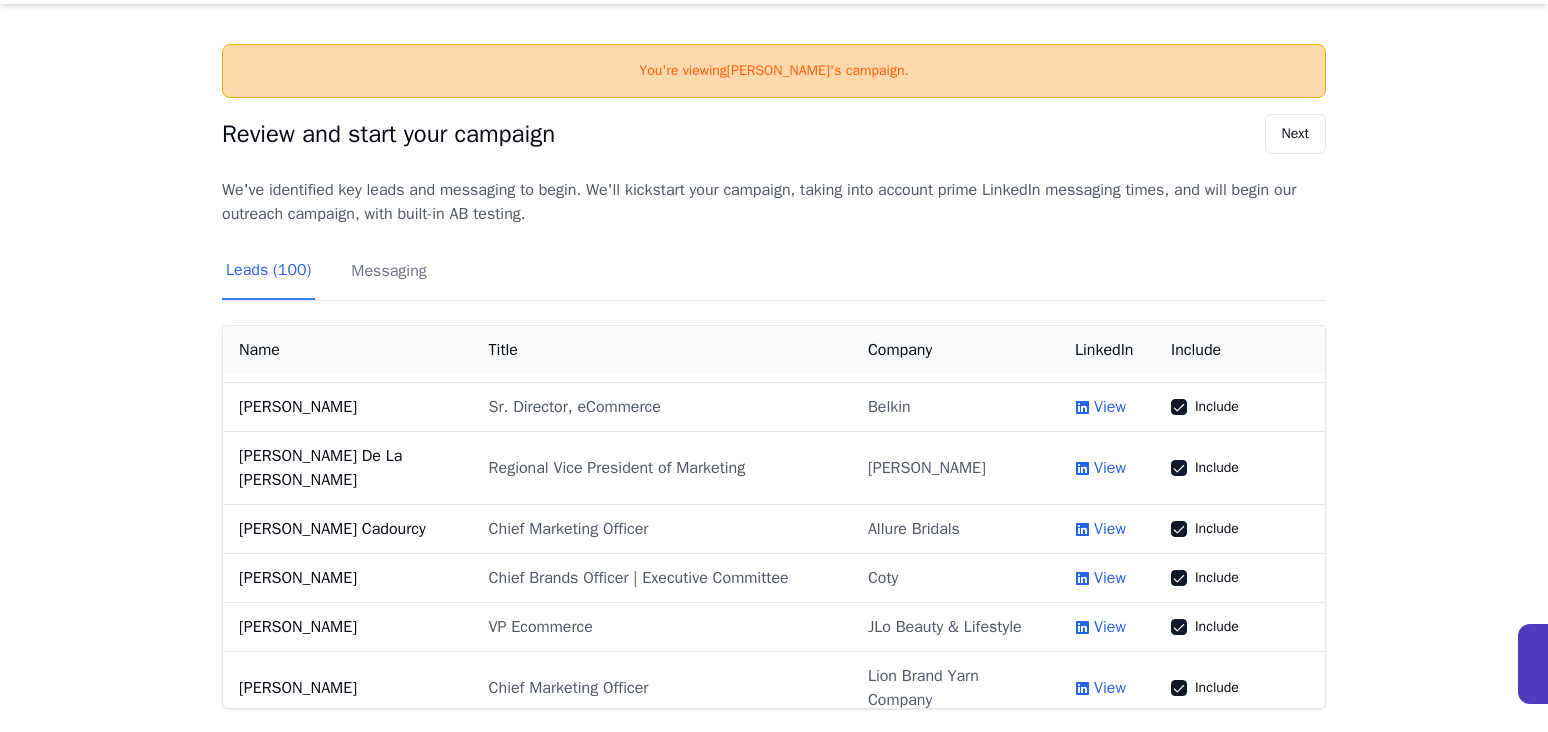 scroll, scrollTop: 5814, scrollLeft: 0, axis: vertical 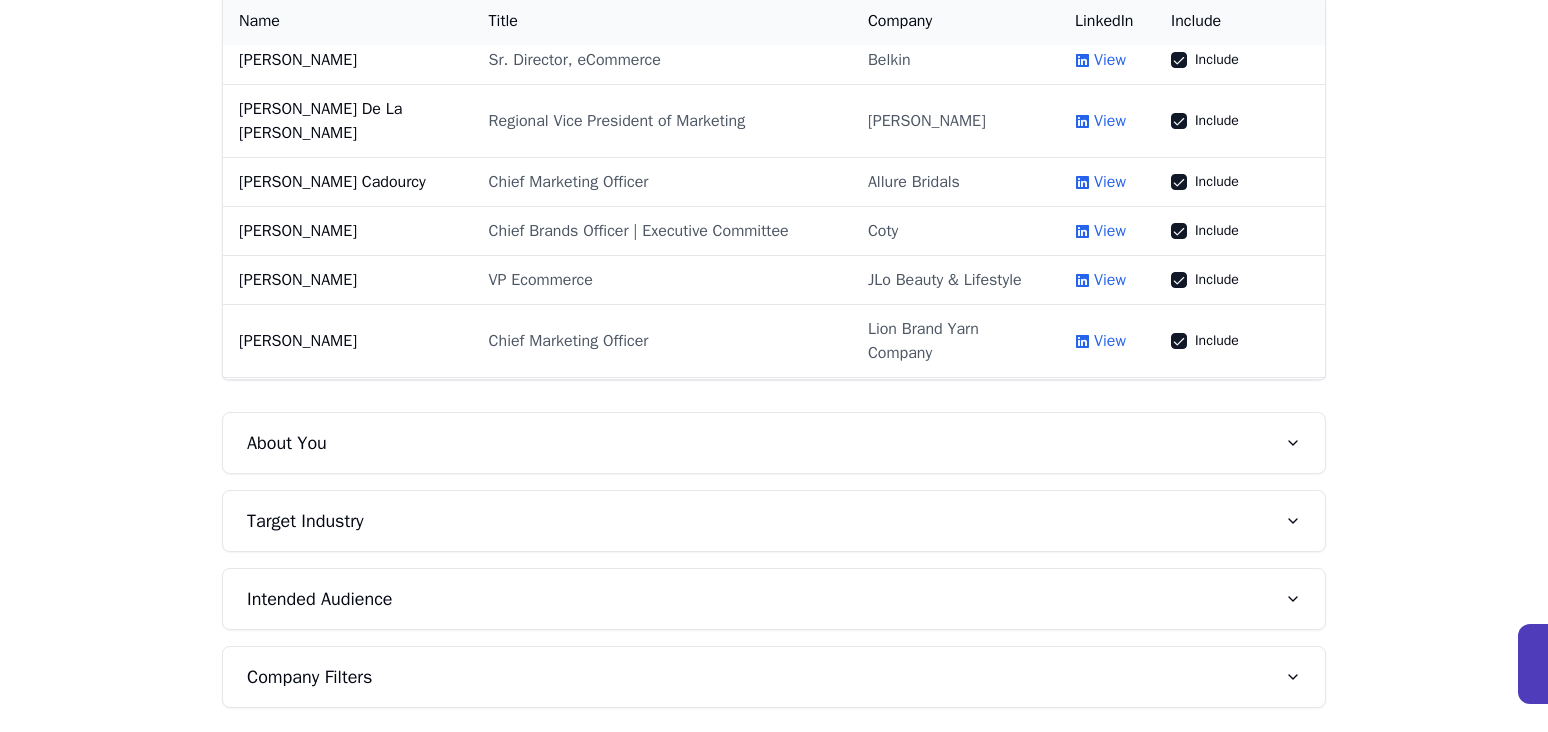 click on "Intended Audience" at bounding box center [774, 599] 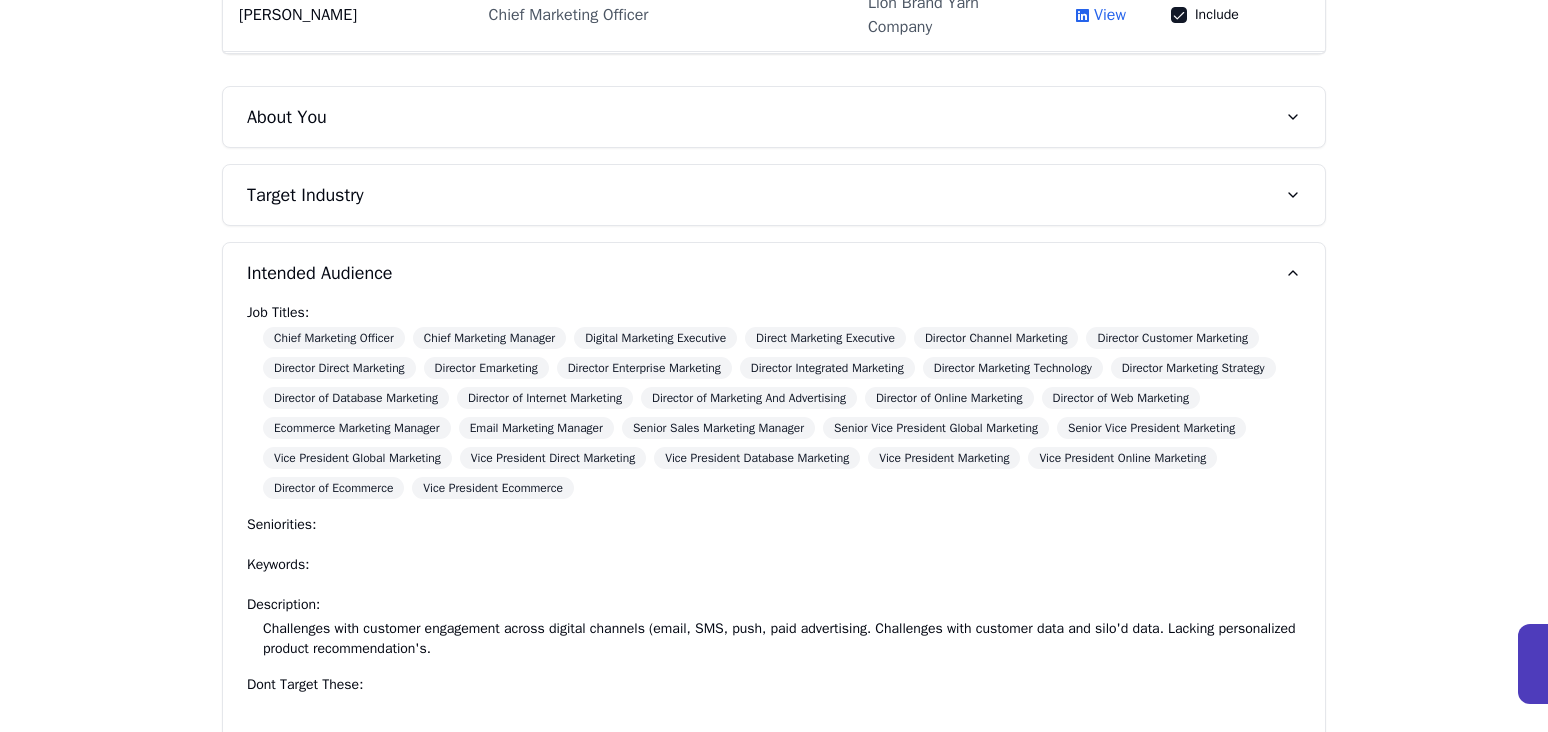 scroll, scrollTop: 867, scrollLeft: 0, axis: vertical 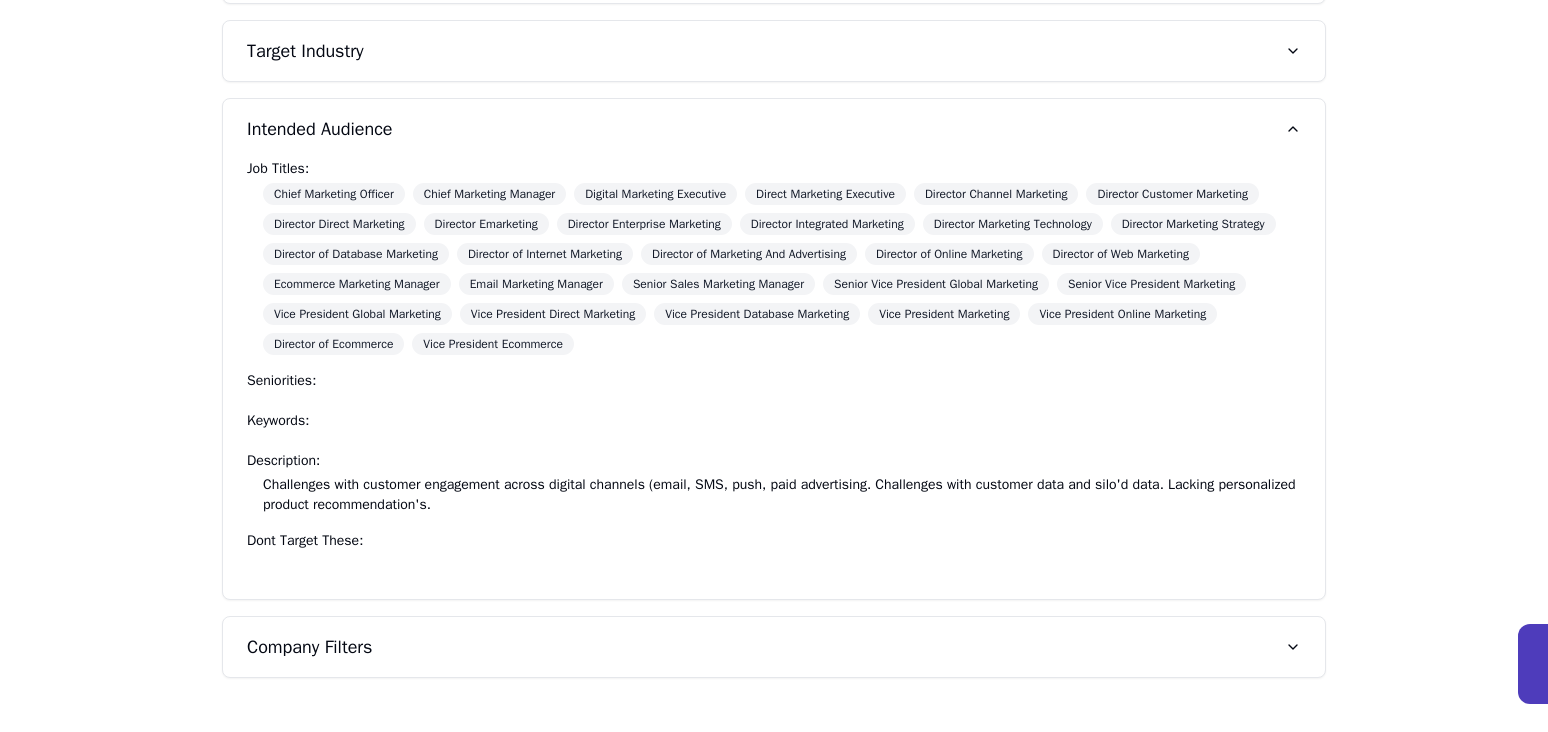 click on "Company Filters" at bounding box center [774, 647] 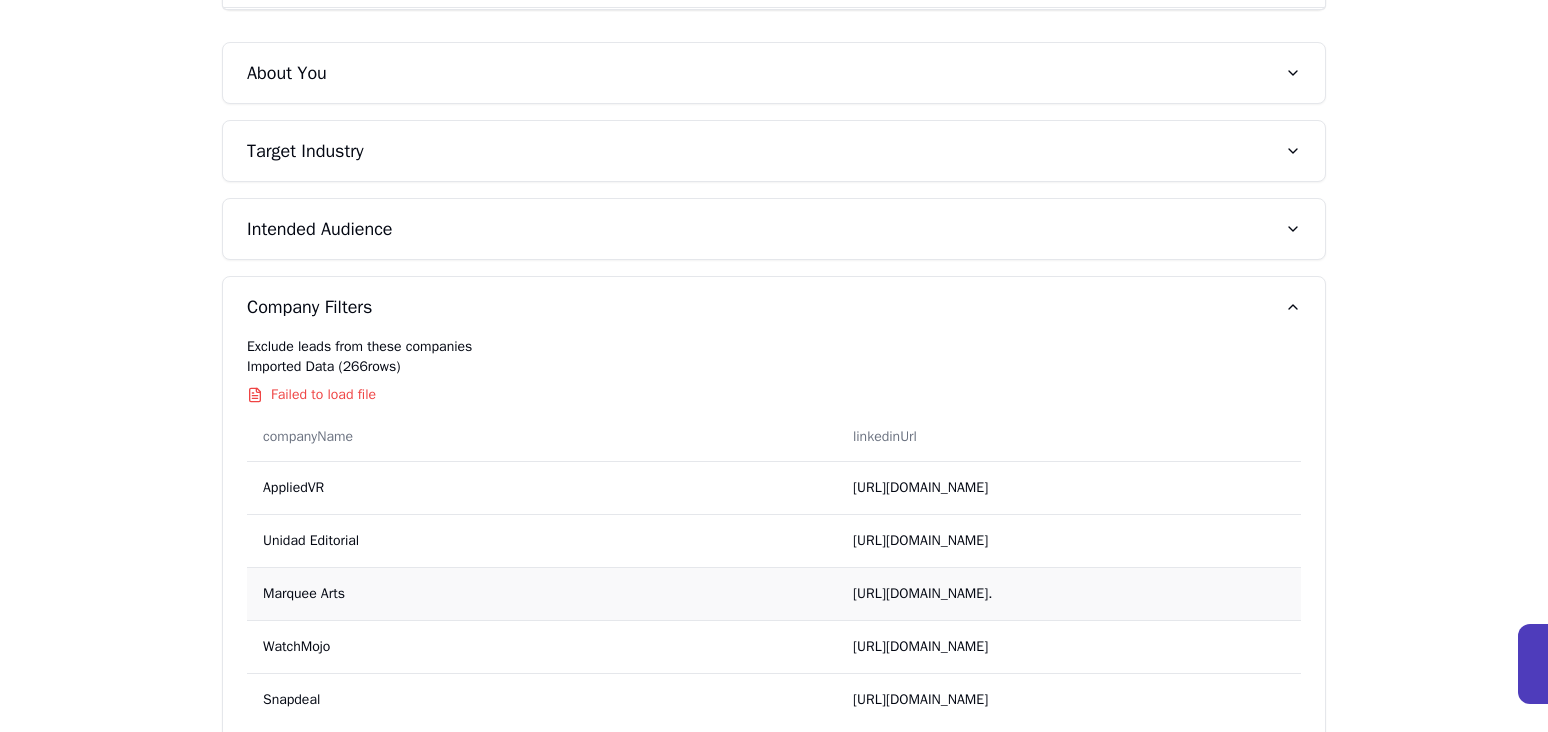 scroll, scrollTop: 700, scrollLeft: 0, axis: vertical 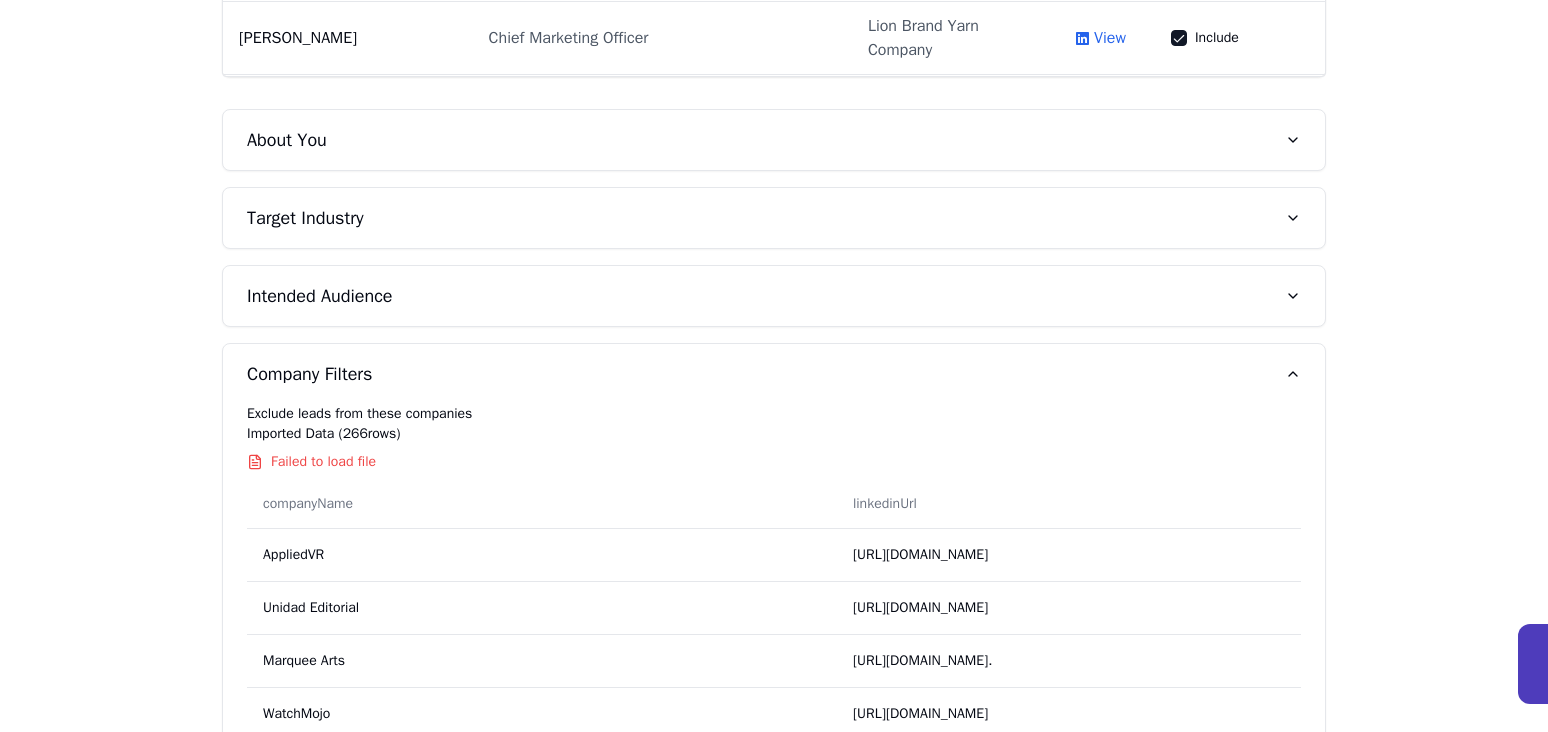 click on "Intended Audience" at bounding box center (774, 296) 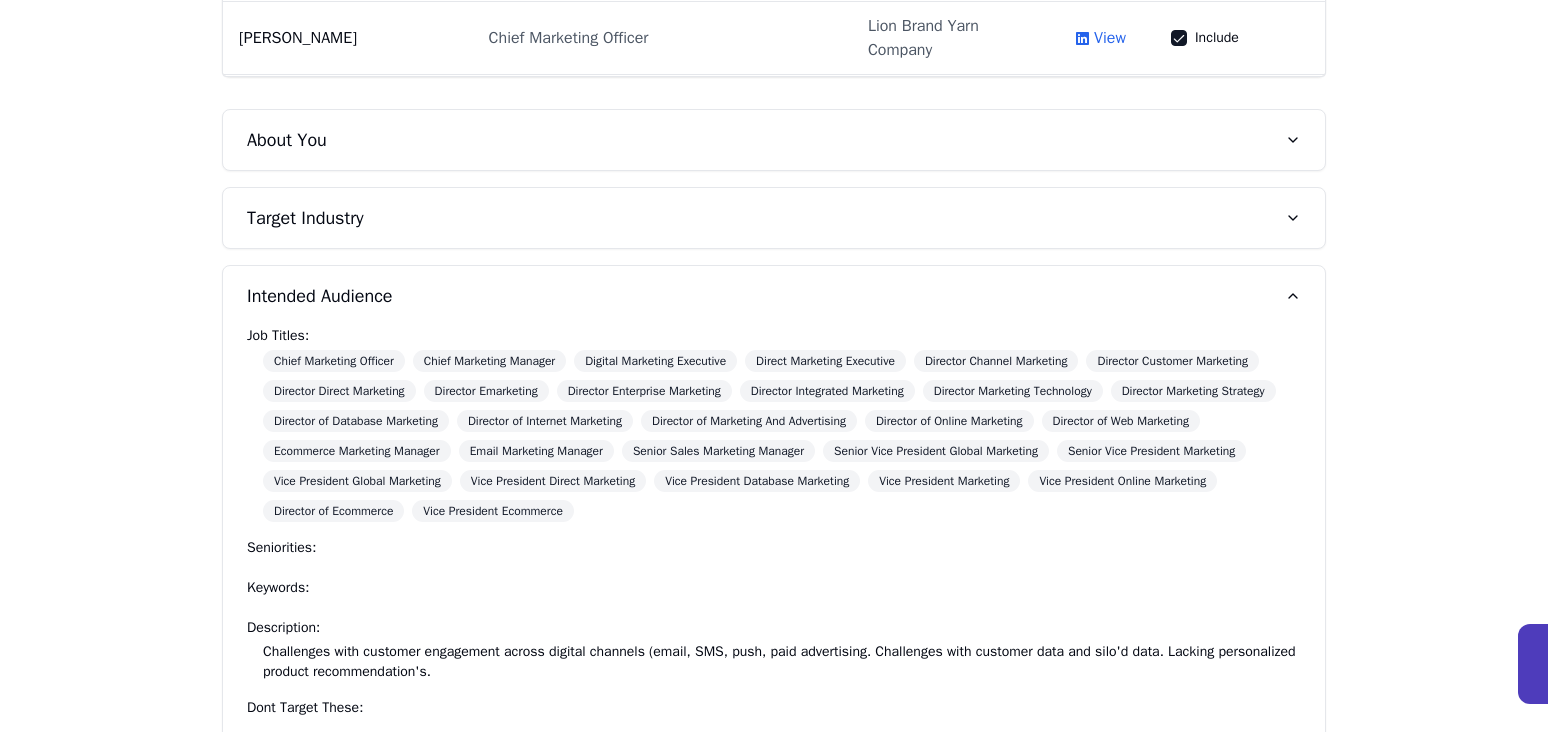 click on "Target Industry" at bounding box center (774, 218) 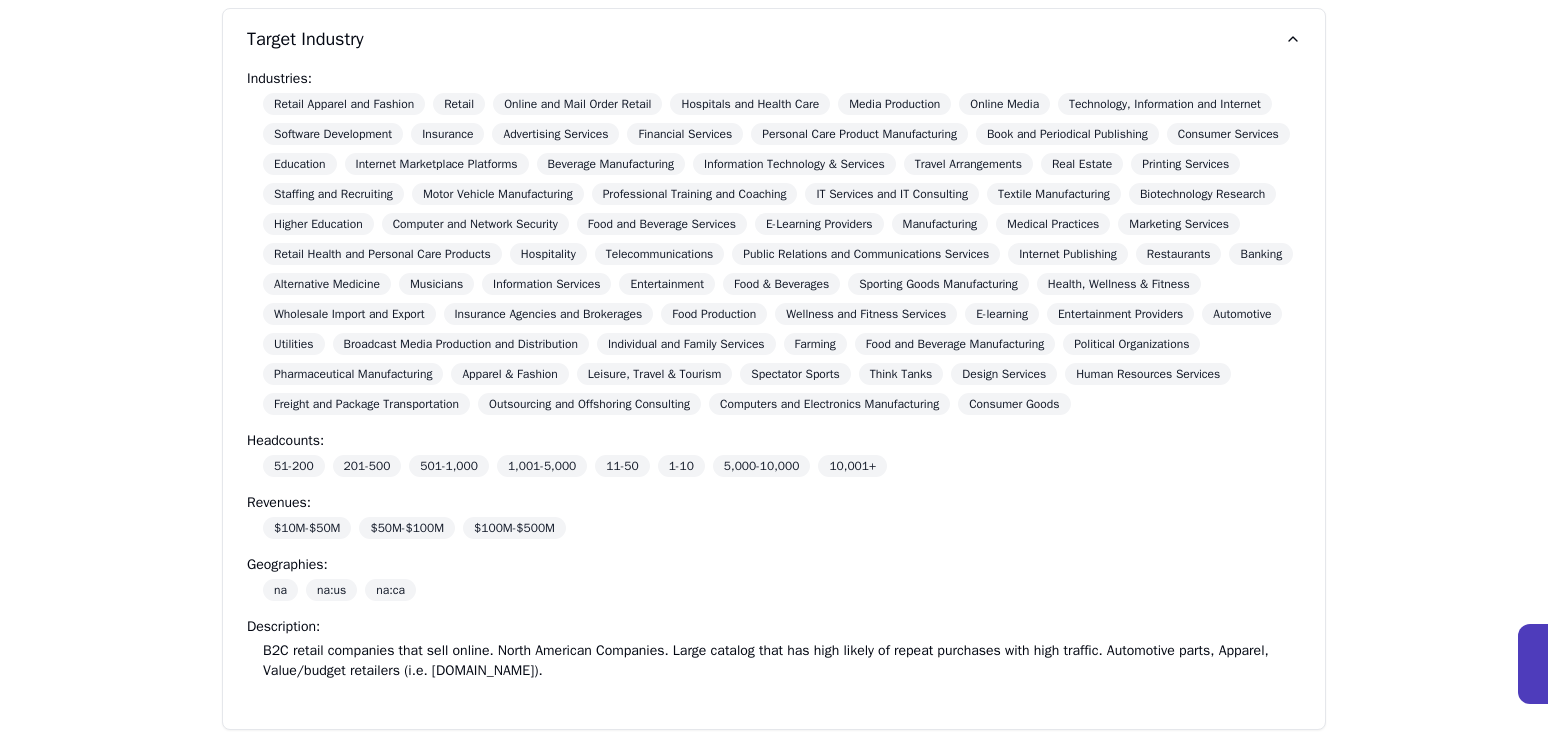 scroll, scrollTop: 0, scrollLeft: 0, axis: both 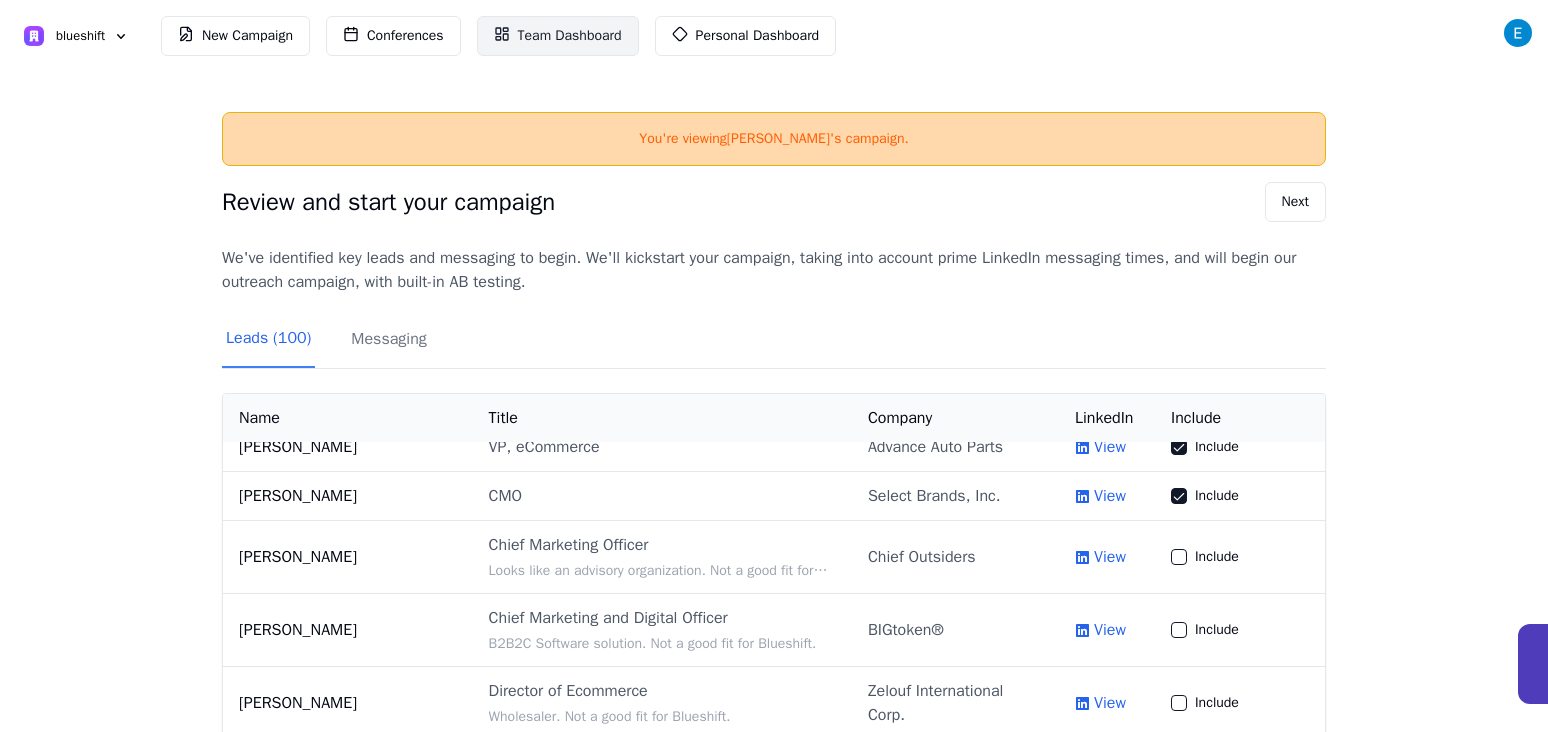 click on "Team Dashboard" at bounding box center [570, 36] 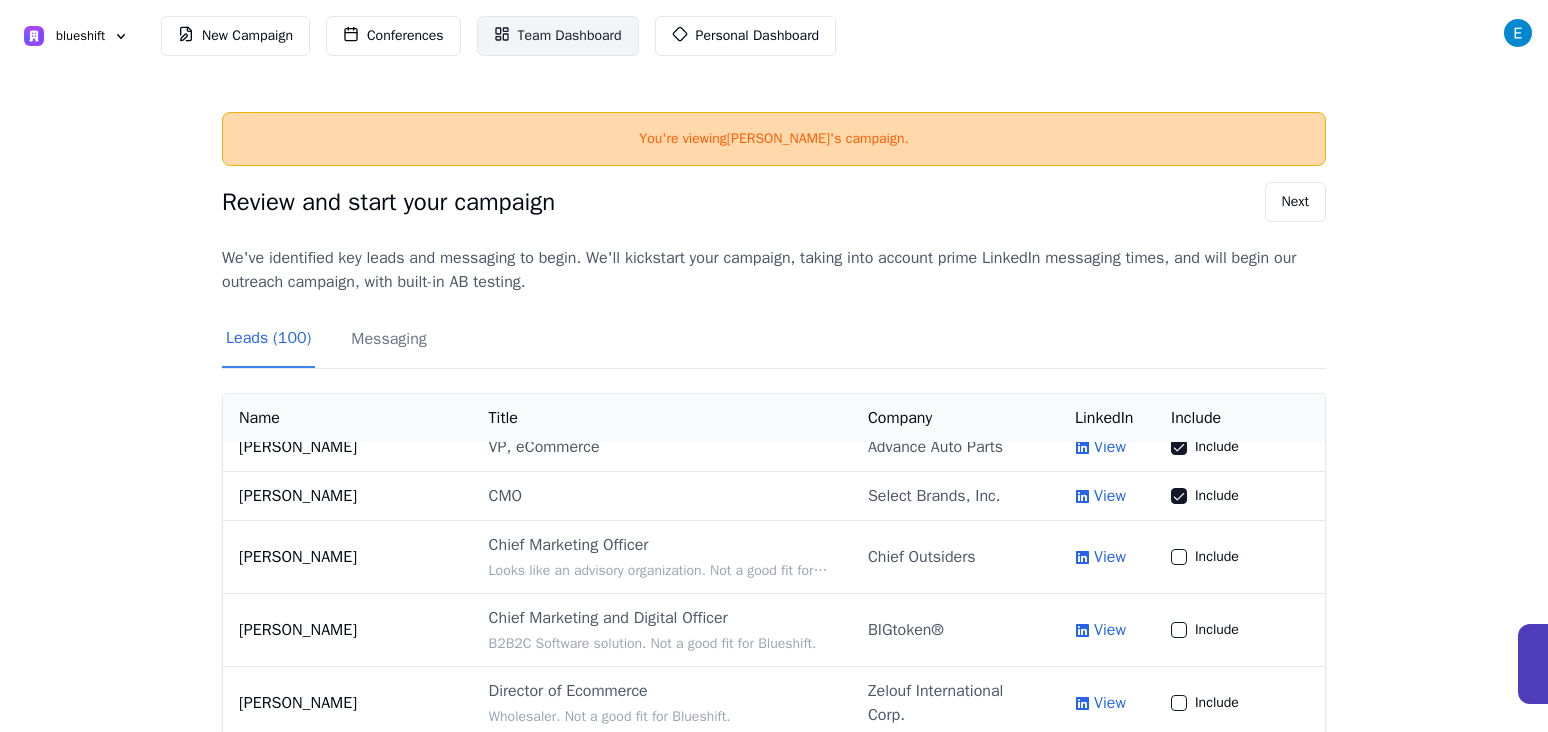 click 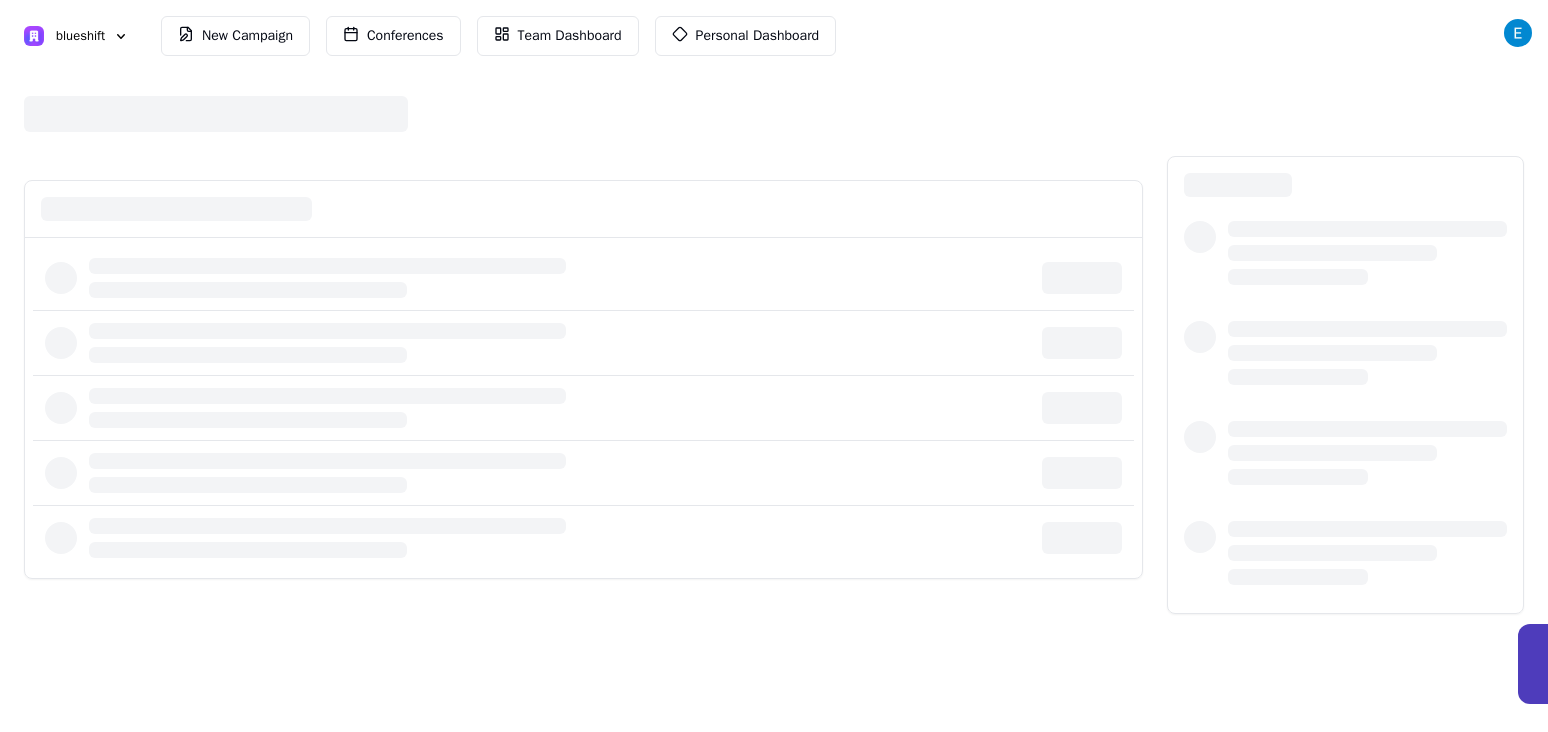 scroll, scrollTop: 0, scrollLeft: 0, axis: both 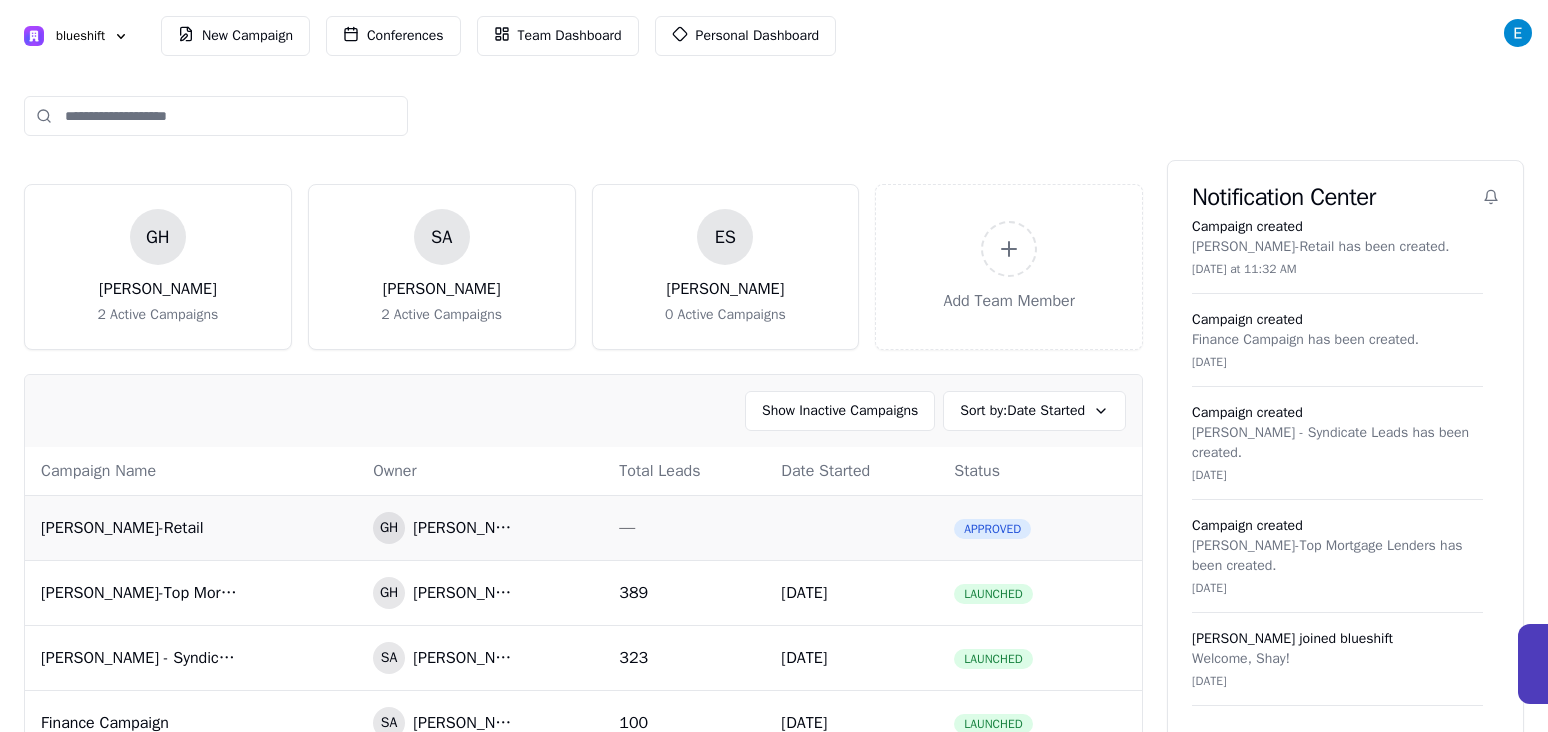 click on "[PERSON_NAME]-Retail" at bounding box center [141, 528] 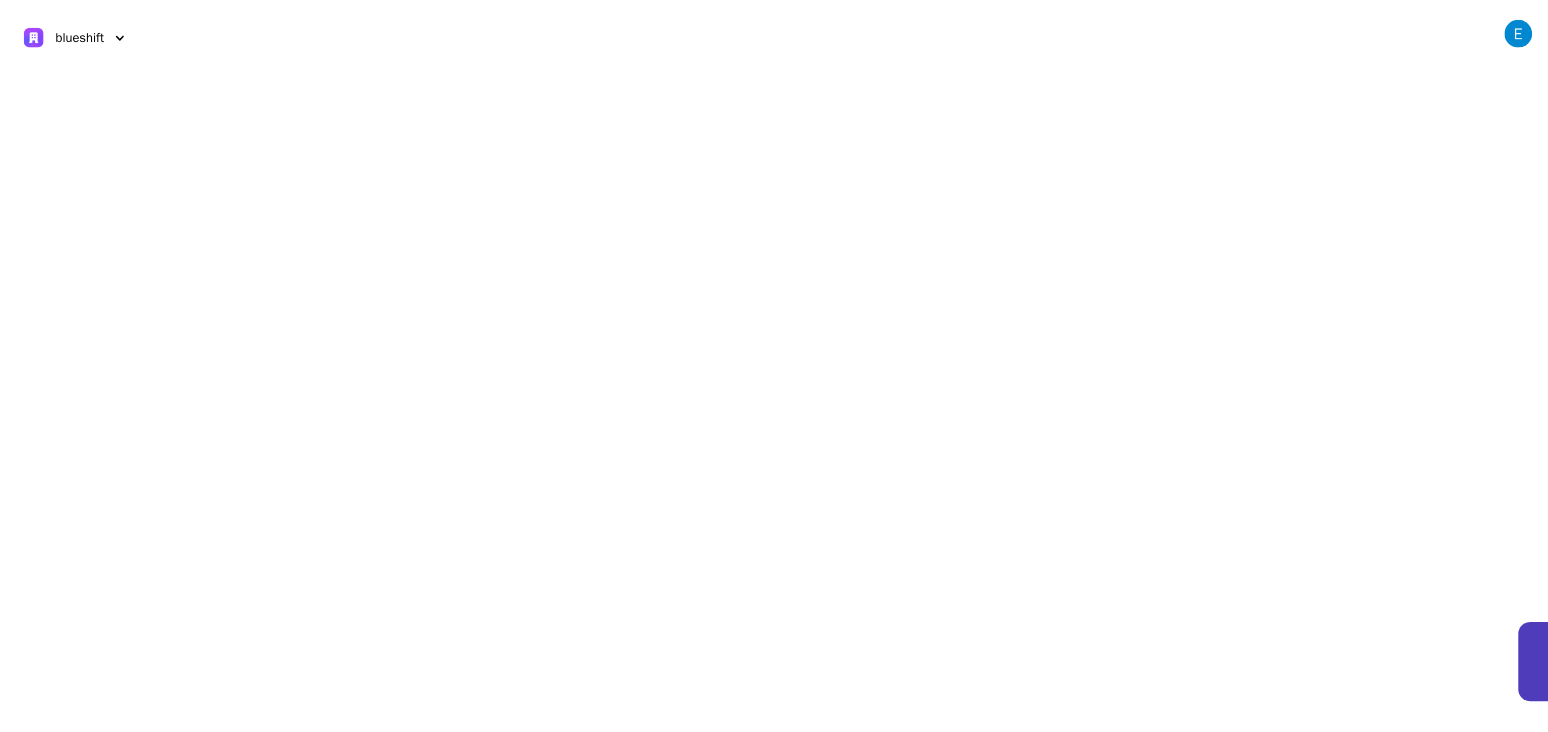 scroll, scrollTop: 0, scrollLeft: 0, axis: both 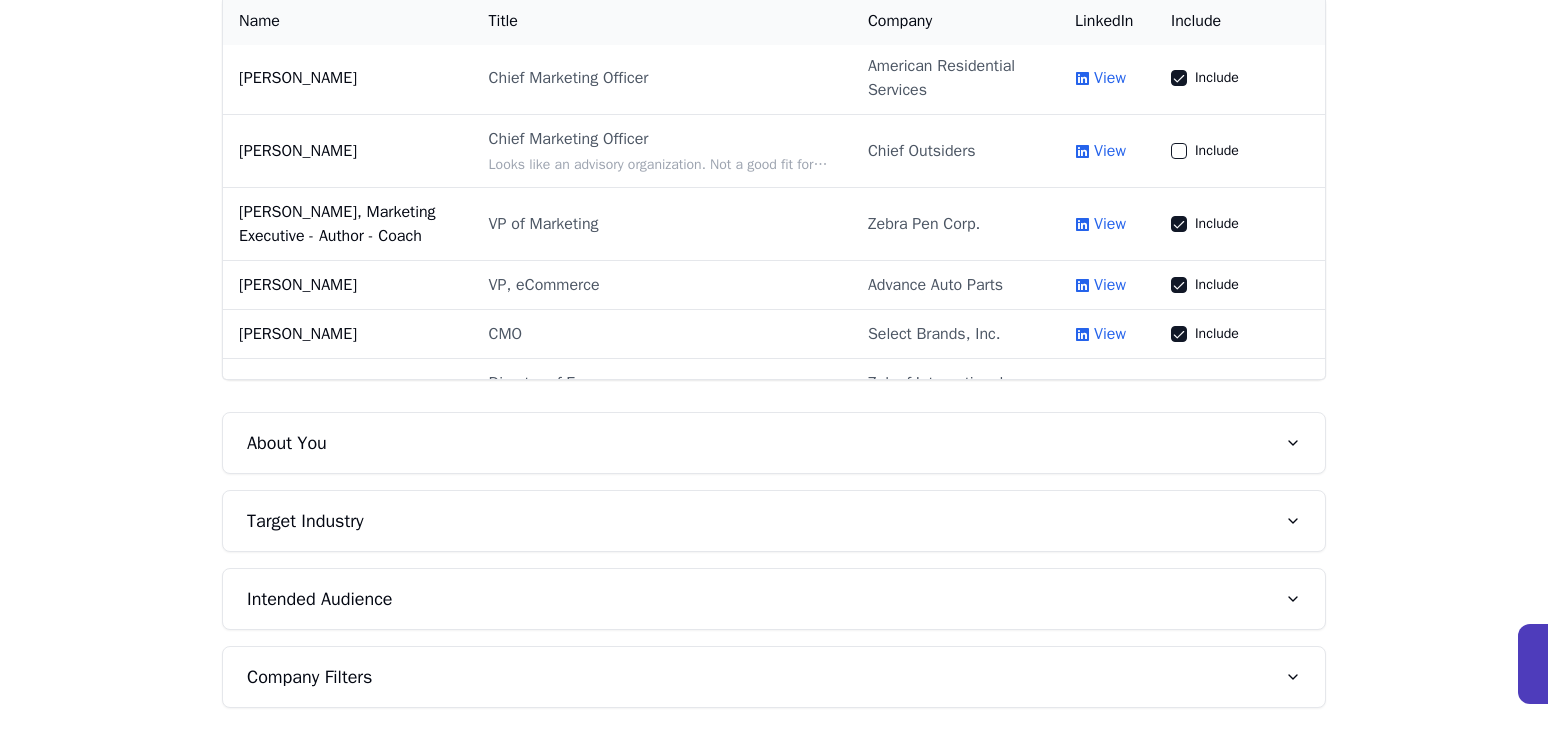 click on "Target Industry" at bounding box center (774, 521) 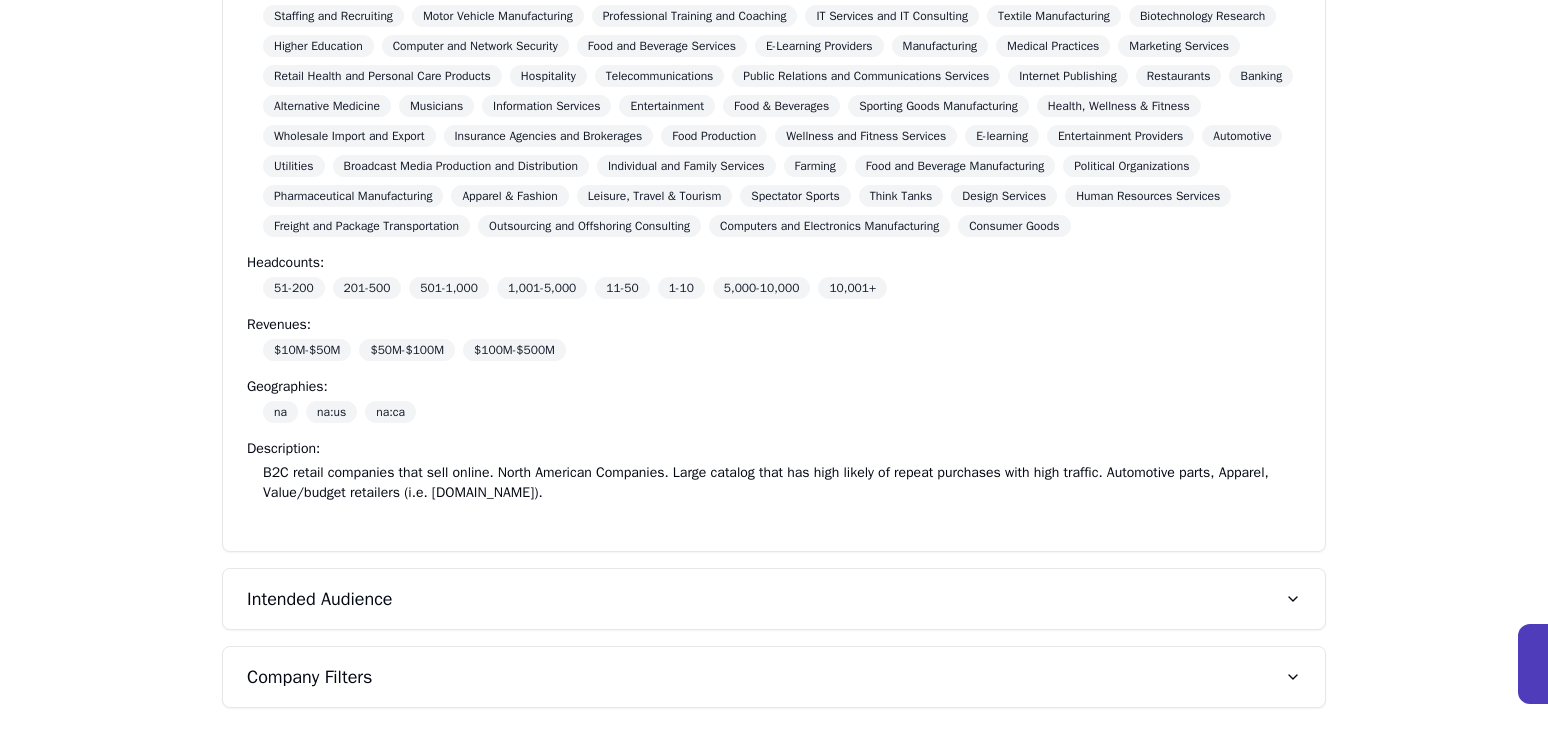 scroll, scrollTop: 1117, scrollLeft: 0, axis: vertical 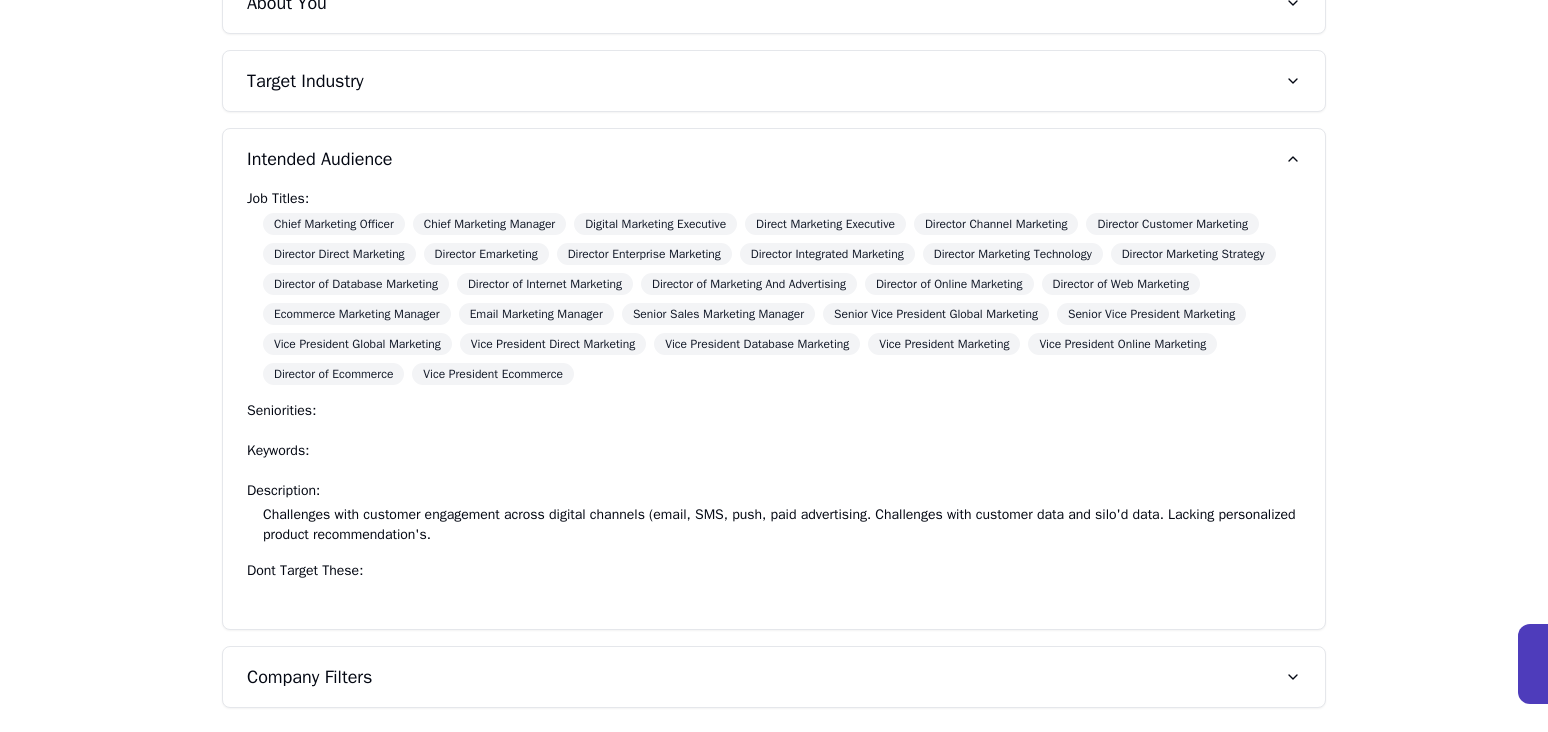 click on "Company Filters" at bounding box center (774, 677) 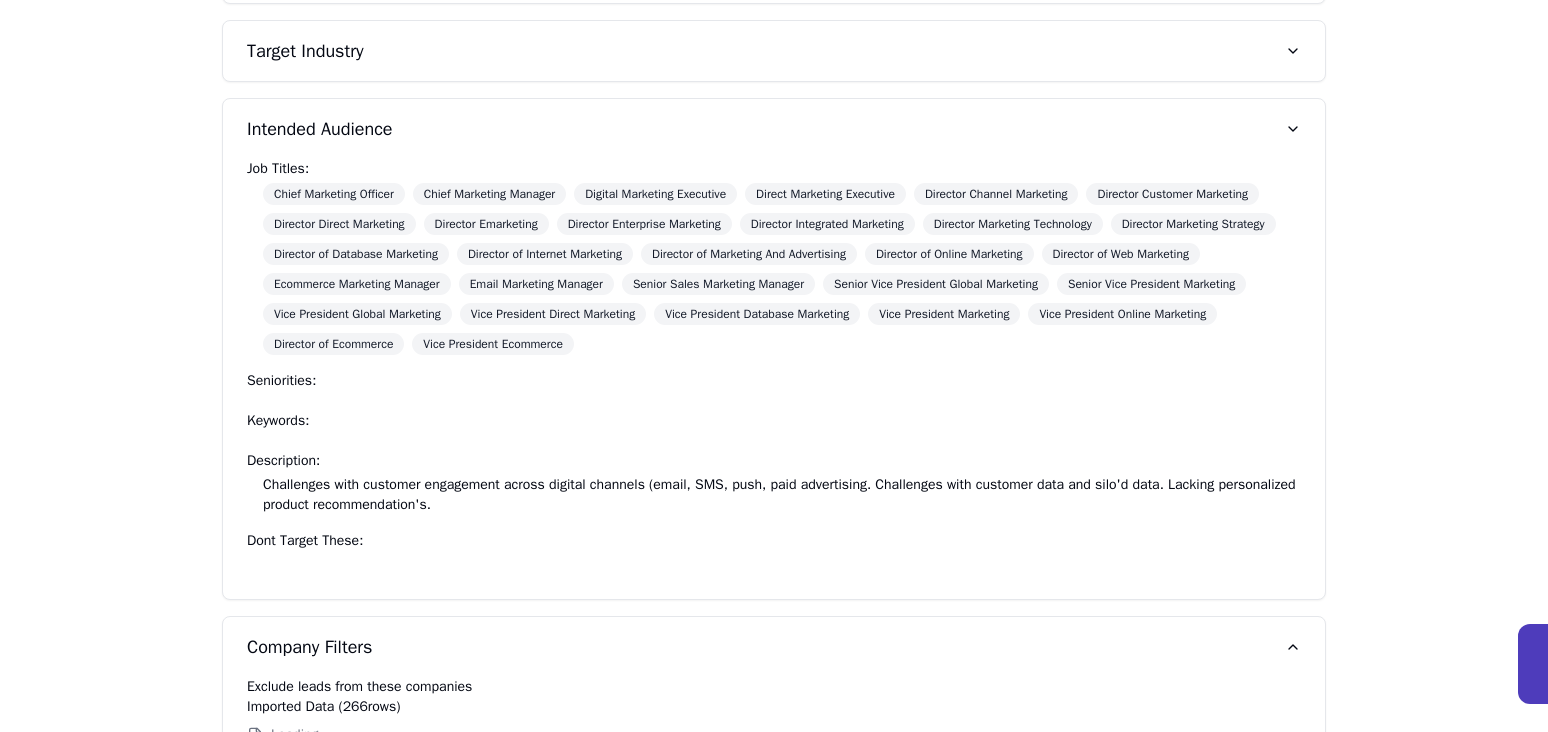 scroll, scrollTop: 861, scrollLeft: 0, axis: vertical 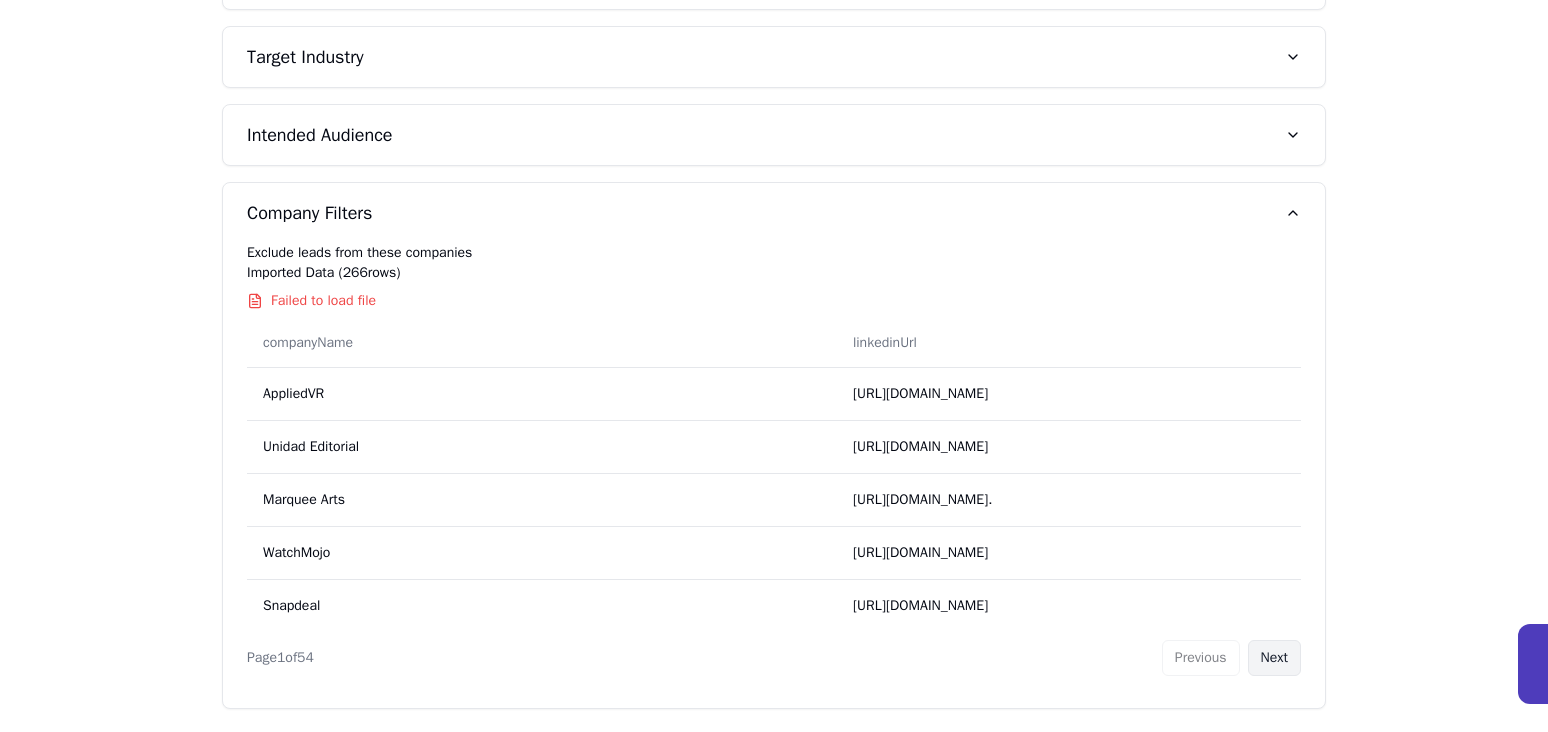 click on "Next" at bounding box center [1274, 658] 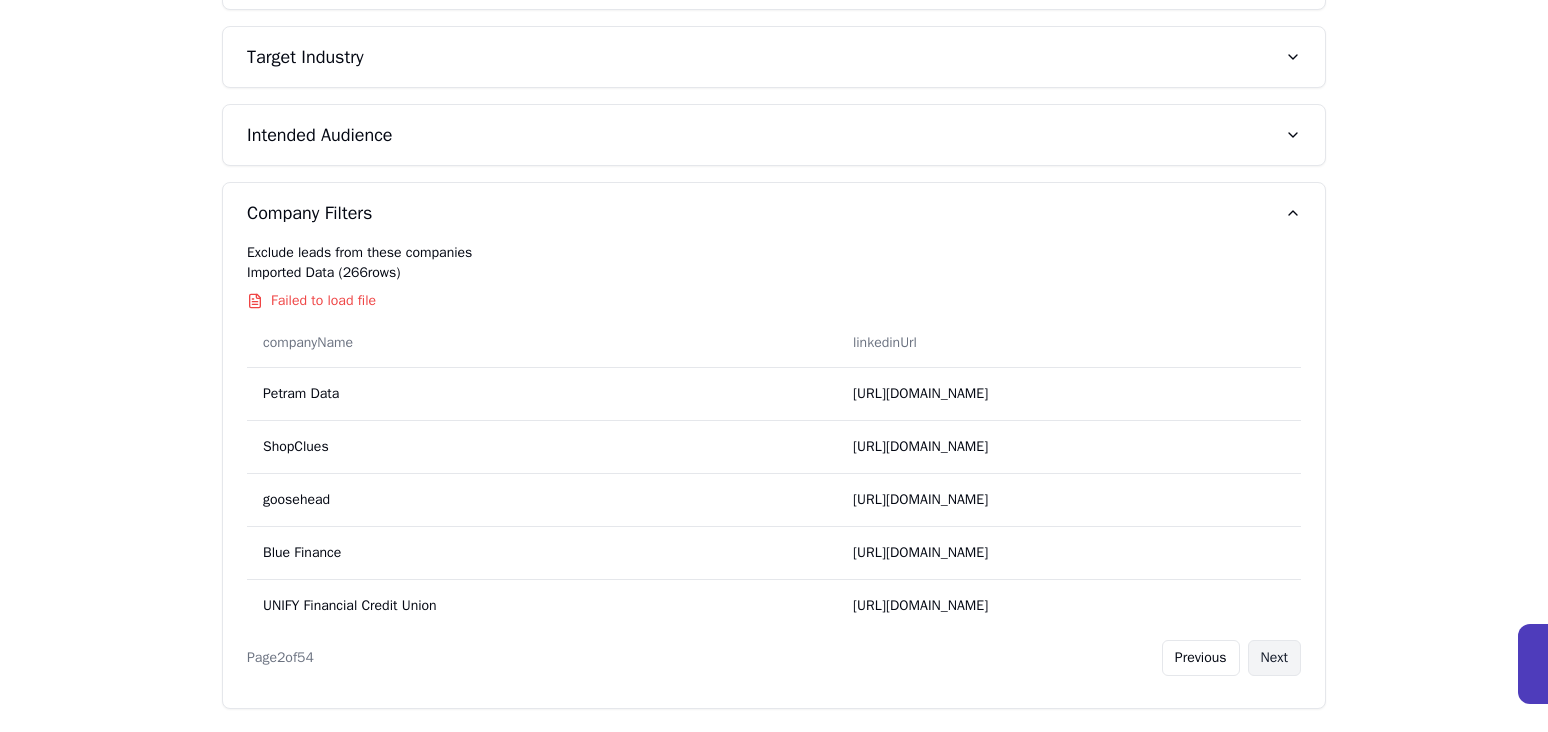click on "Next" at bounding box center [1274, 658] 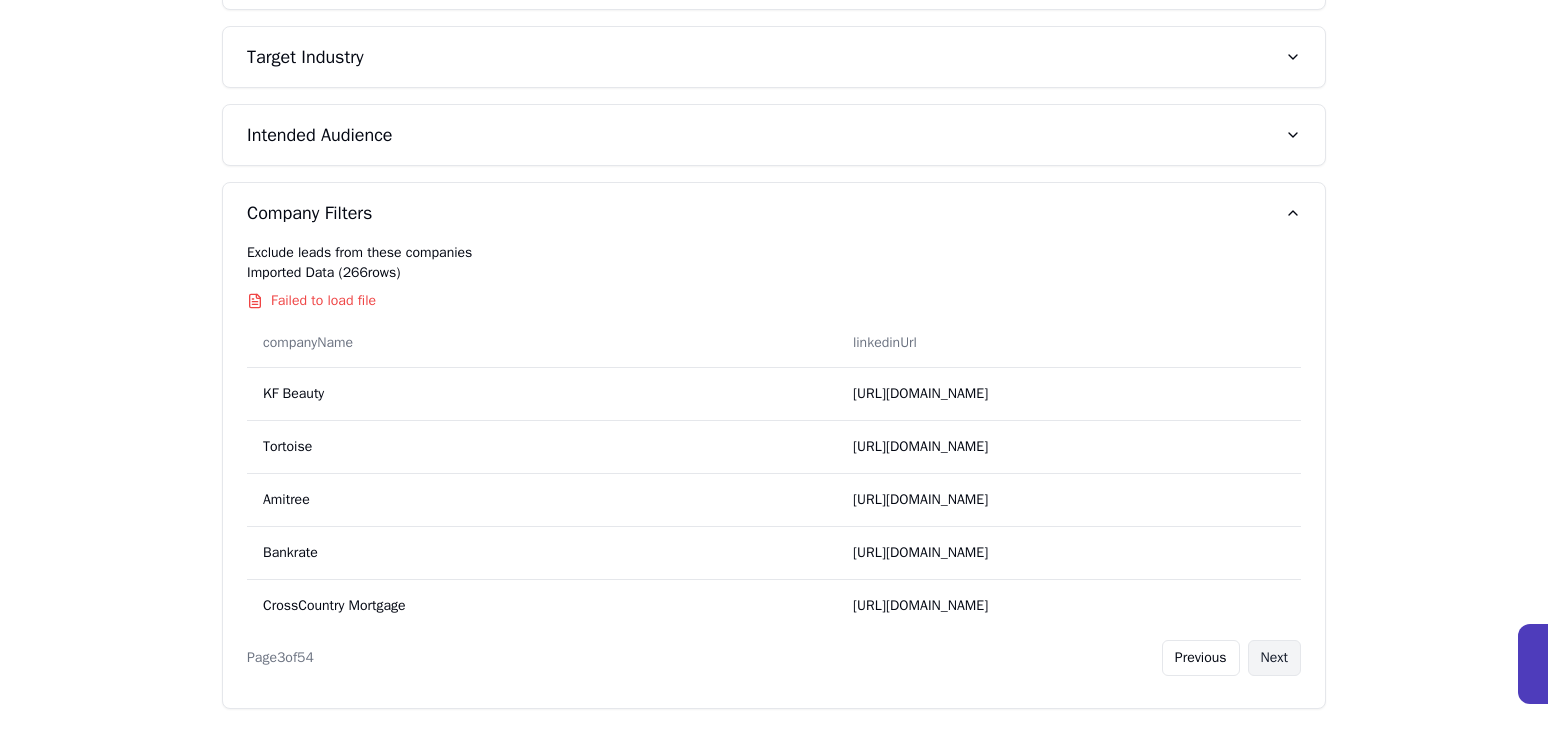 click on "Next" at bounding box center [1274, 658] 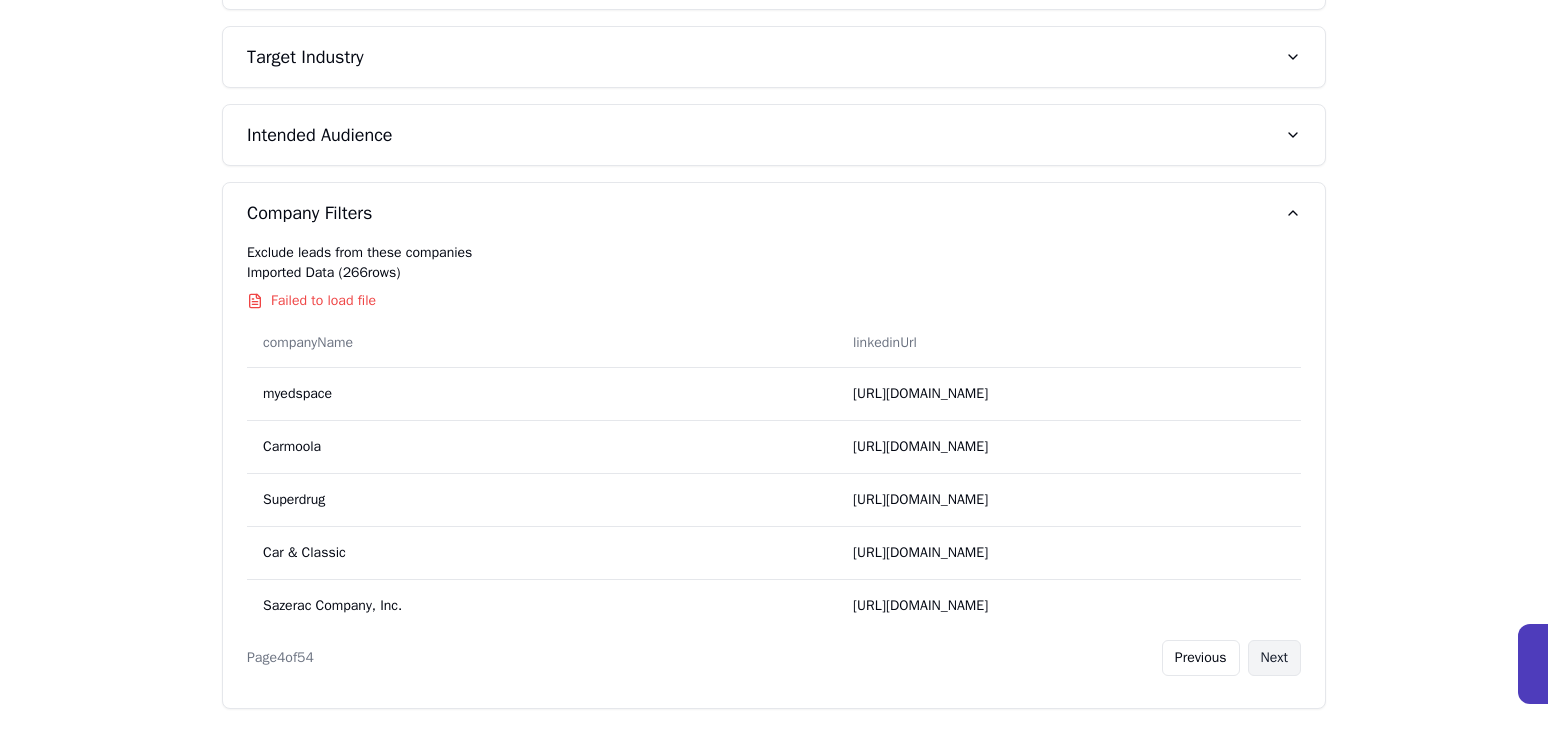 click on "Next" at bounding box center (1274, 658) 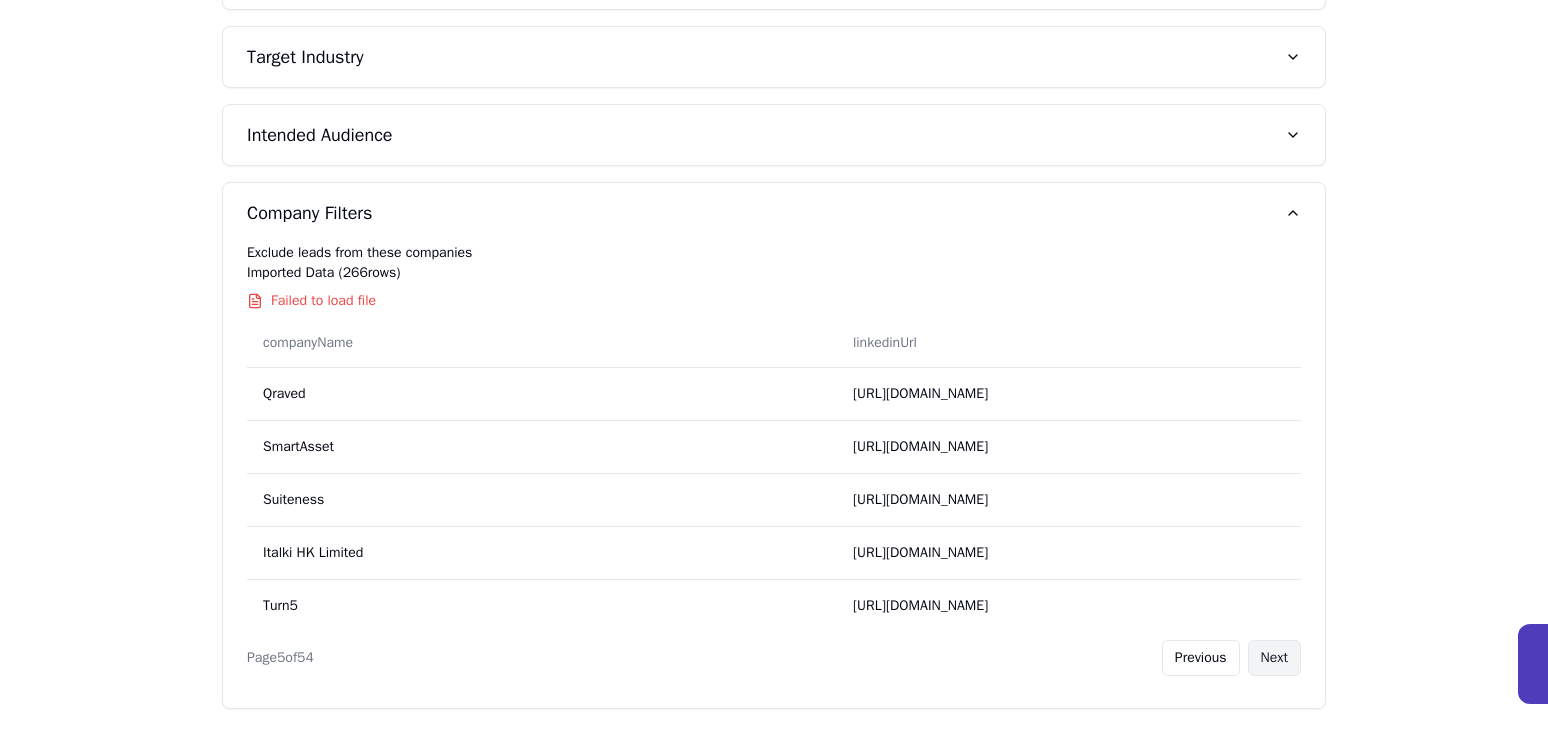 click on "Next" at bounding box center (1274, 658) 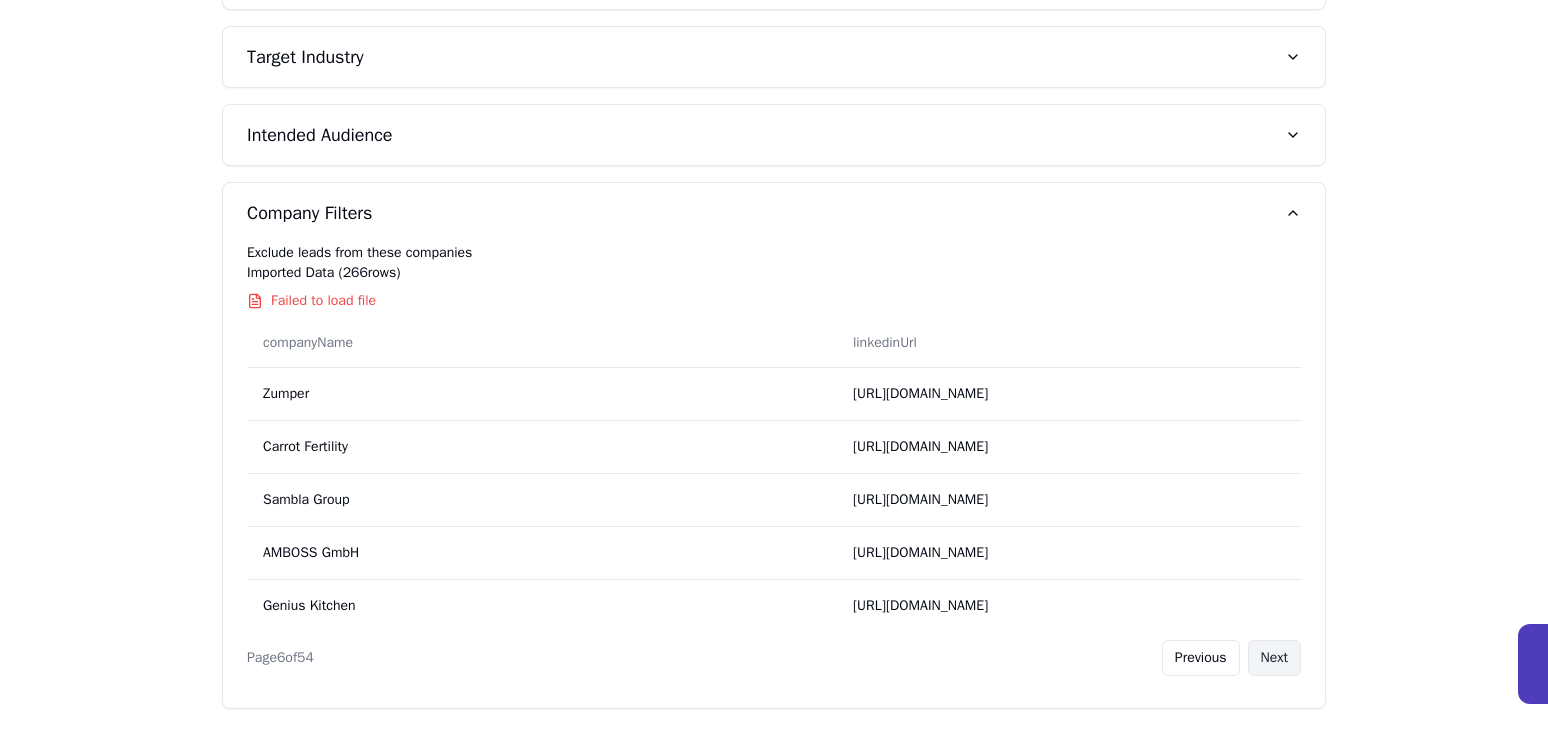 click on "Next" at bounding box center (1274, 658) 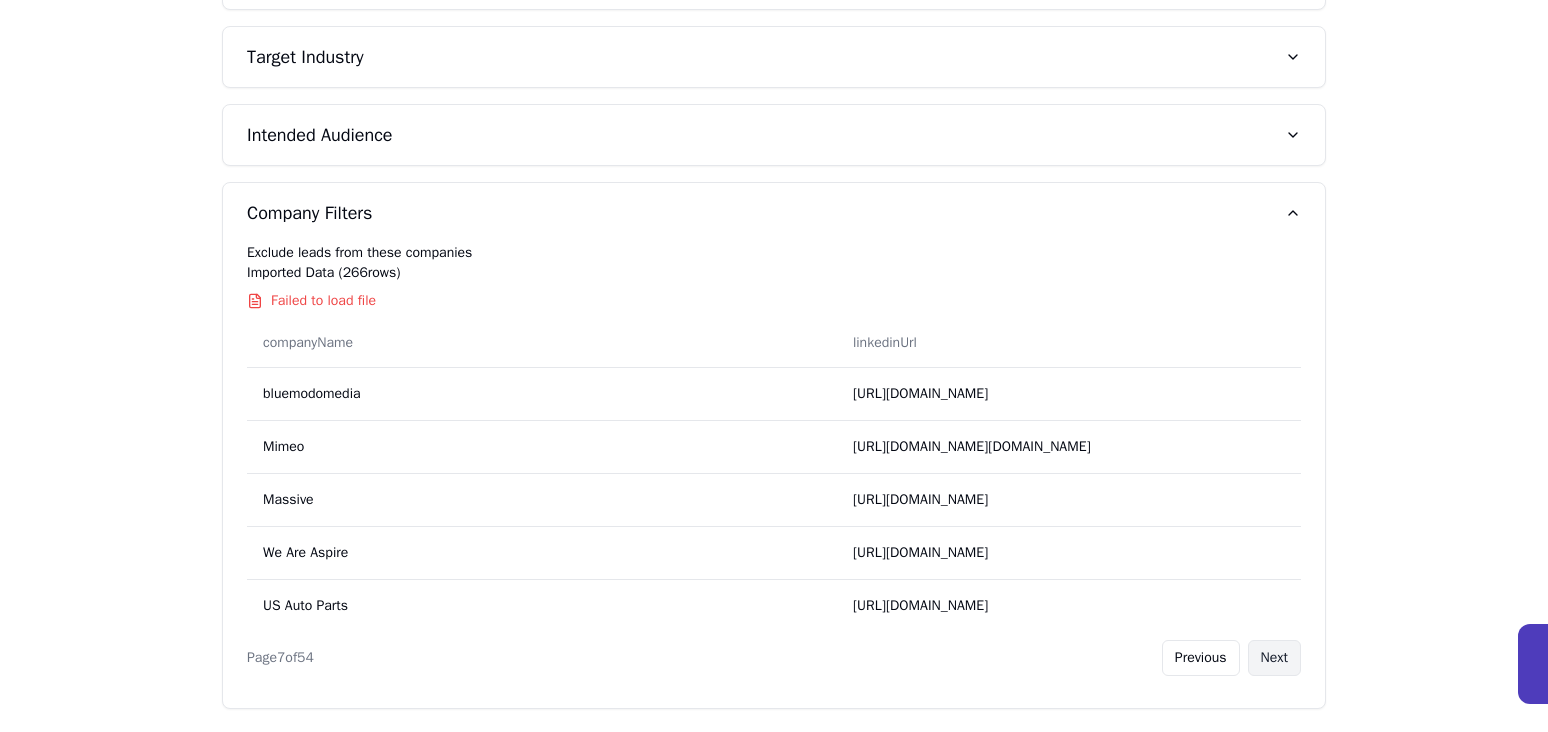 click on "Next" at bounding box center (1274, 658) 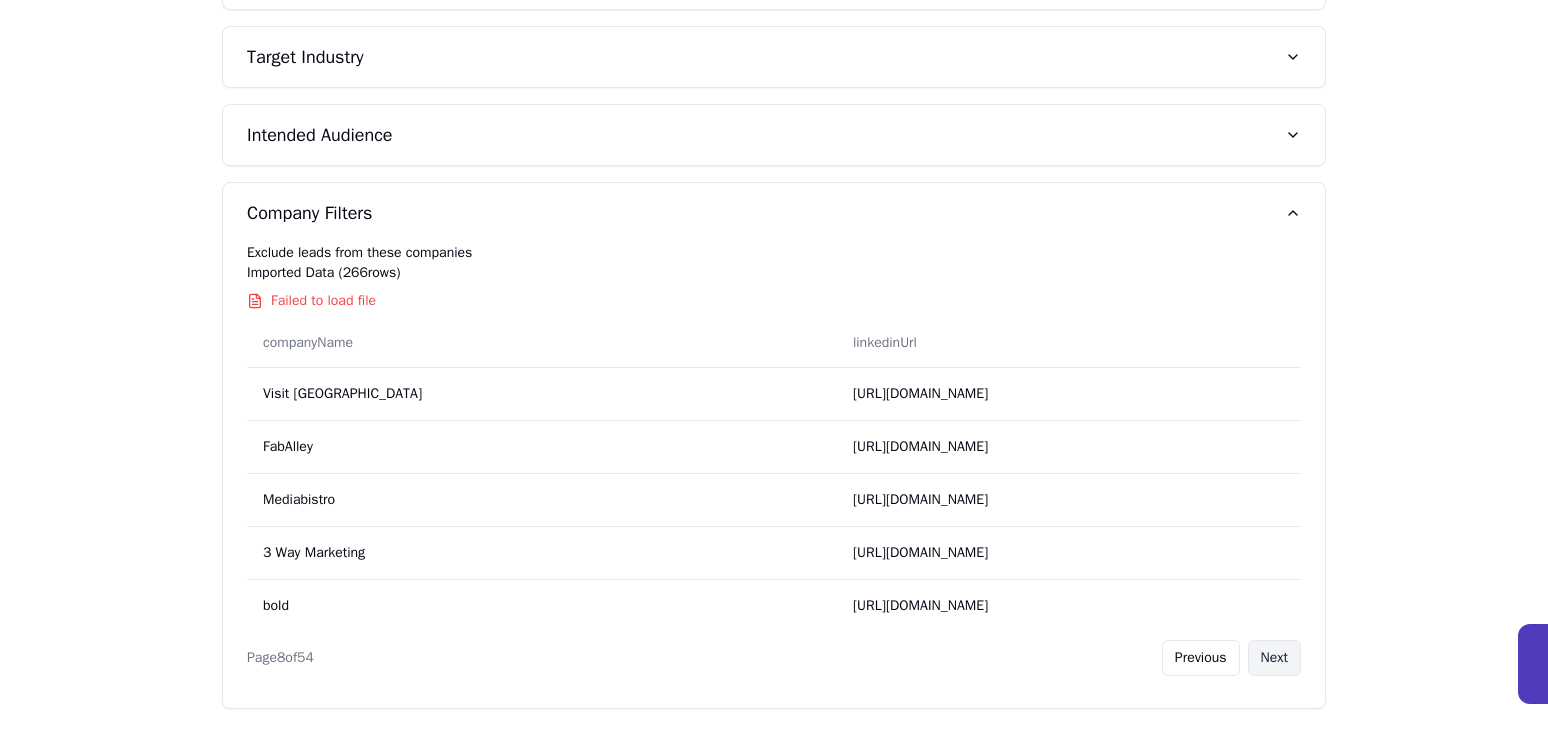 click on "Next" at bounding box center (1274, 658) 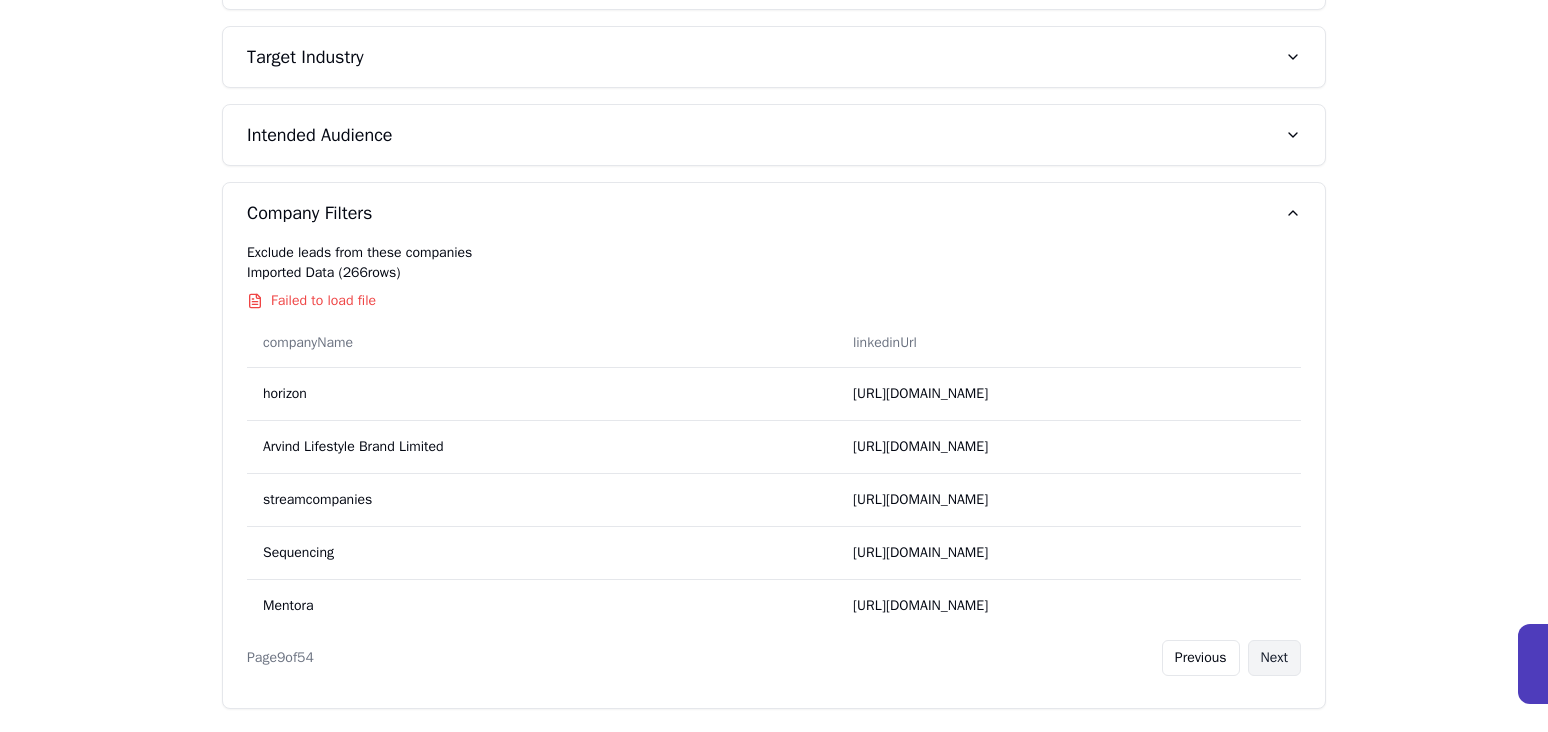 click on "Next" at bounding box center [1274, 658] 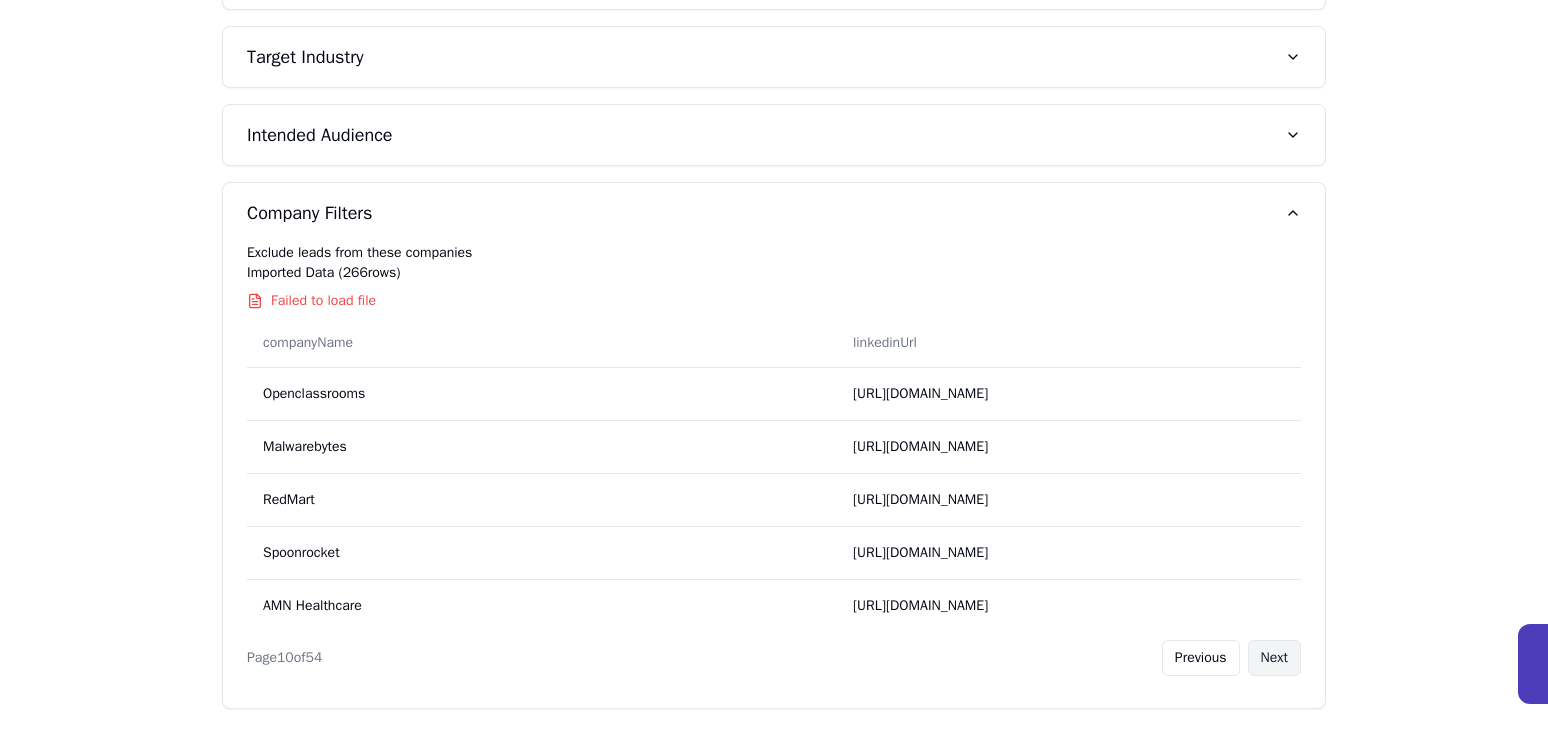 click on "Next" at bounding box center [1274, 658] 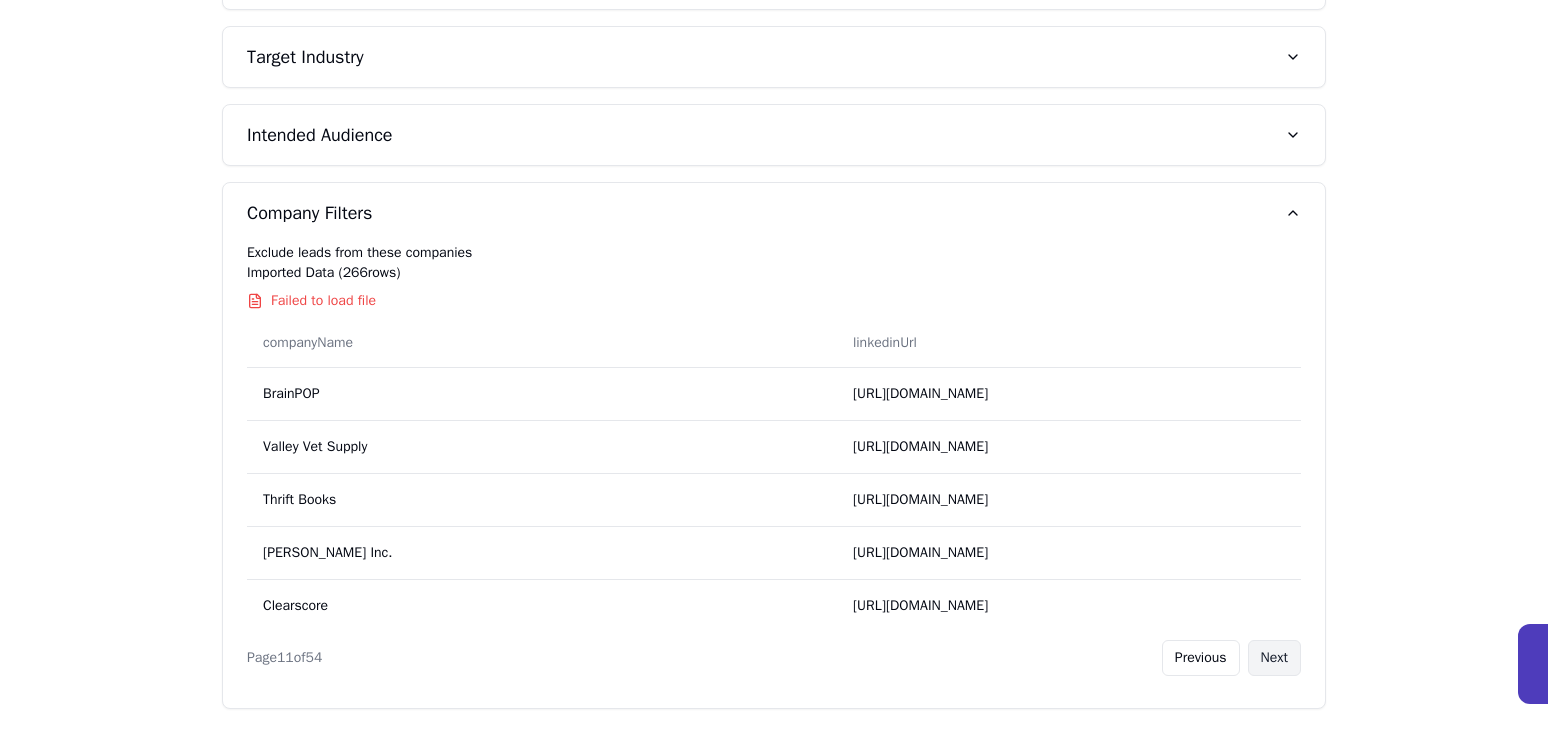 click on "Next" at bounding box center [1274, 658] 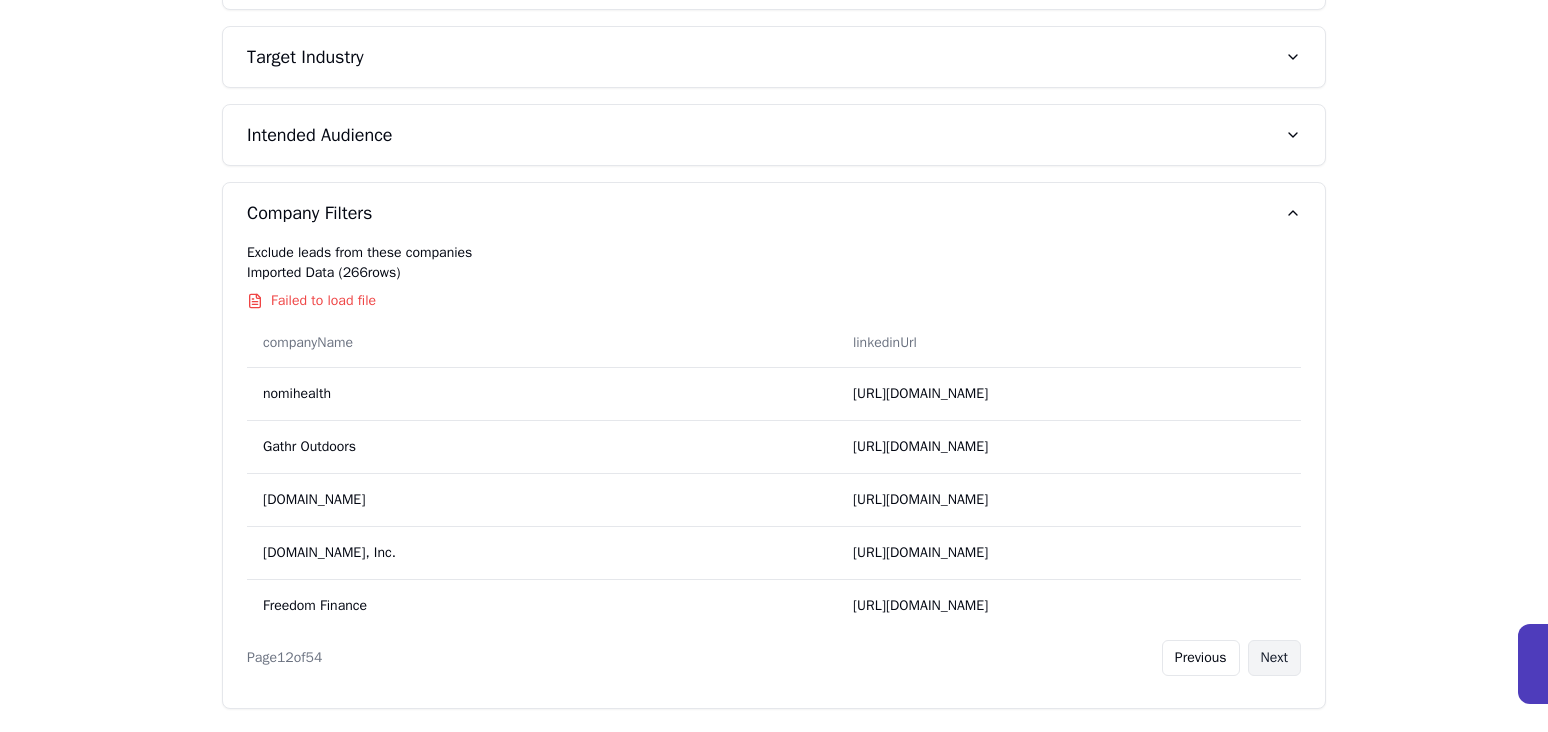 click on "Next" at bounding box center [1274, 658] 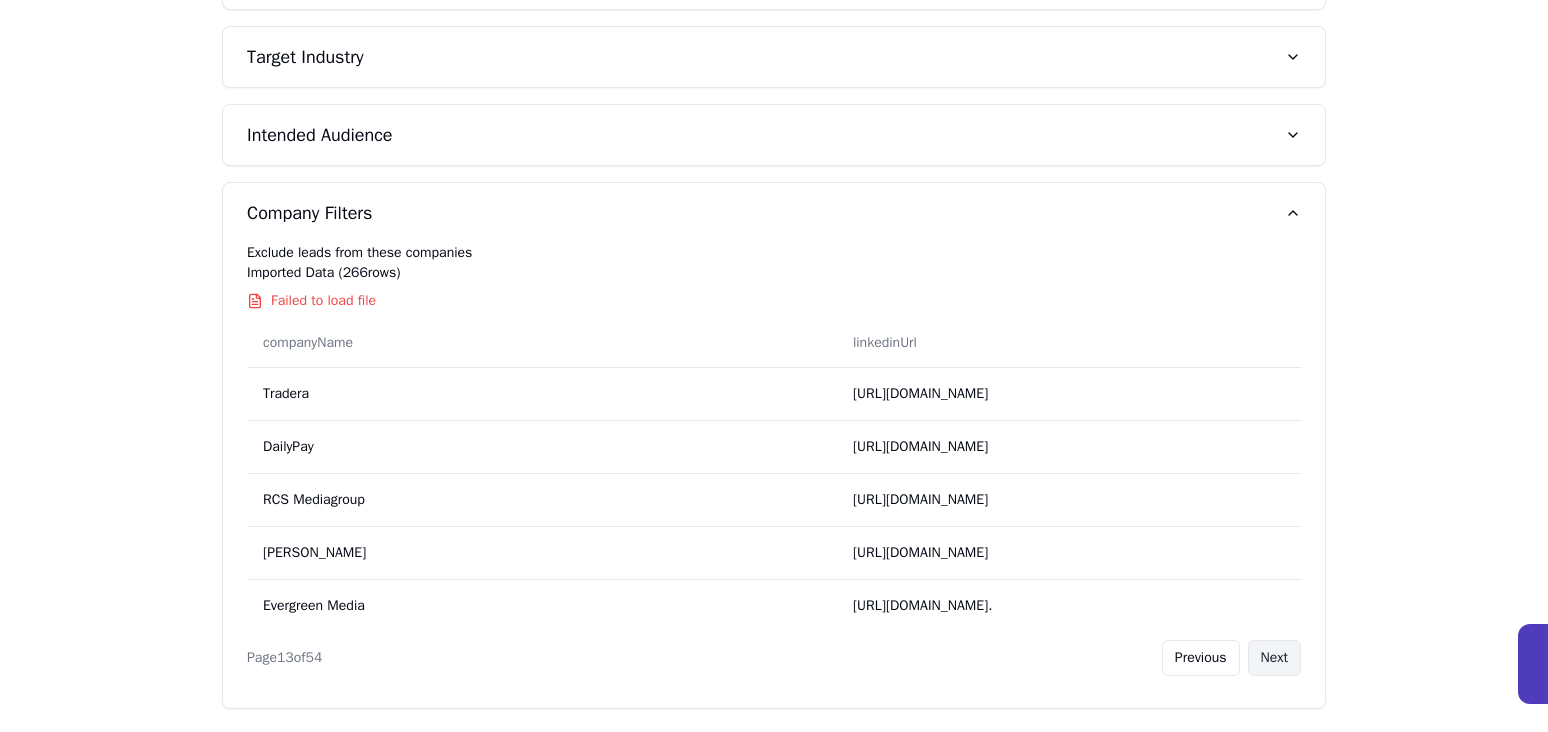 click on "Next" at bounding box center [1274, 658] 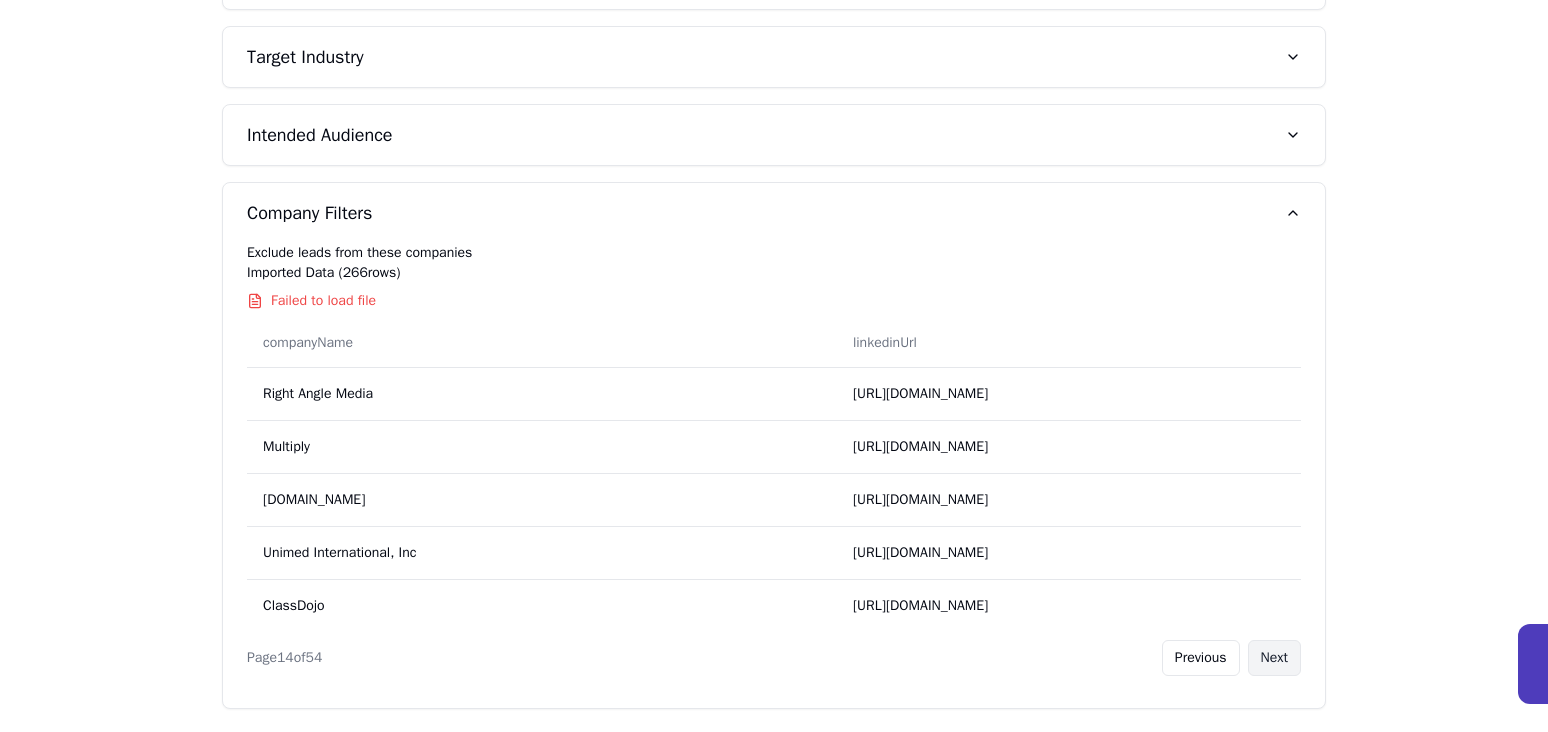 click on "Next" at bounding box center (1274, 658) 